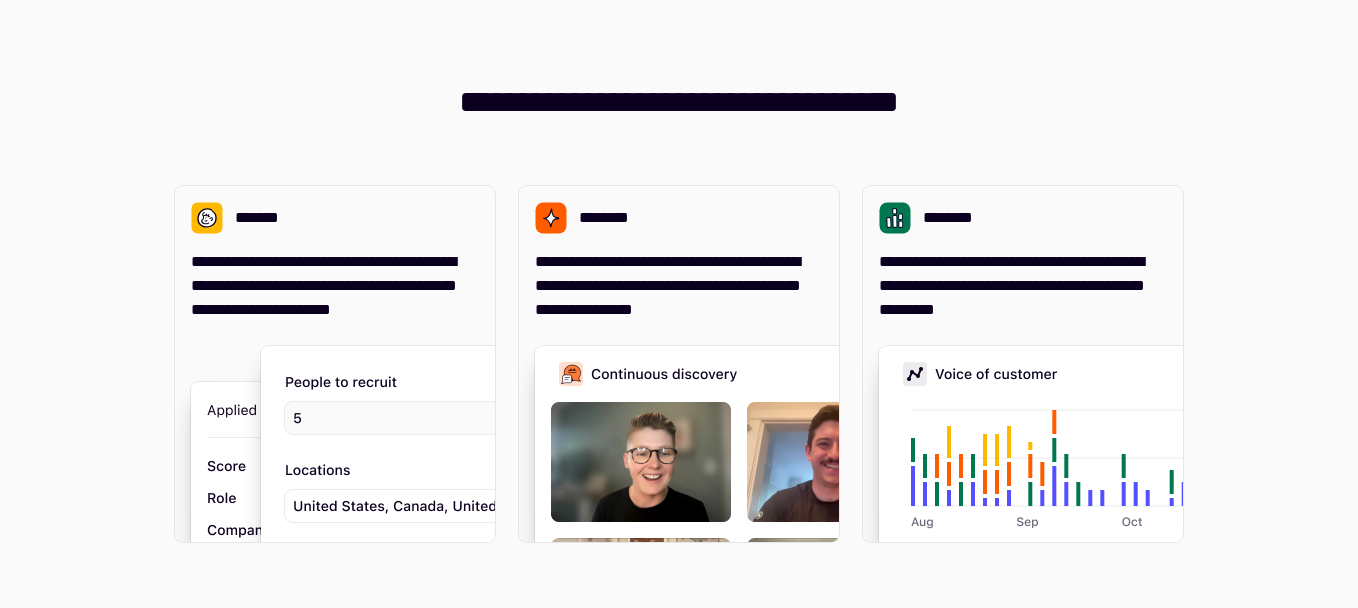 scroll, scrollTop: 0, scrollLeft: 0, axis: both 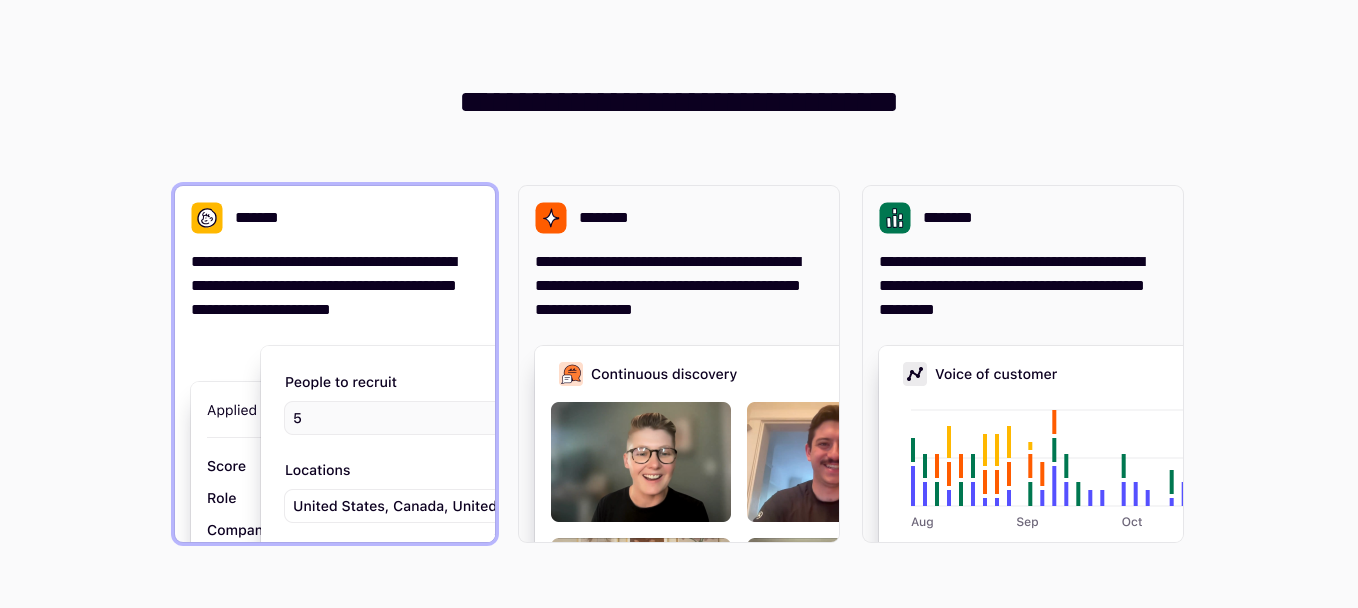 click on "**********" at bounding box center [335, 364] 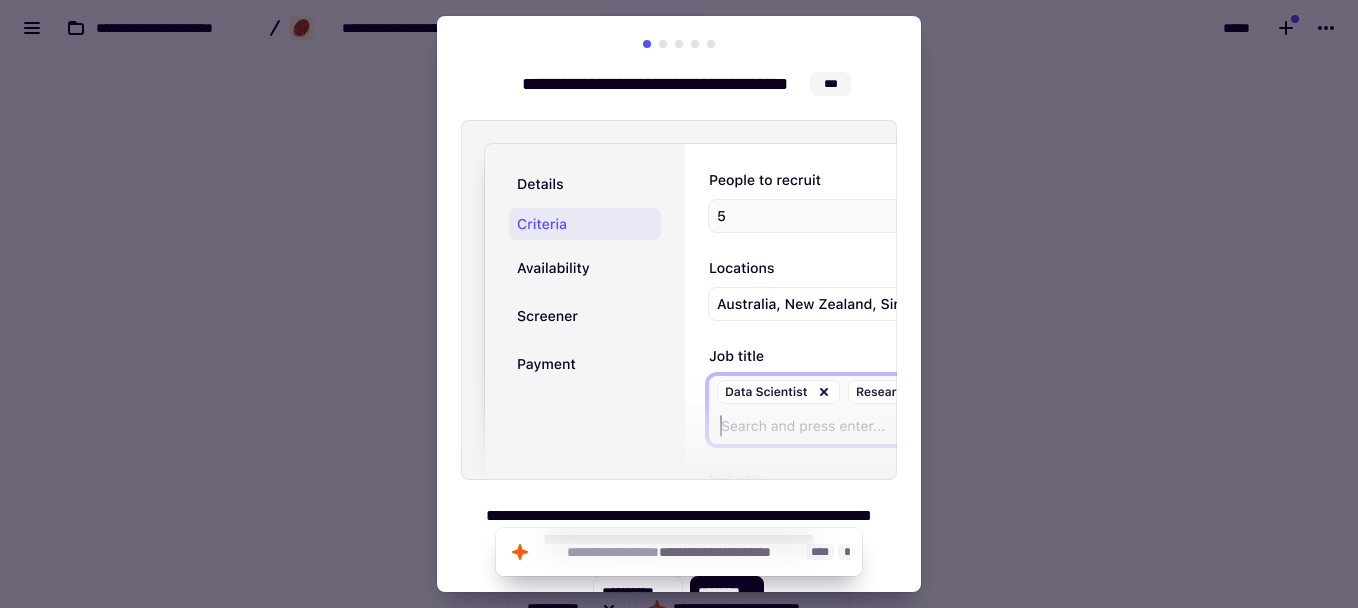 click on "**********" 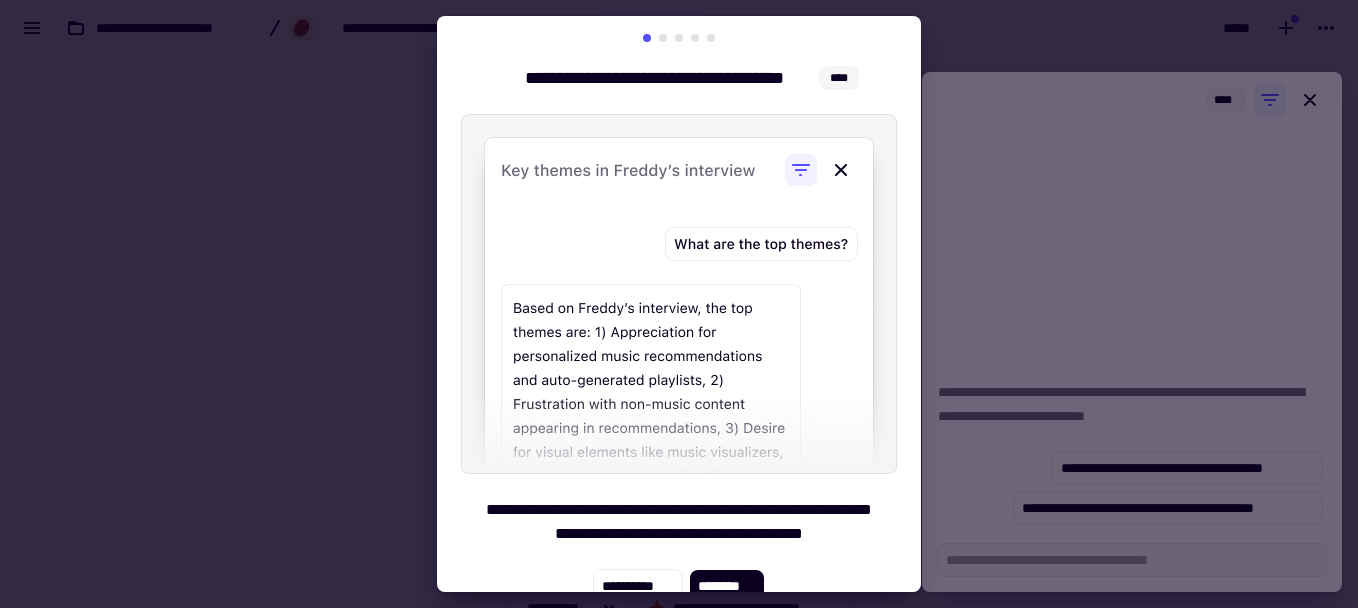 scroll, scrollTop: 0, scrollLeft: 0, axis: both 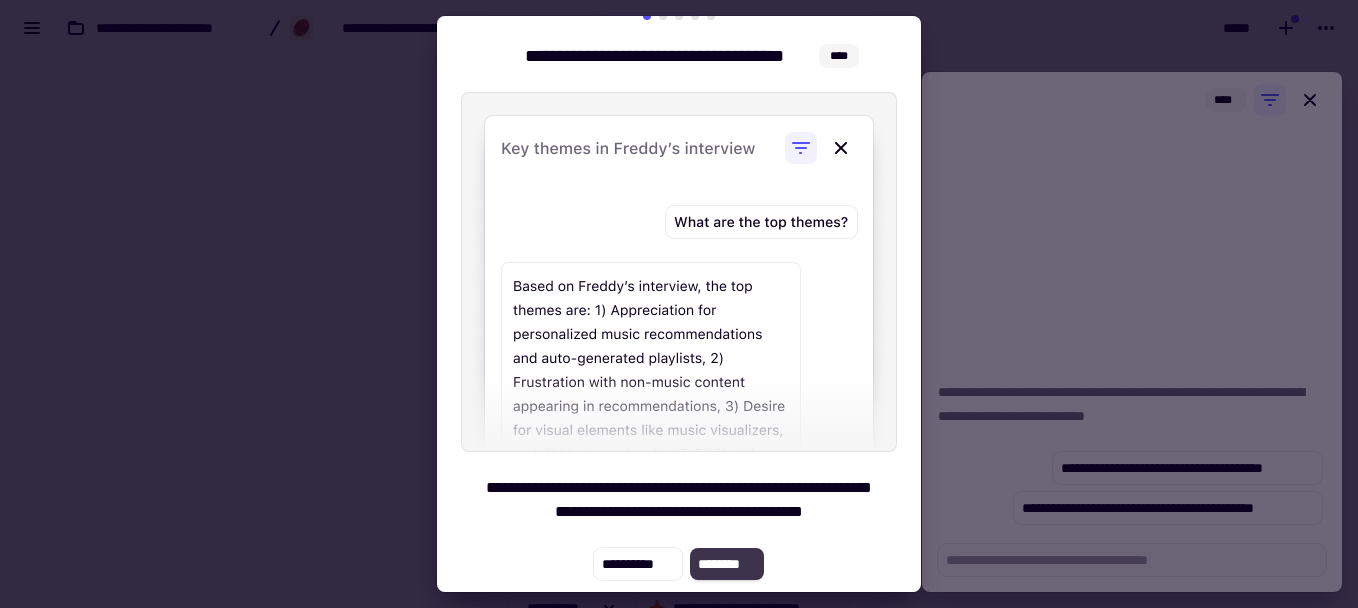 type on "*" 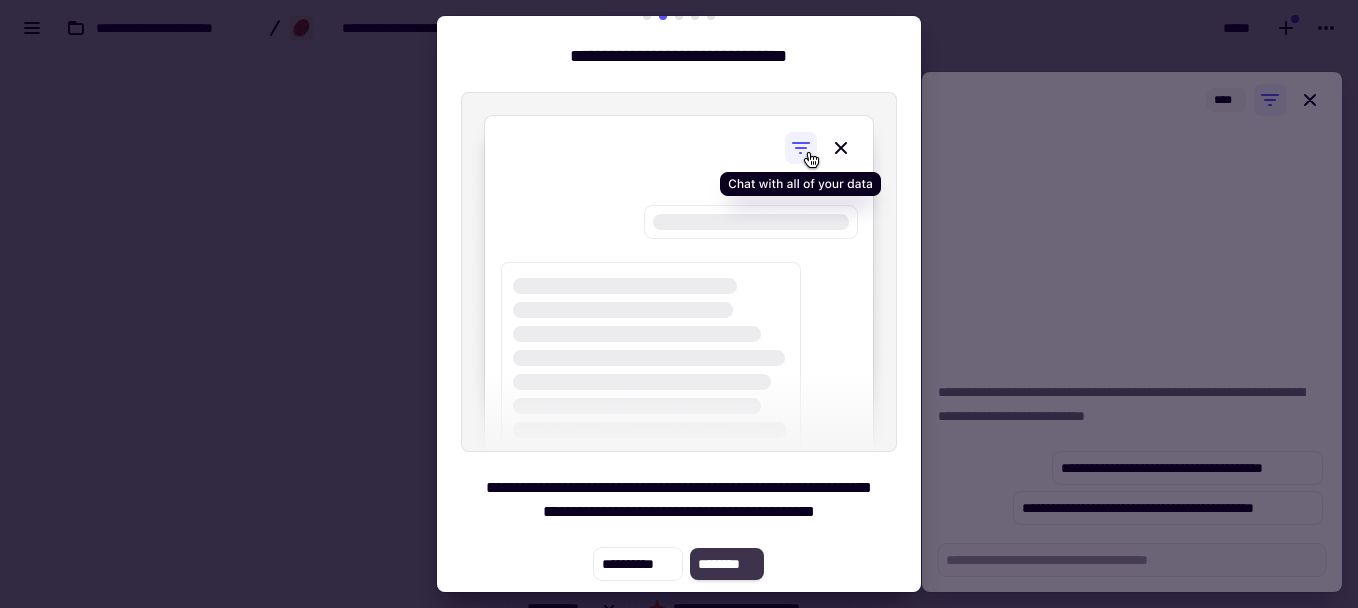 click on "********" 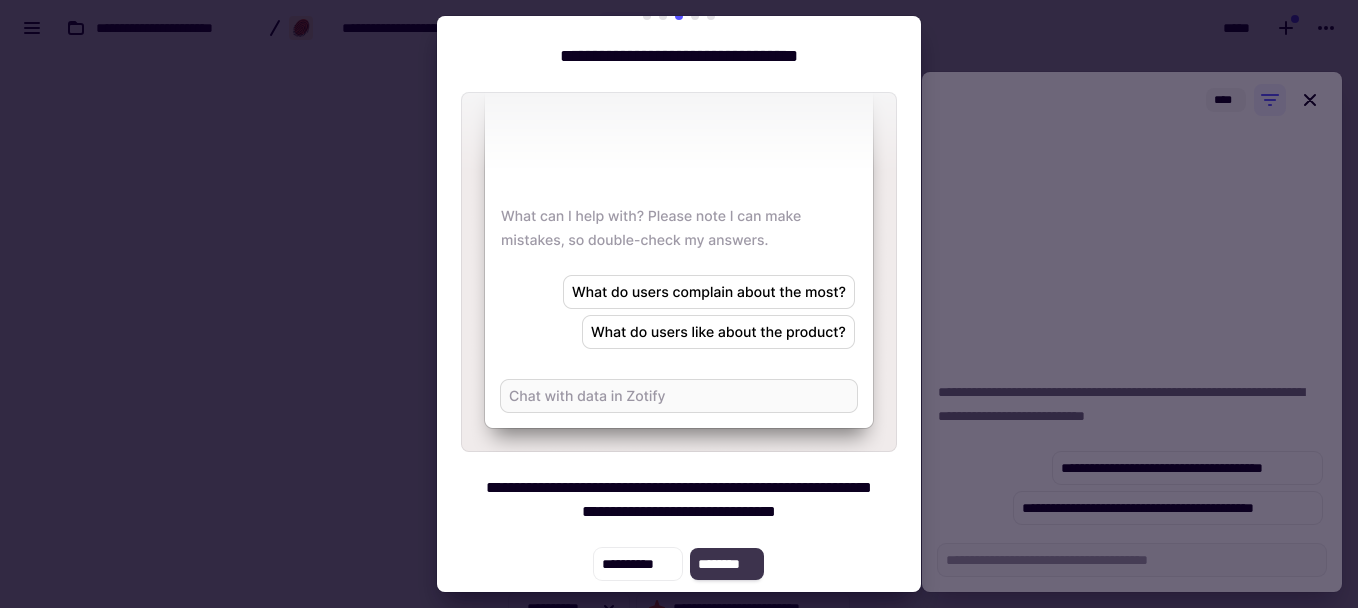 type 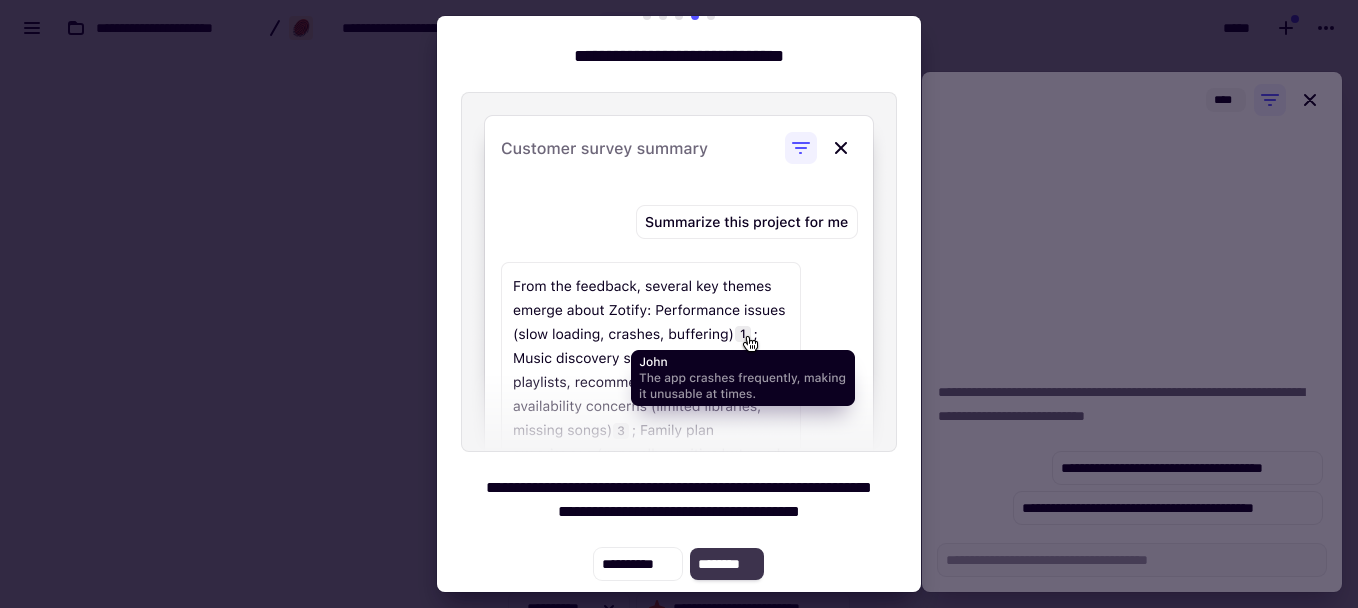 click on "********" 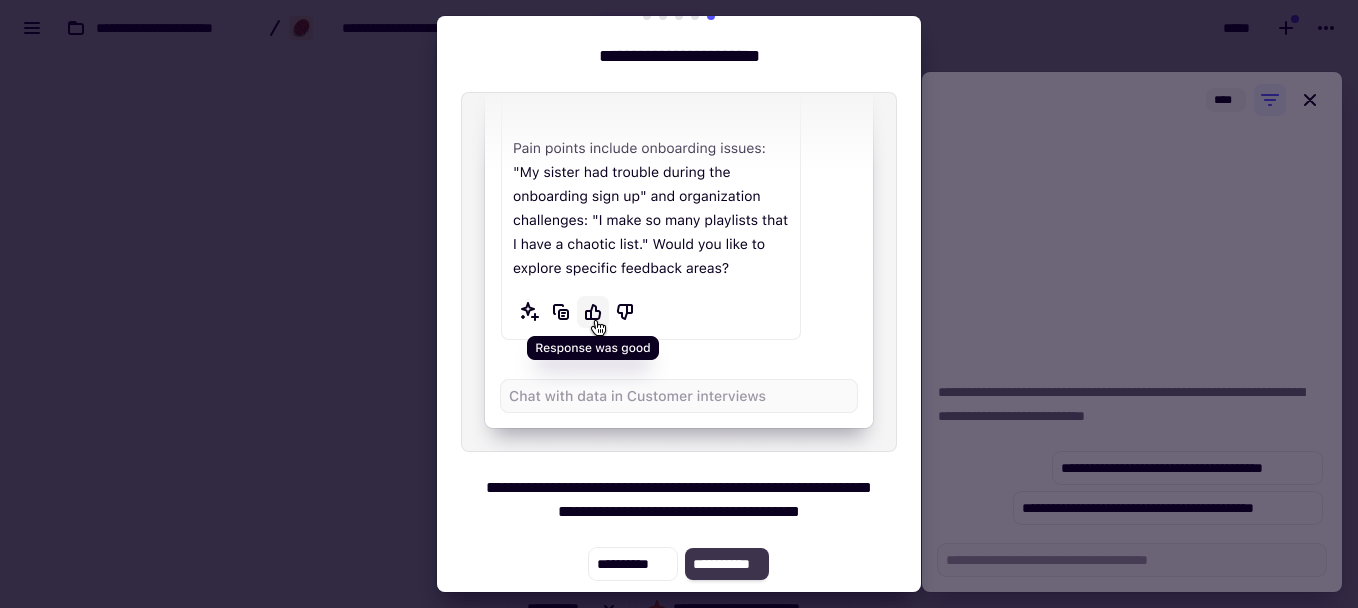 click on "**********" 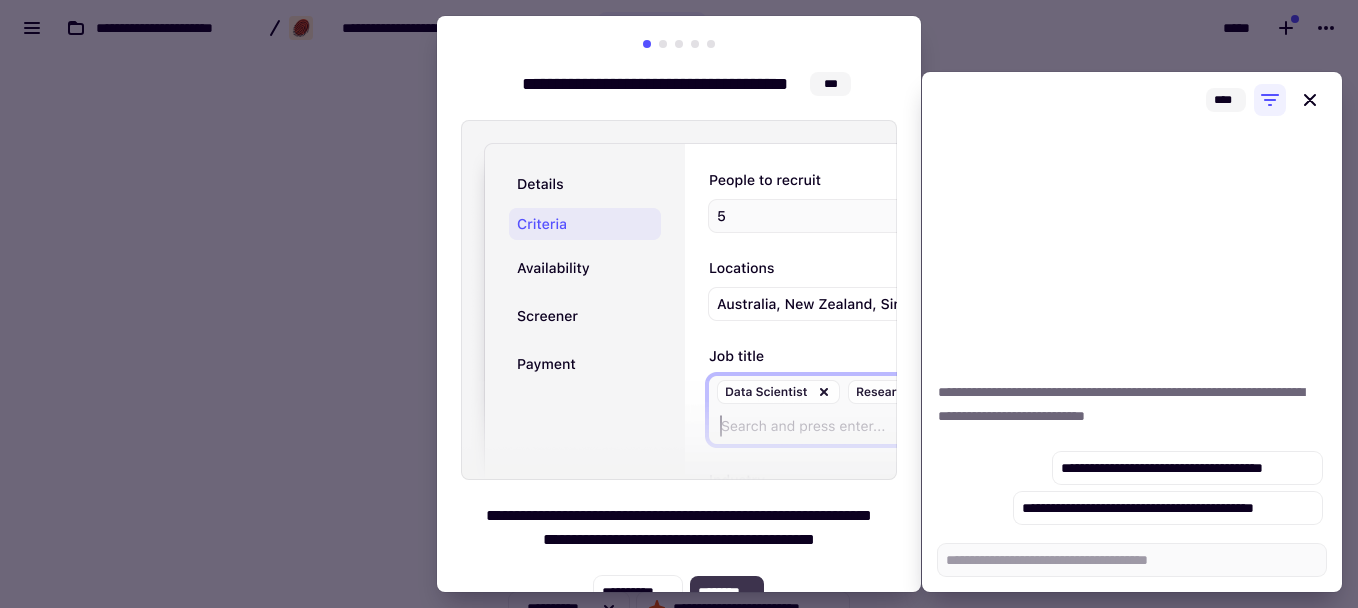 click on "********" 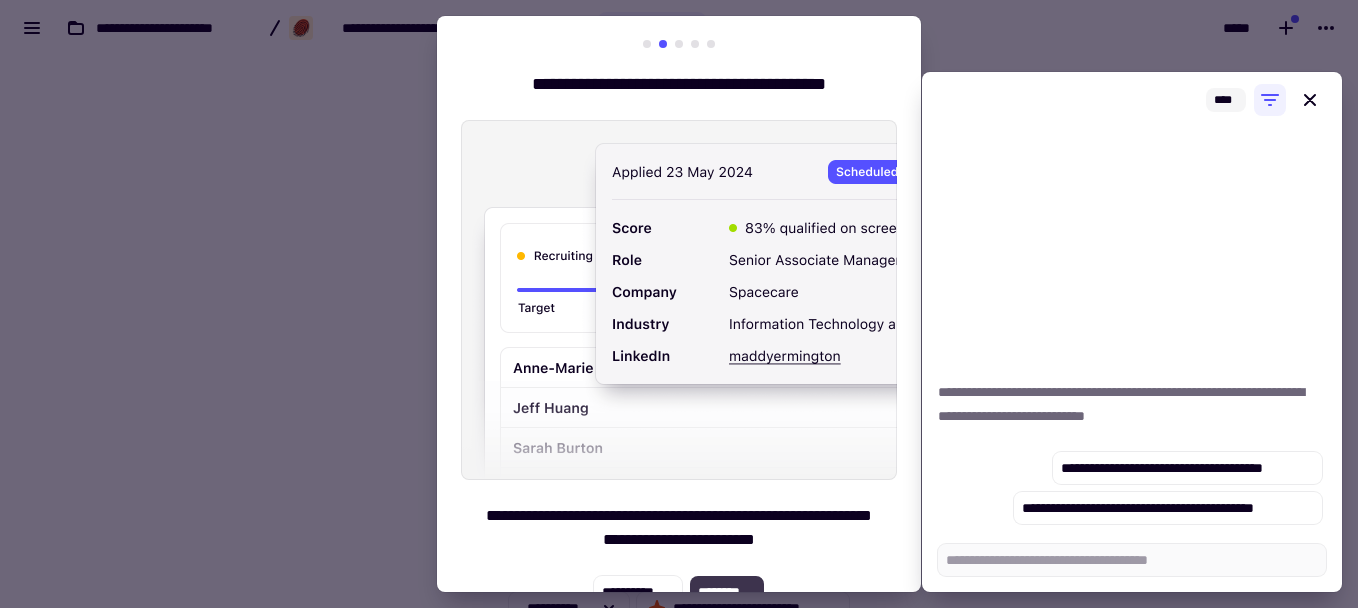 click on "********" 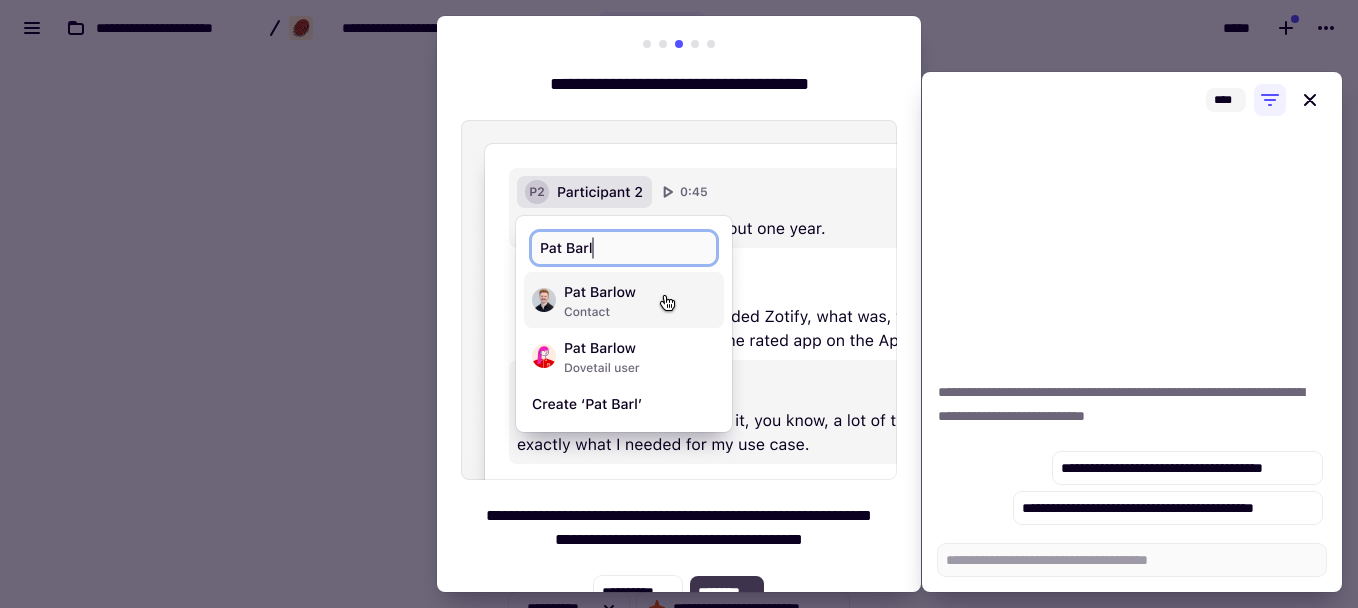 click on "********" 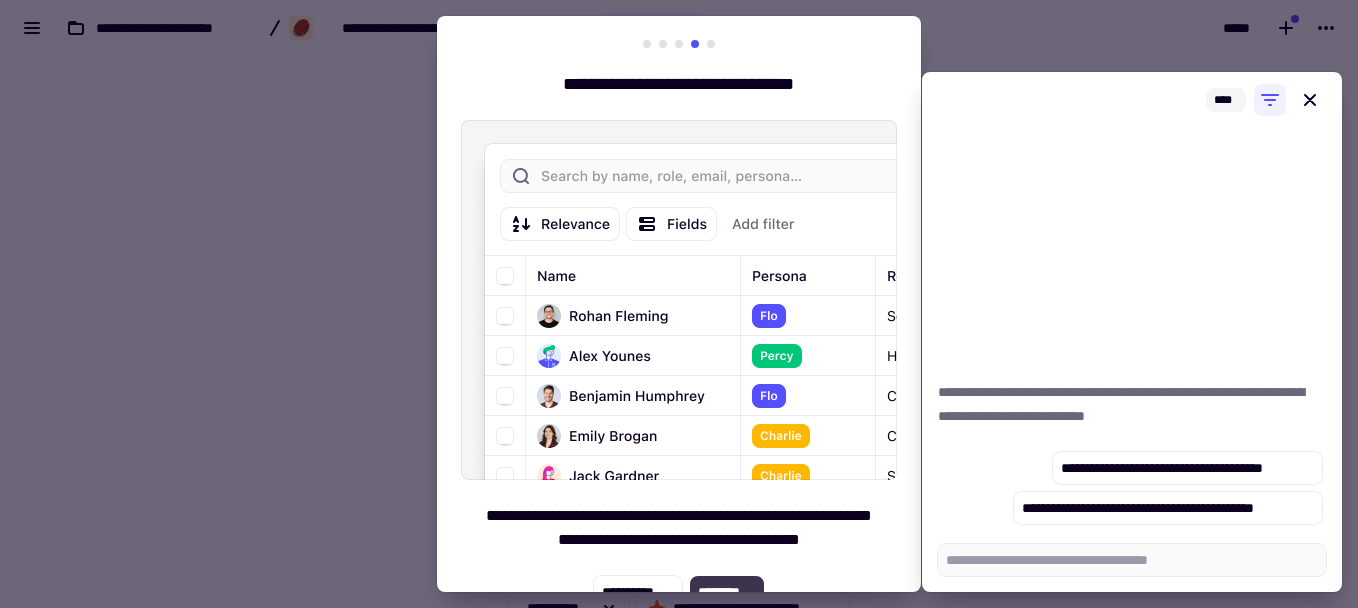 click on "********" 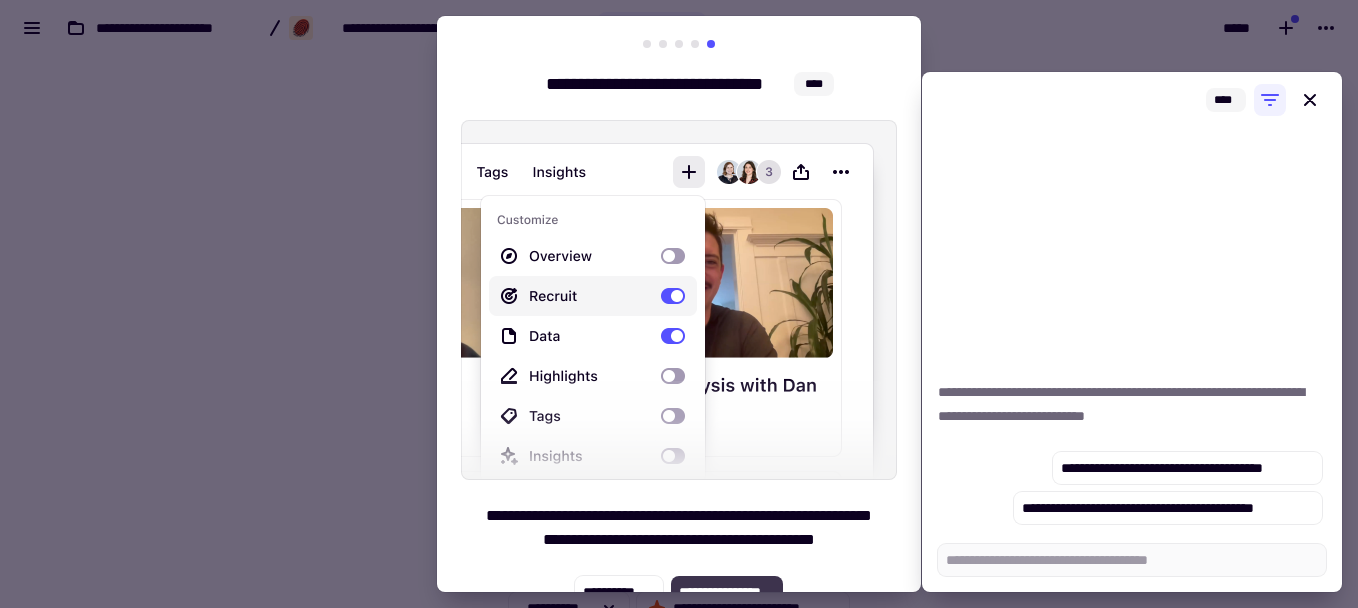 click on "**********" 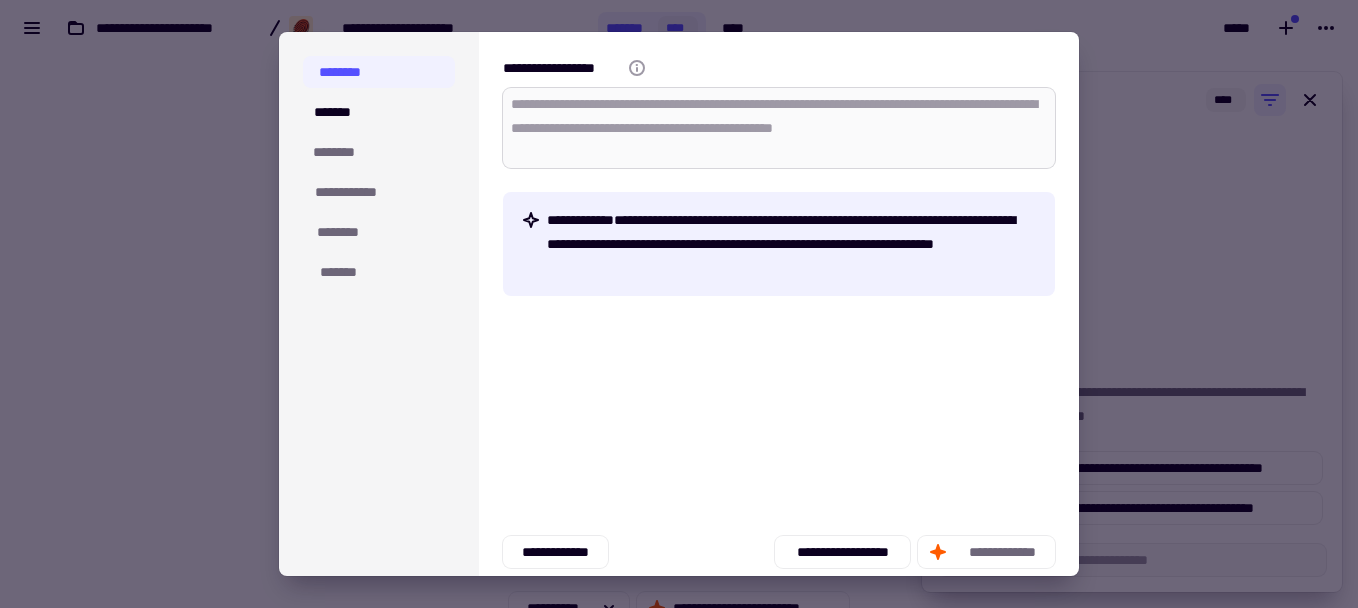 drag, startPoint x: 863, startPoint y: 101, endPoint x: 973, endPoint y: 136, distance: 115.43397 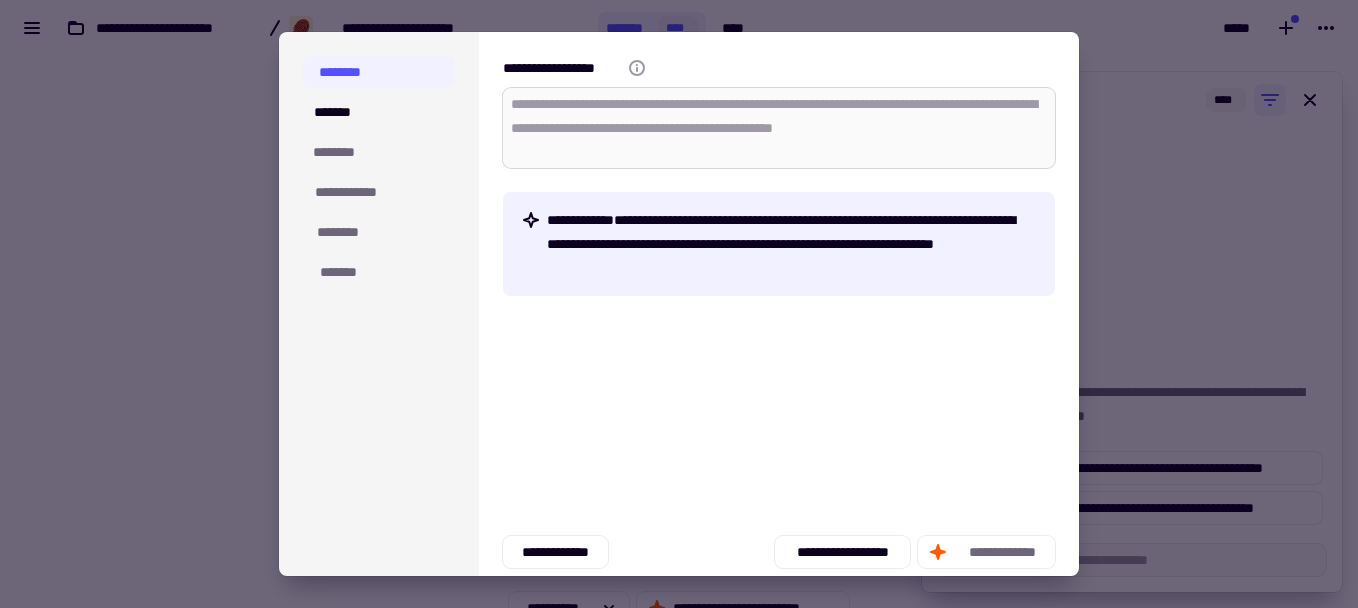 click on "**********" at bounding box center [779, 128] 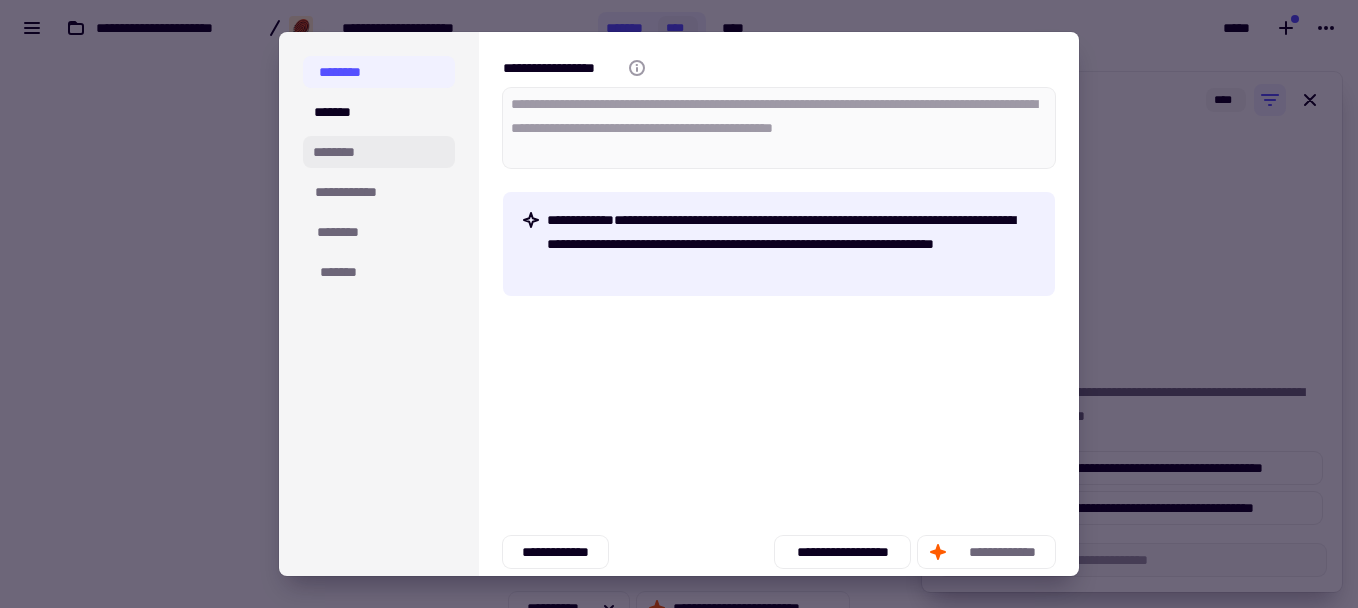 click on "********" 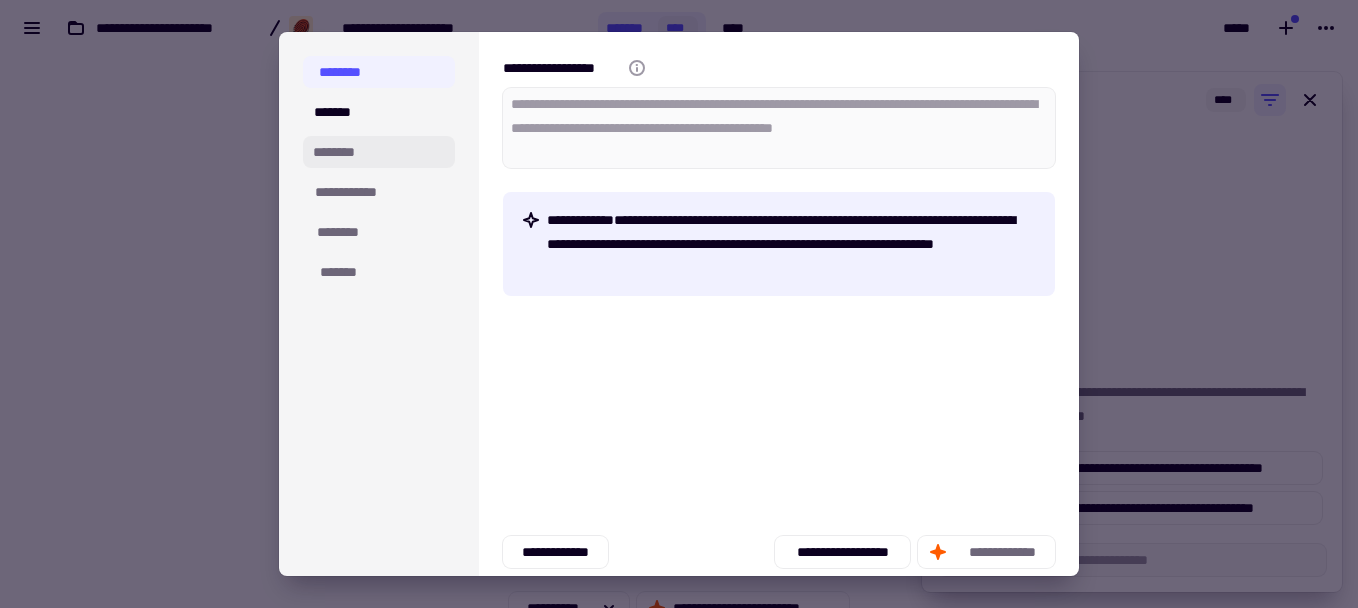 click on "********" 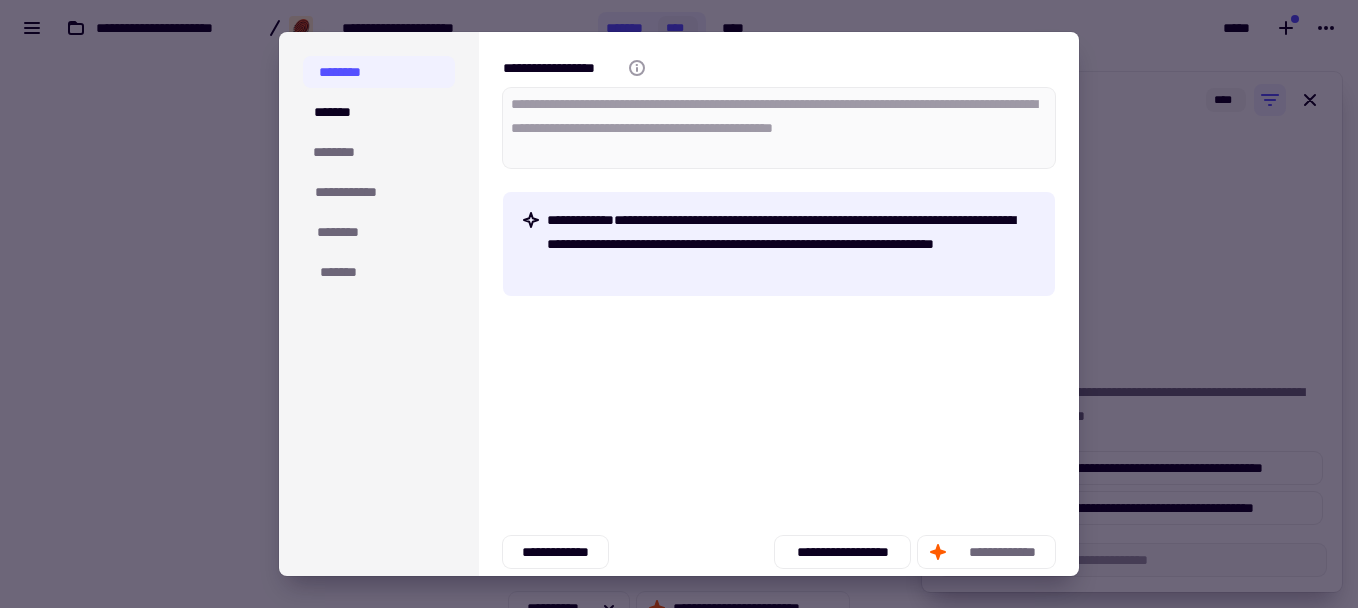 click on "**********" at bounding box center (793, 244) 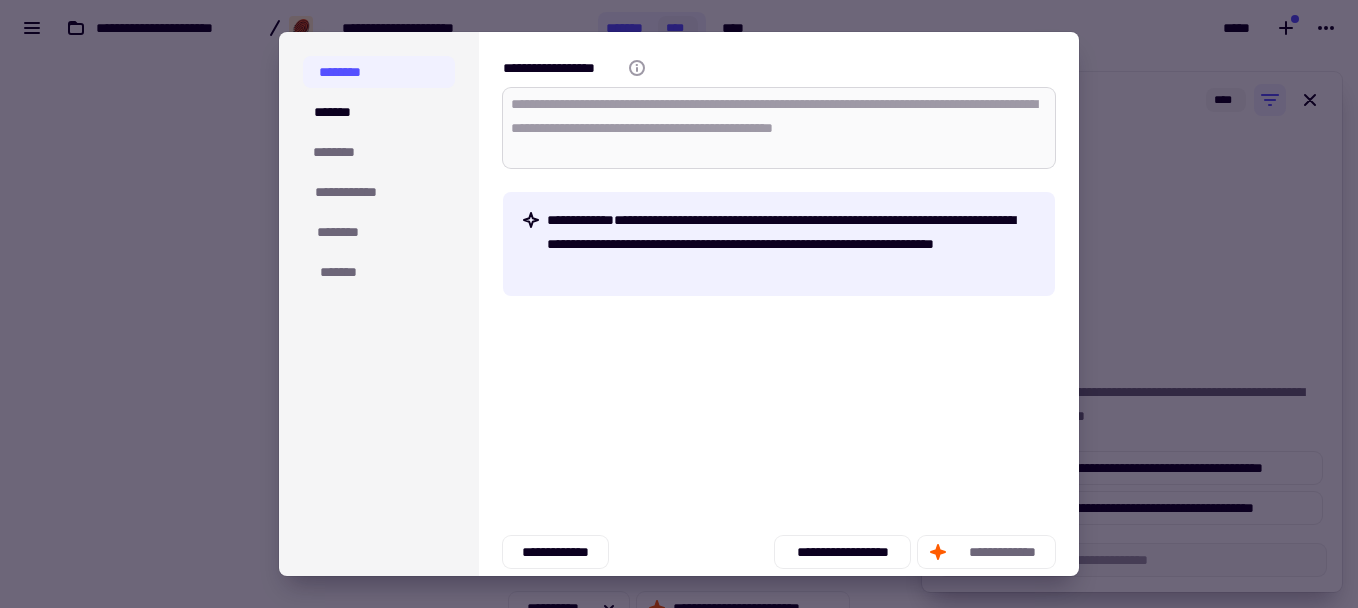 click on "**********" at bounding box center (779, 128) 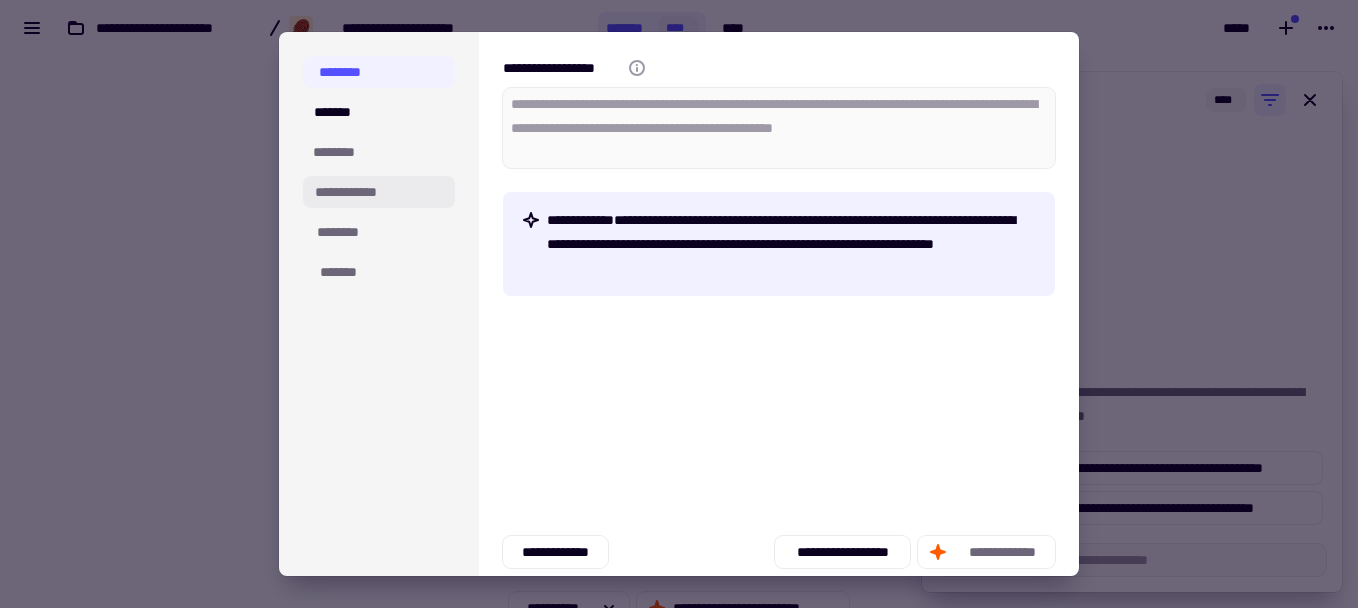 click on "**********" 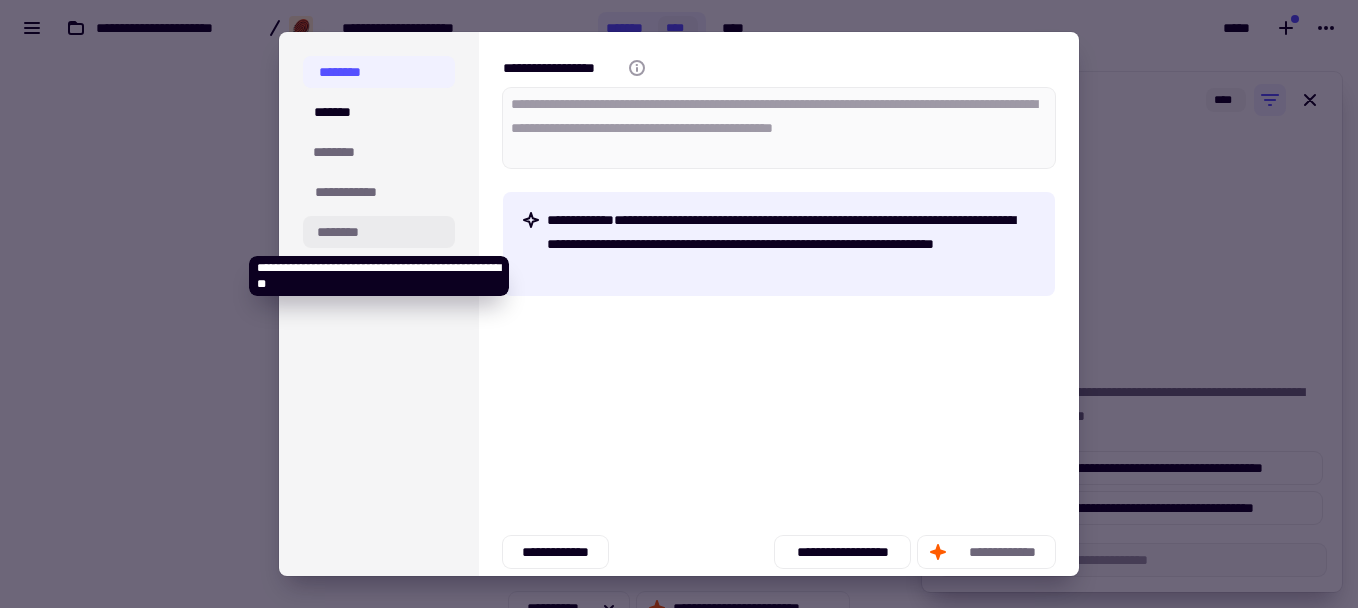 click on "********" 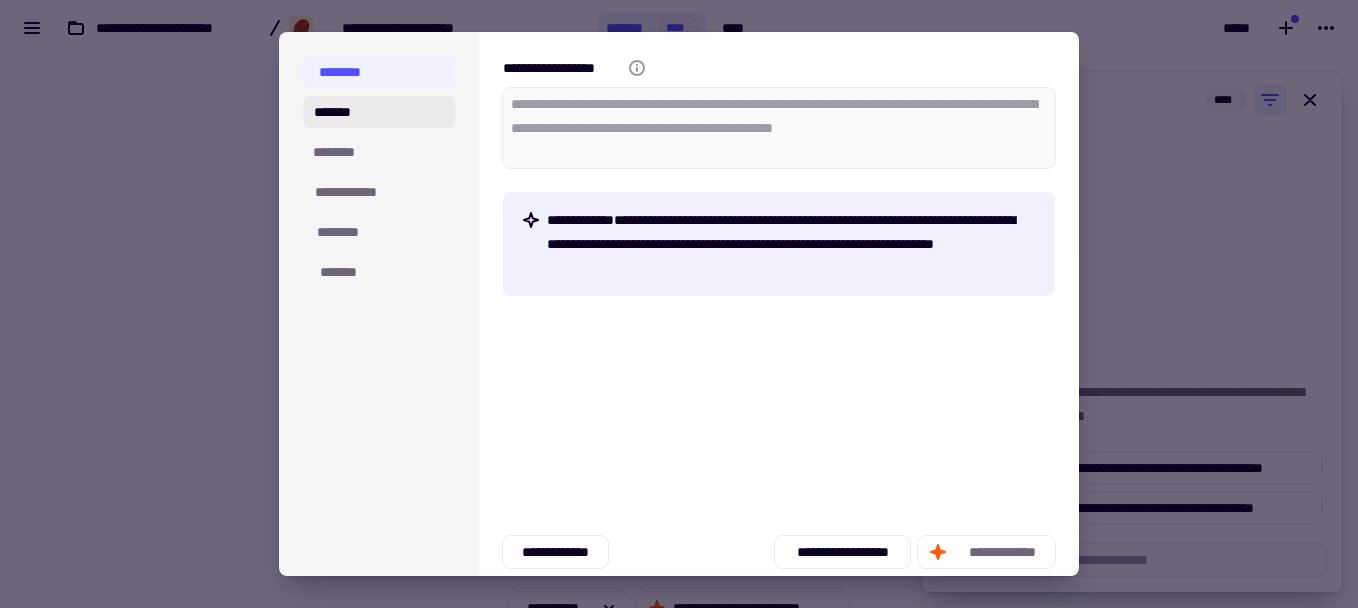 click on "*******" 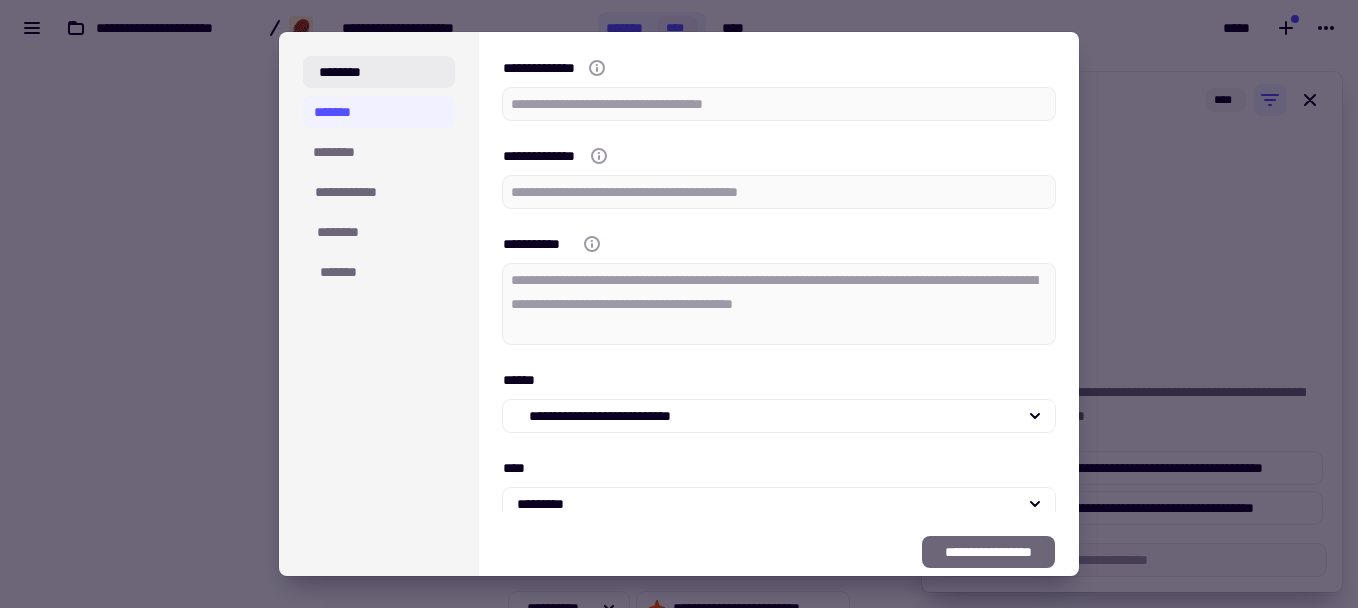 type on "*" 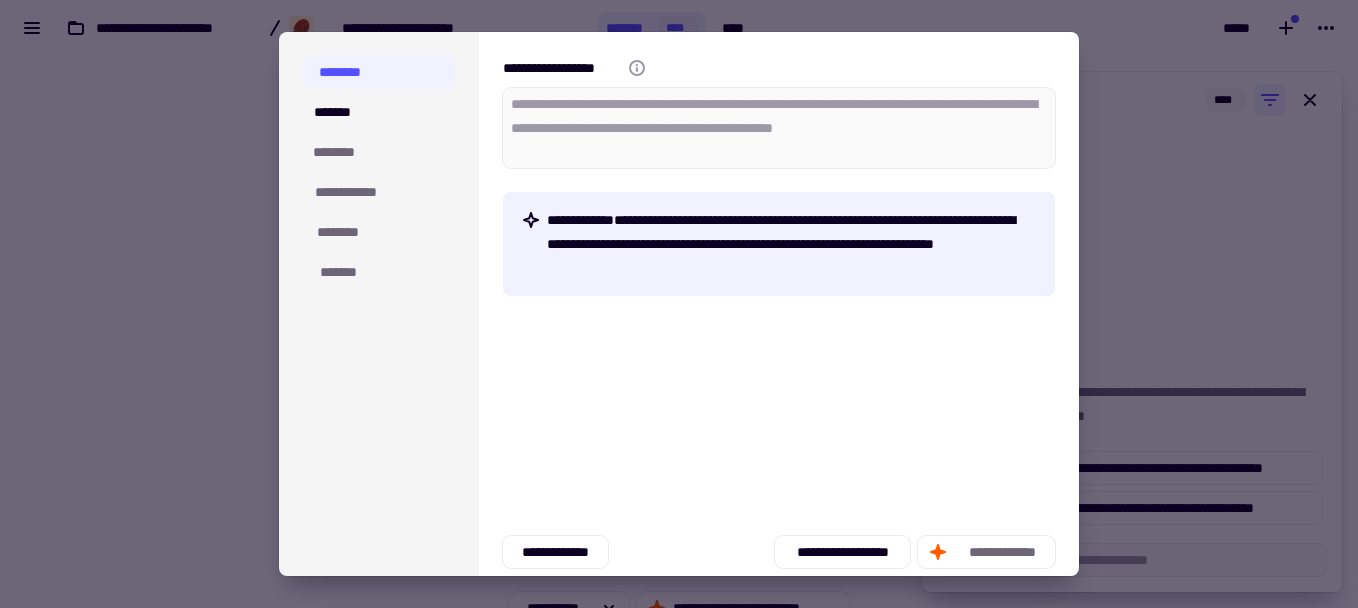 drag, startPoint x: 823, startPoint y: 448, endPoint x: 774, endPoint y: 562, distance: 124.08465 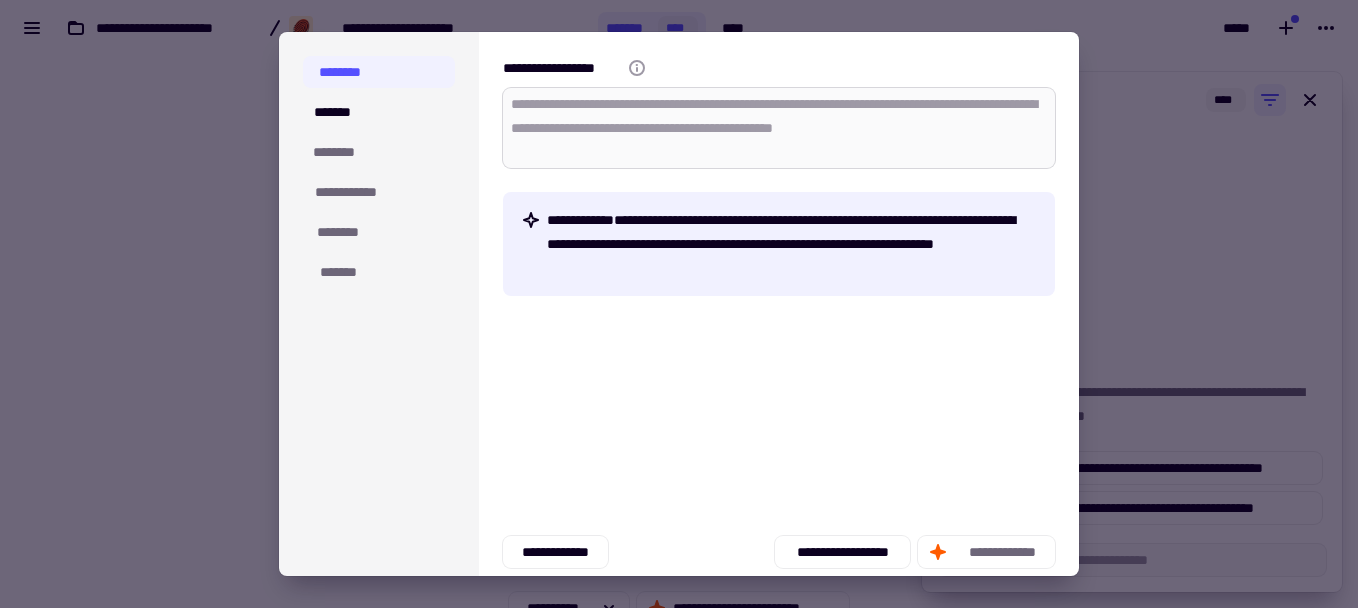 click on "**********" at bounding box center (779, 128) 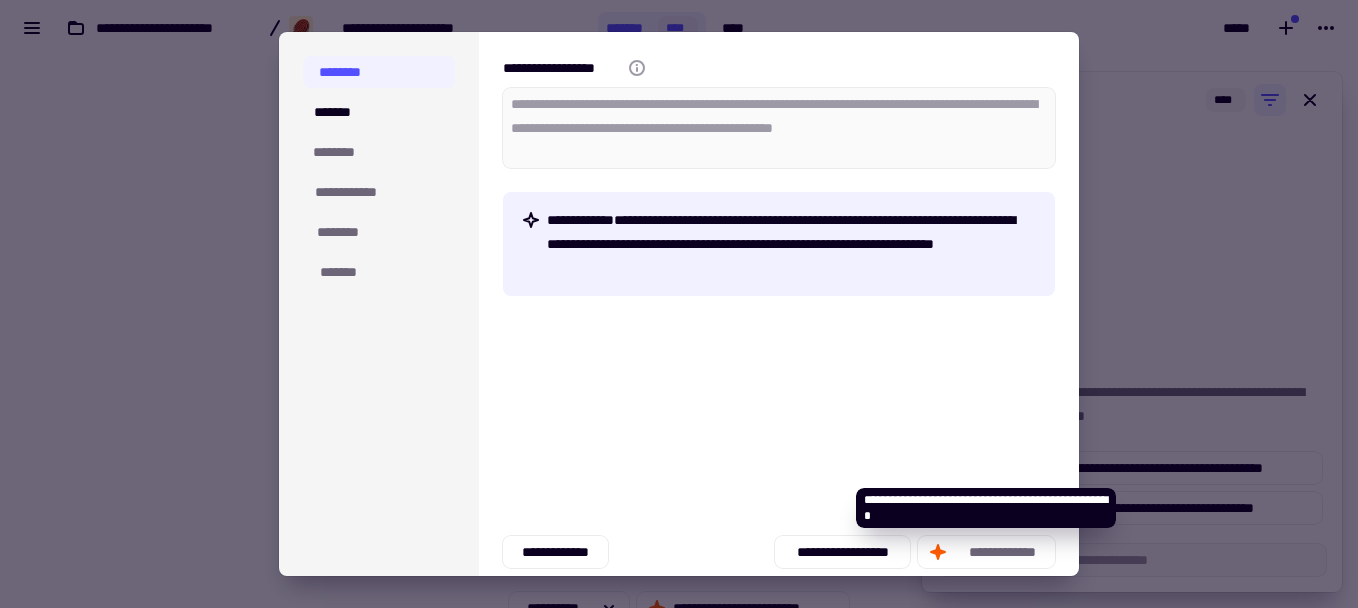 click on "**********" 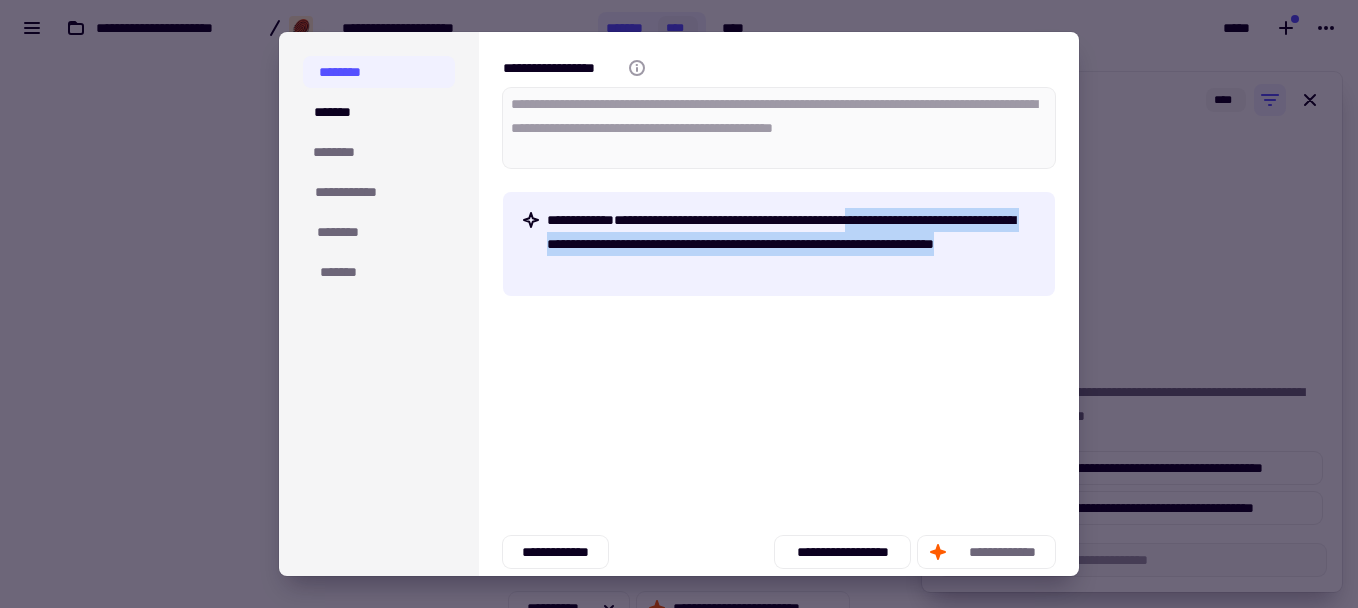 drag, startPoint x: 896, startPoint y: 227, endPoint x: 897, endPoint y: 272, distance: 45.01111 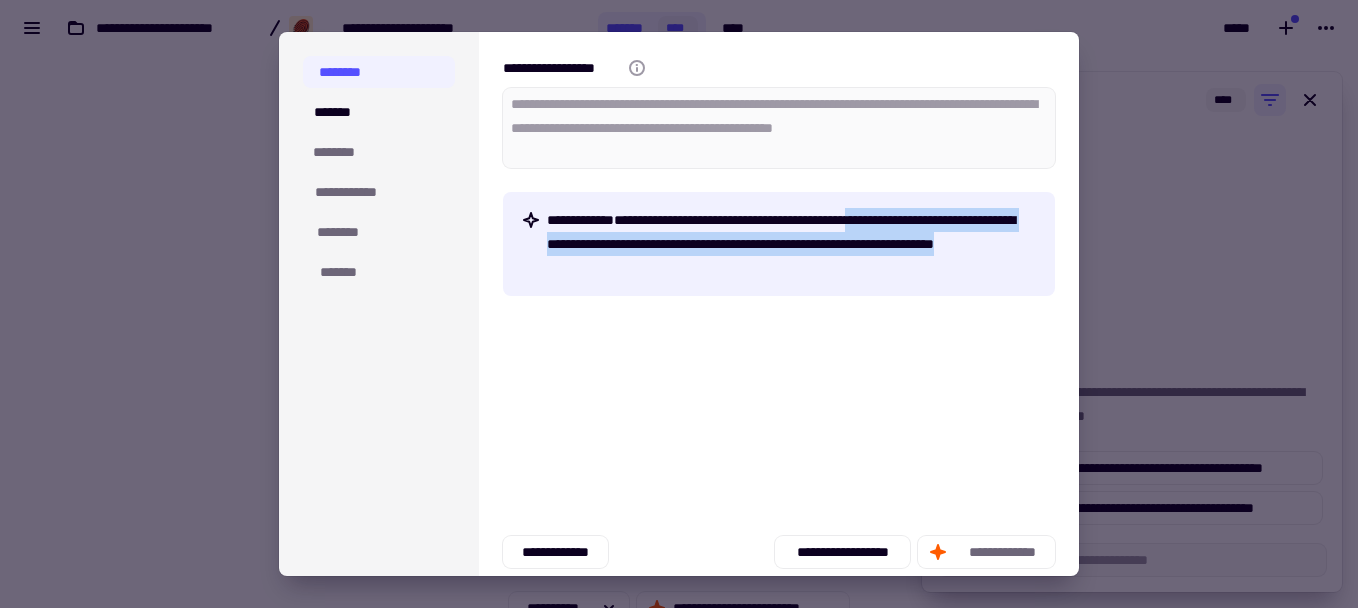 click on "**********" at bounding box center [793, 244] 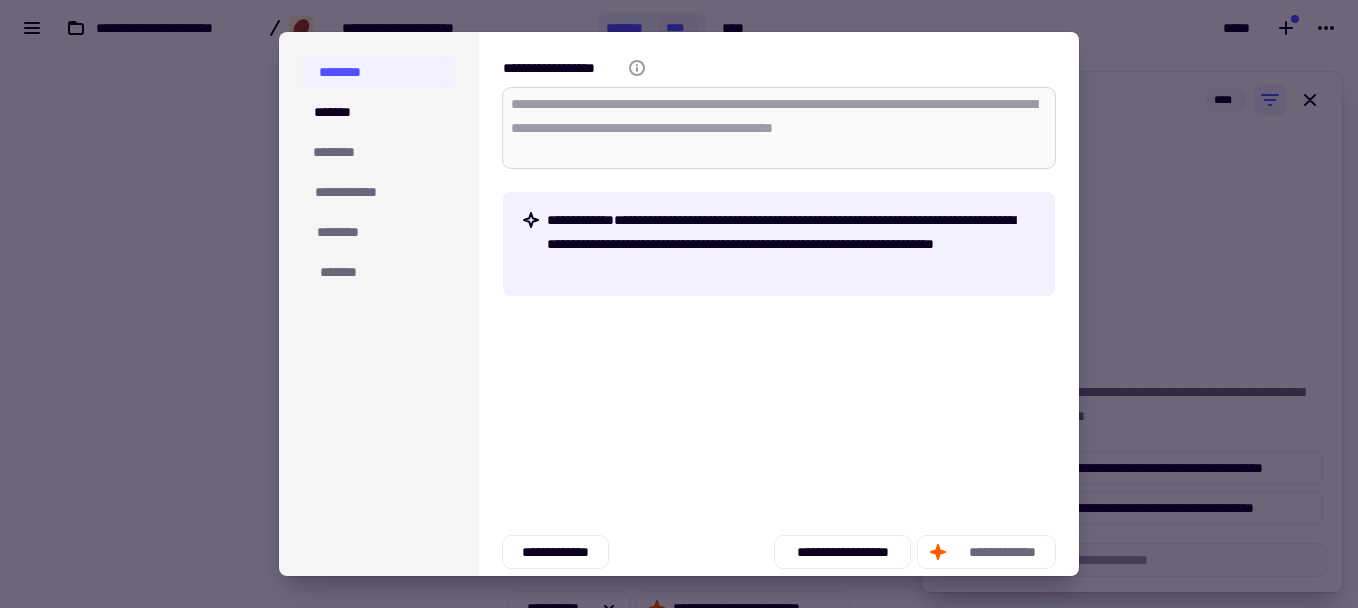 click on "**********" at bounding box center [779, 128] 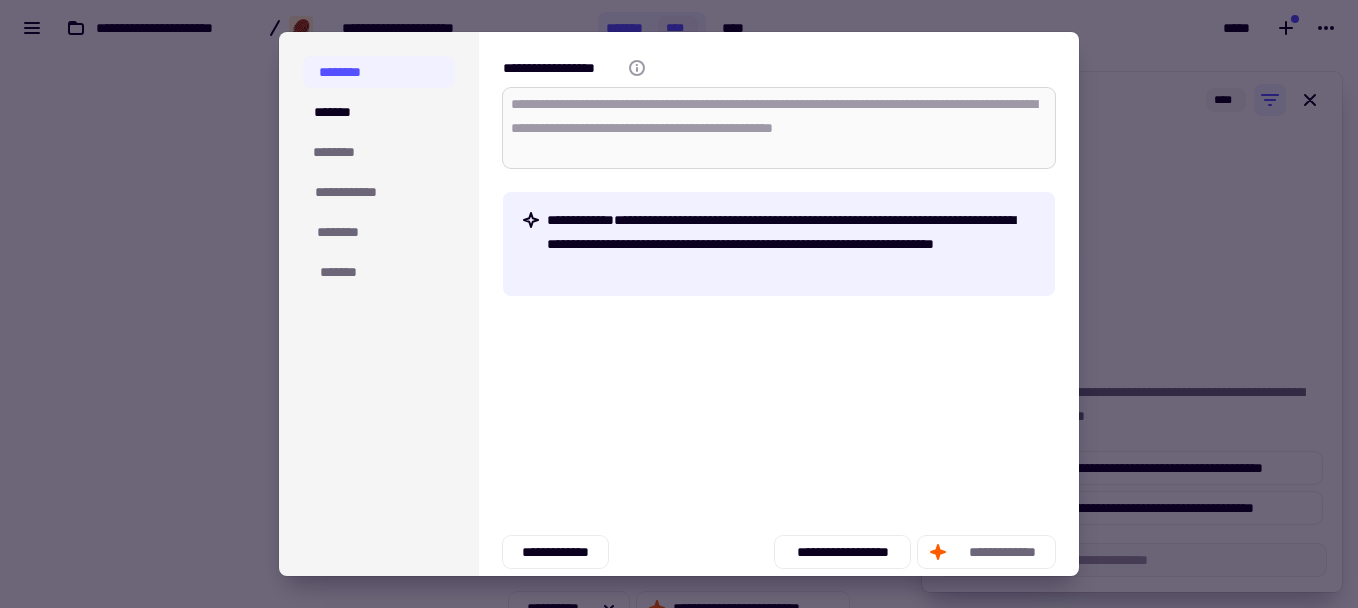 type on "*" 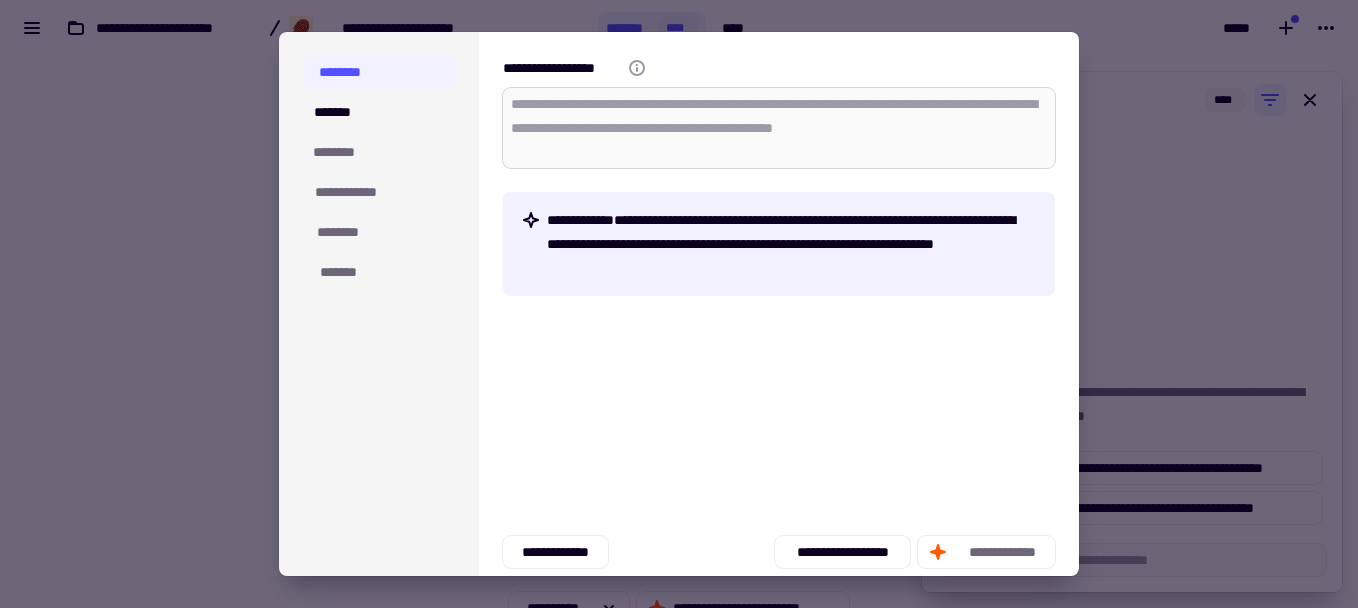 type on "*" 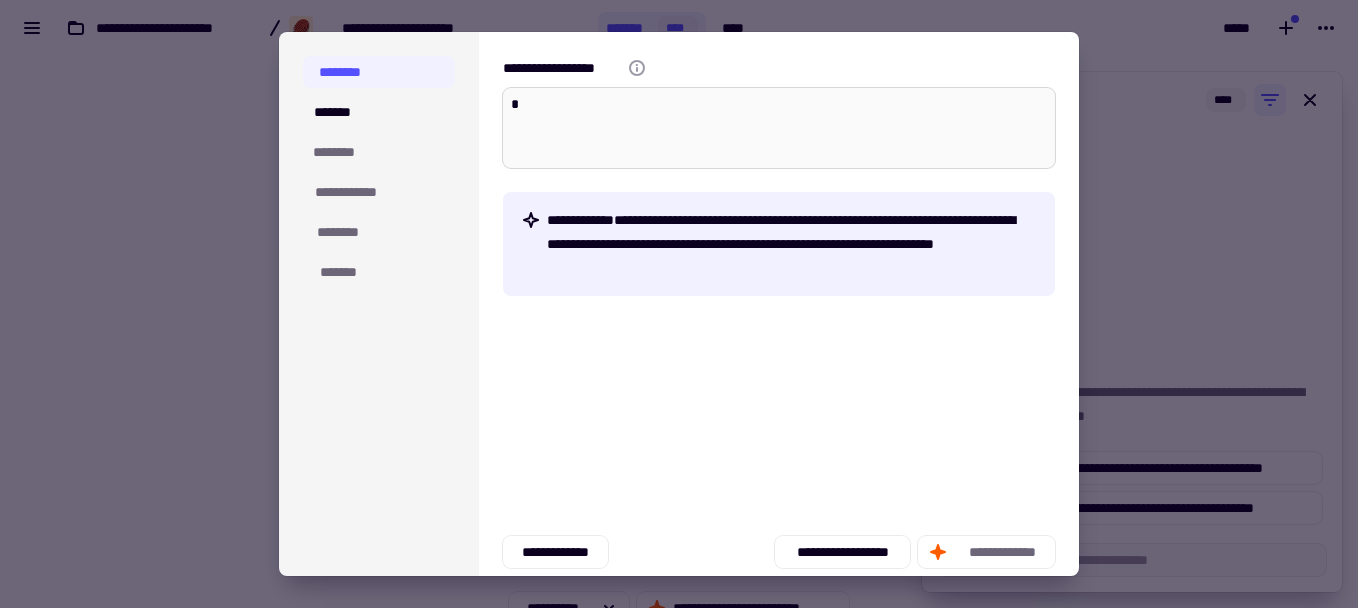 type on "*" 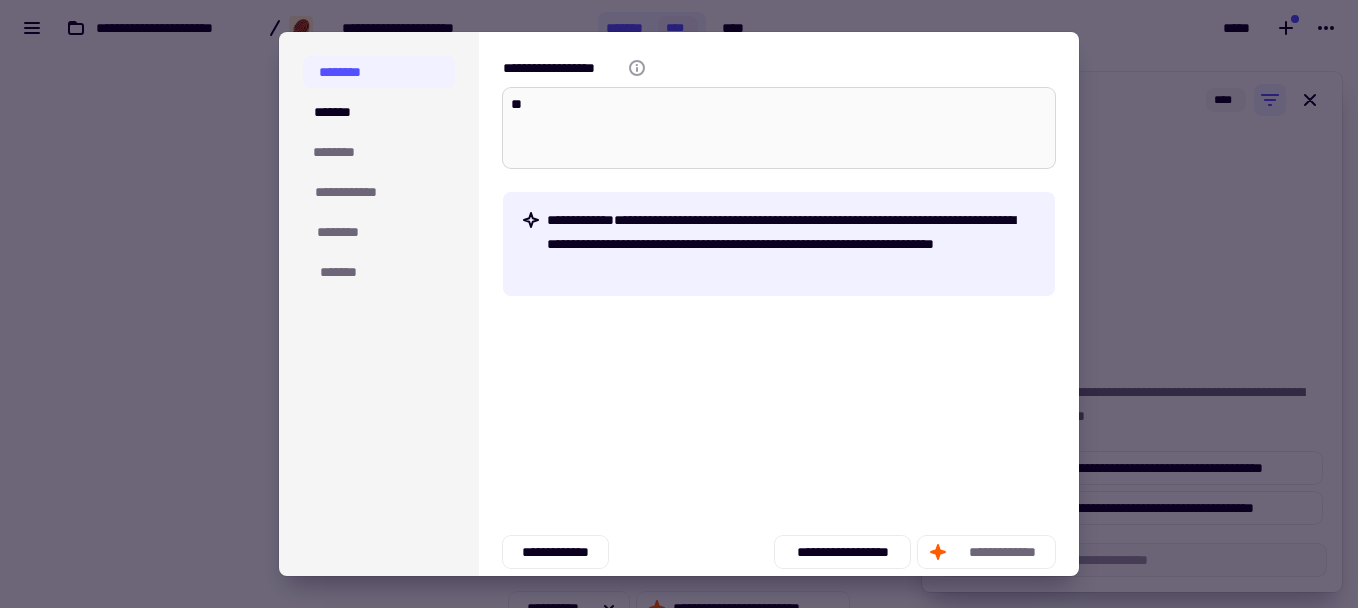 type on "*" 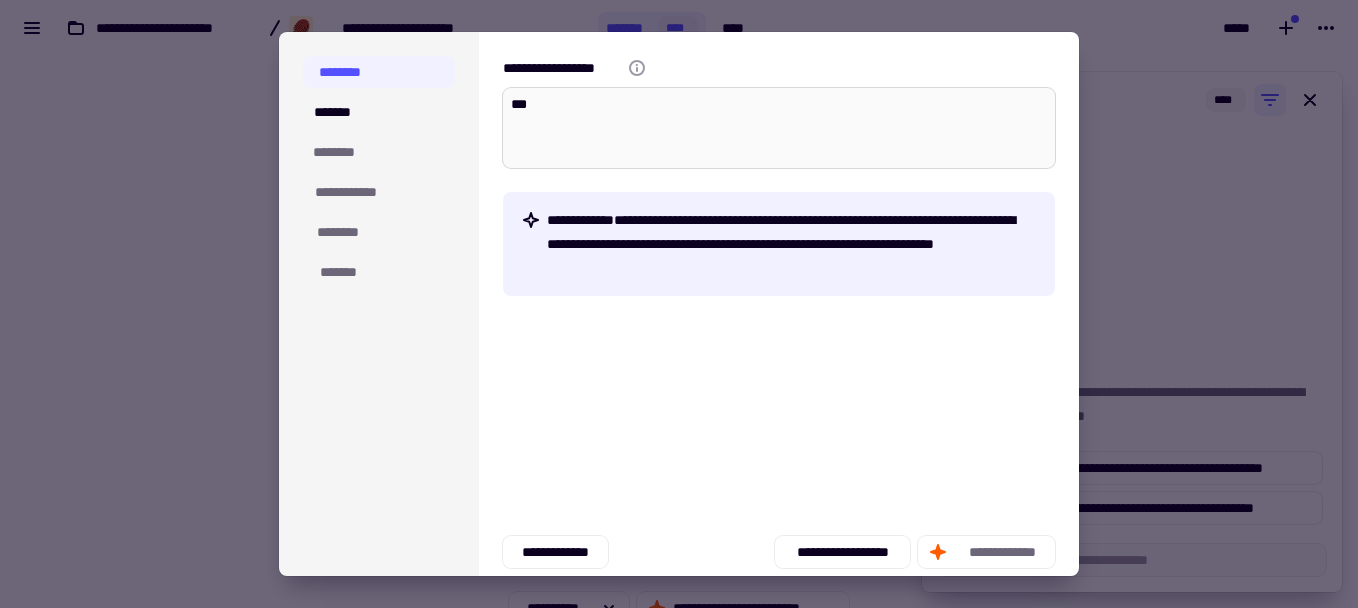 type on "*" 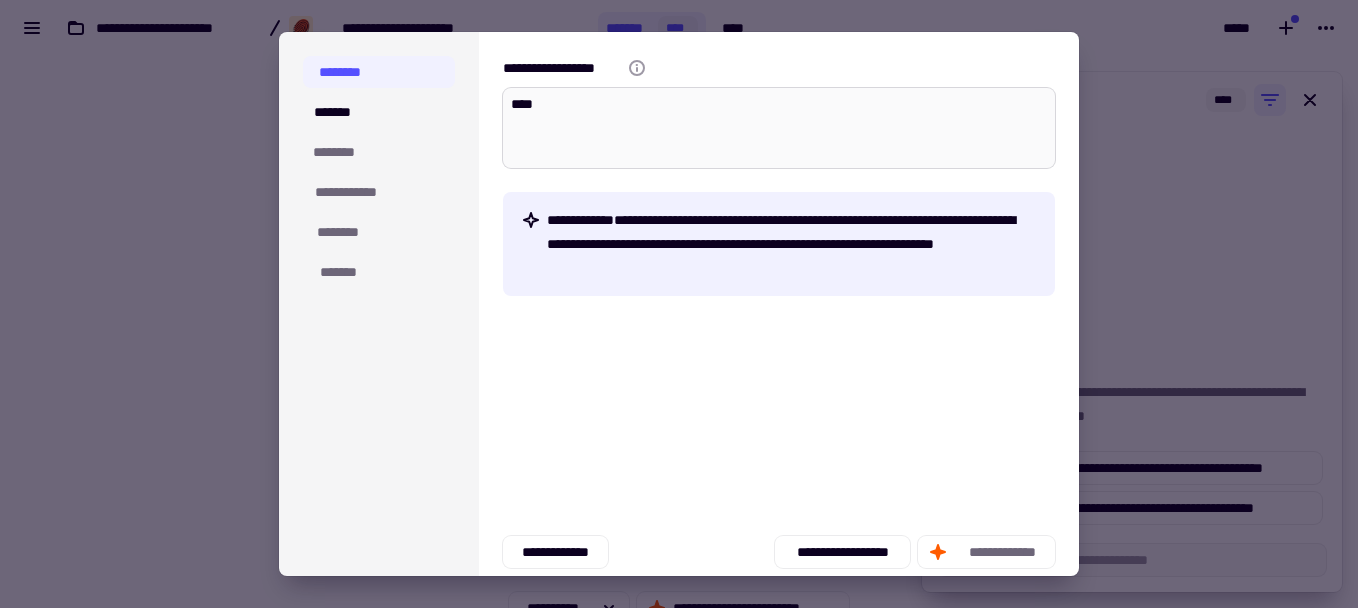 type on "*" 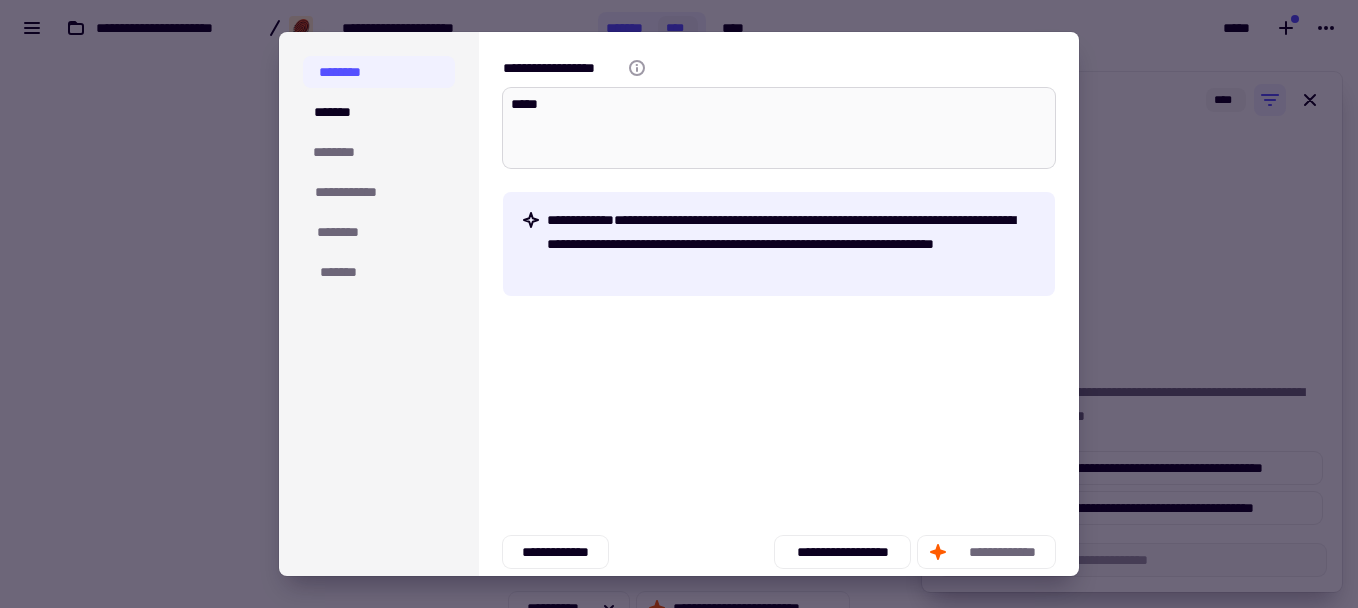 type on "*" 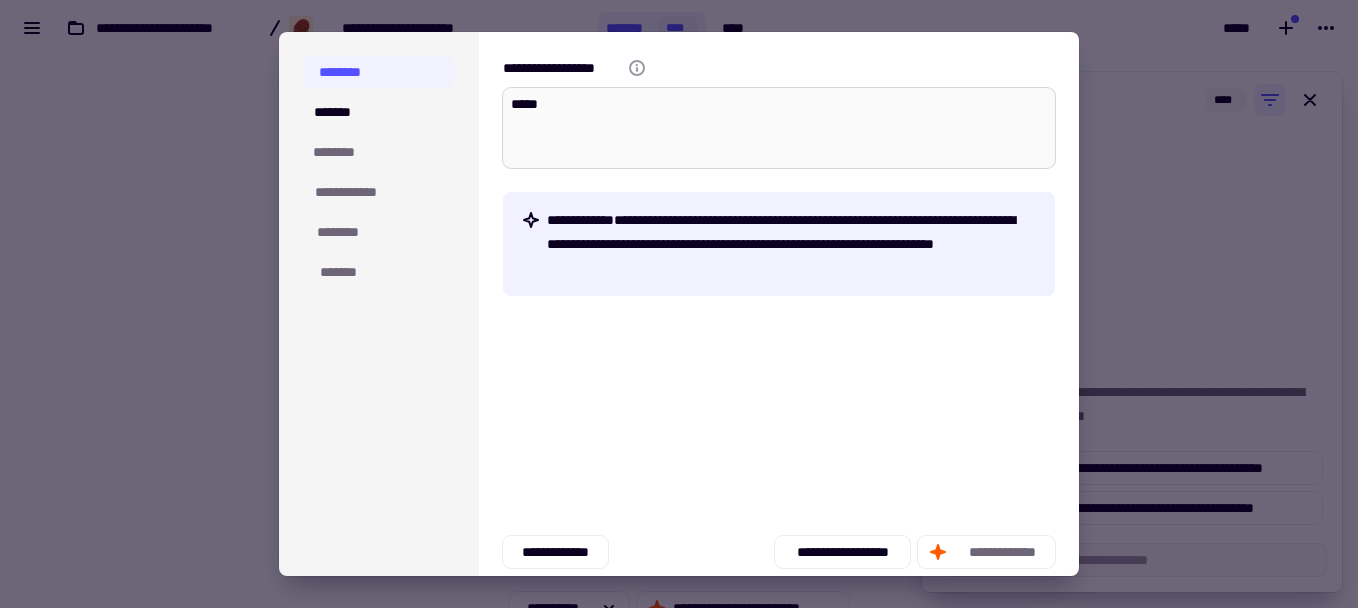 type on "******" 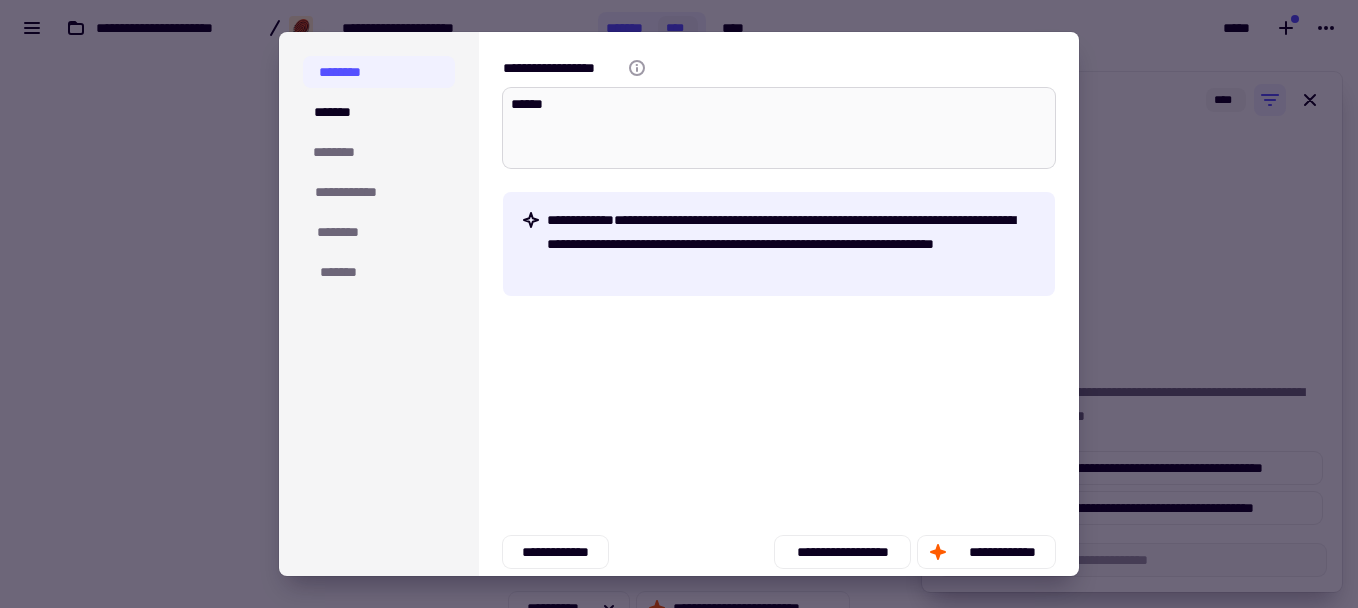 type on "*" 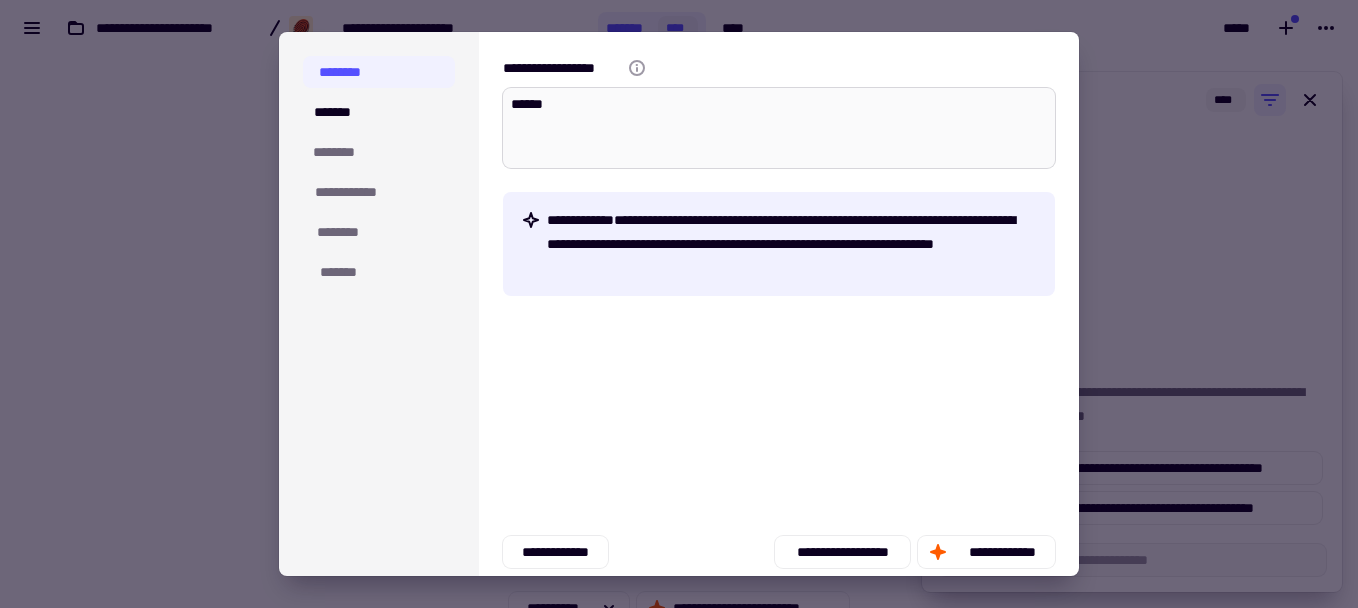 type on "*******" 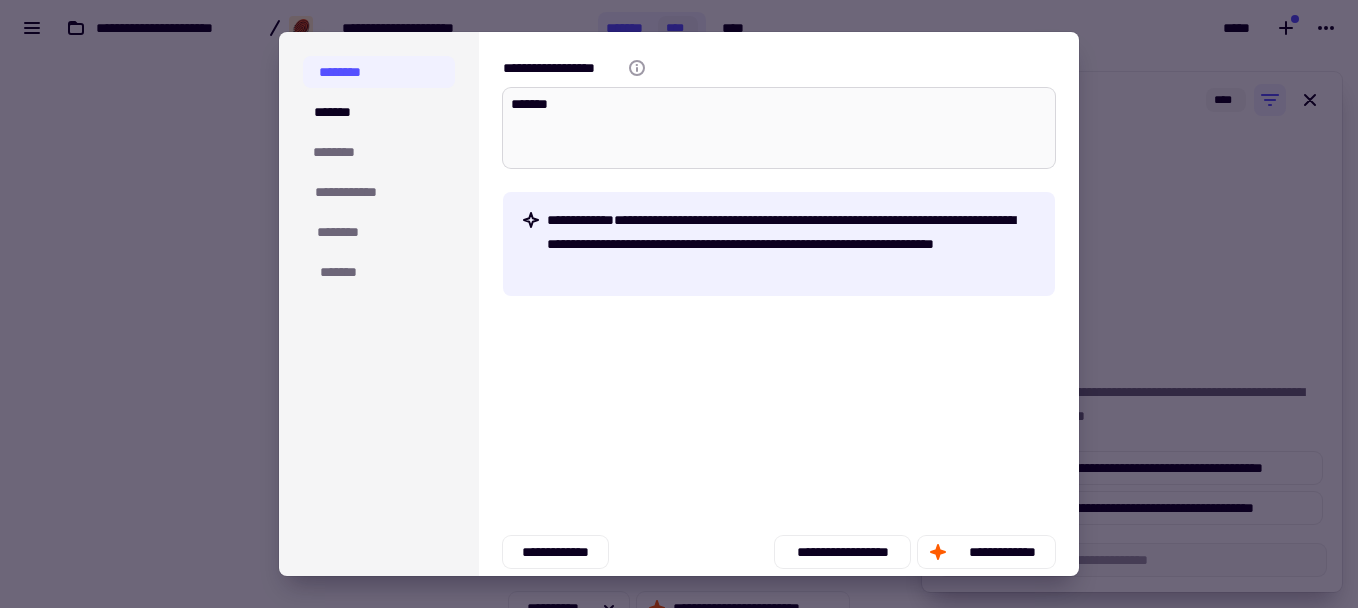 type on "*" 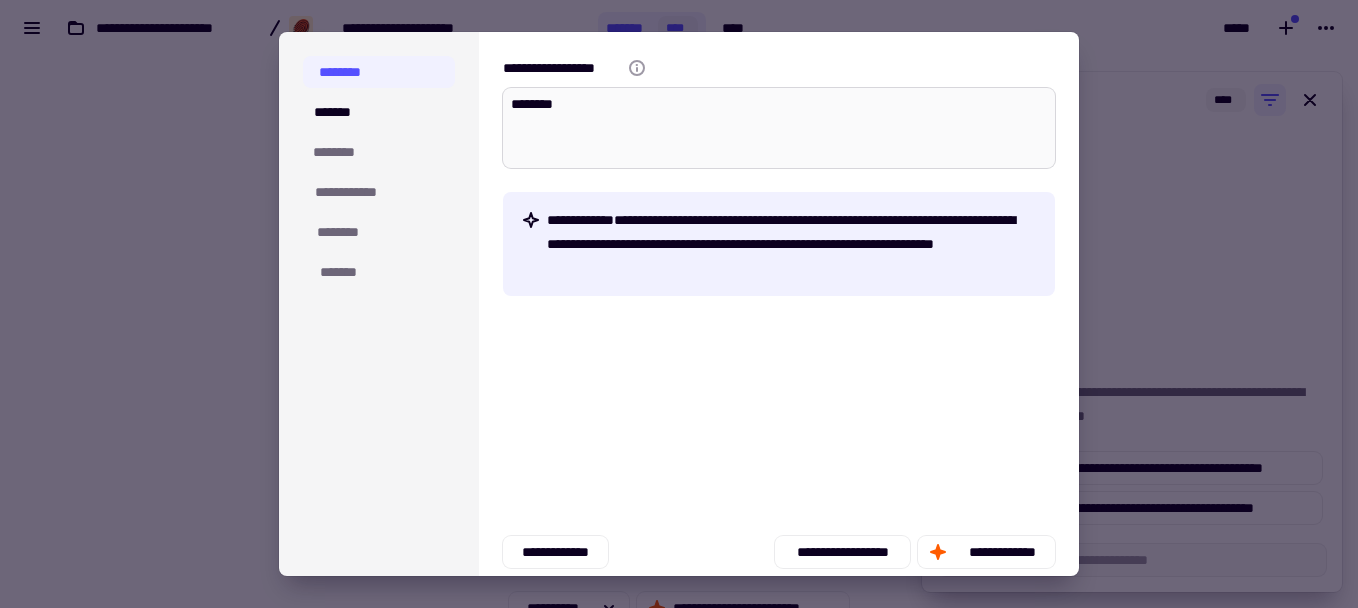 type on "*" 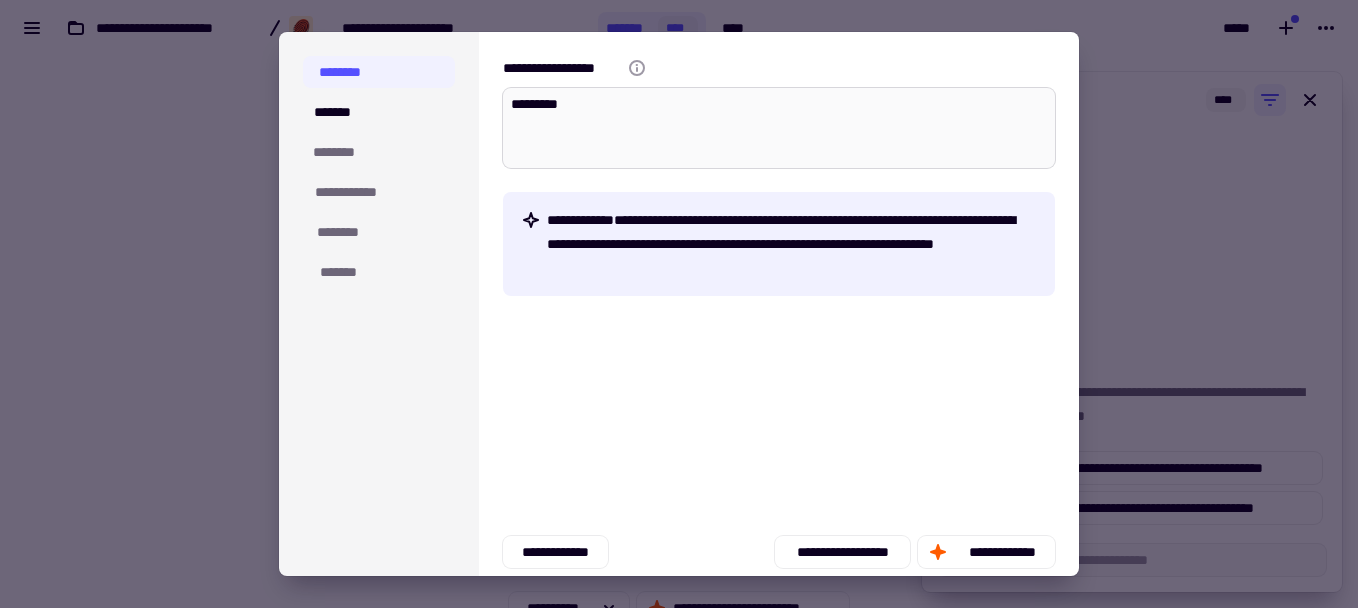 type on "*" 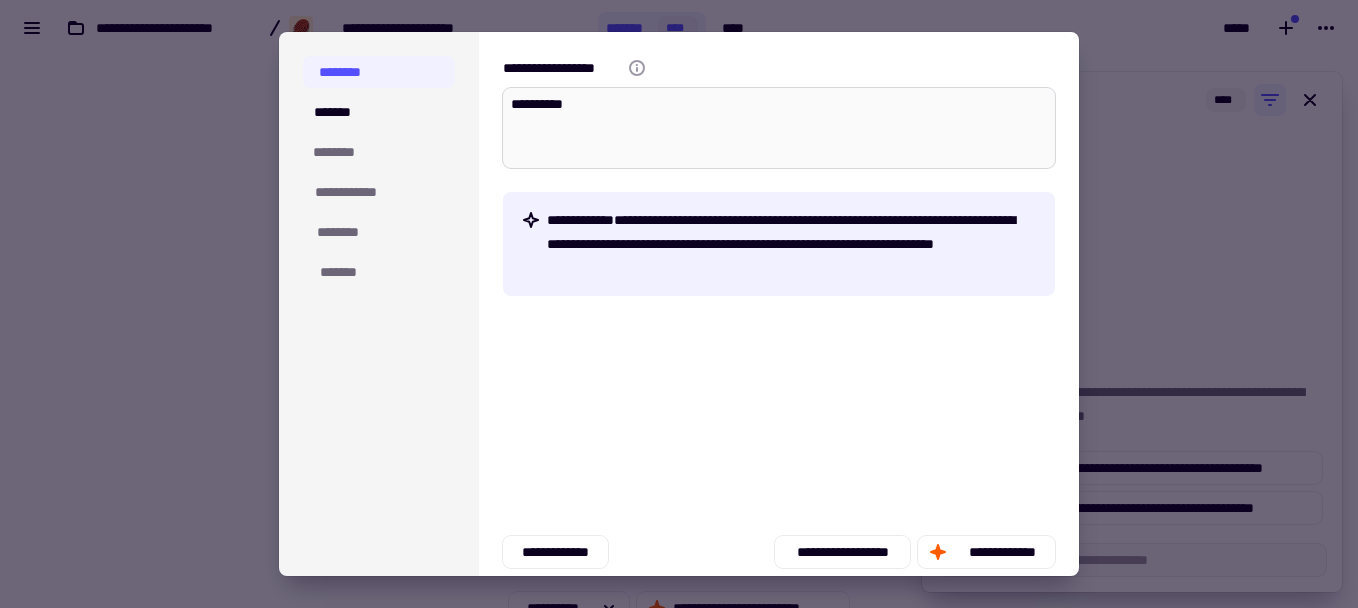 type on "*" 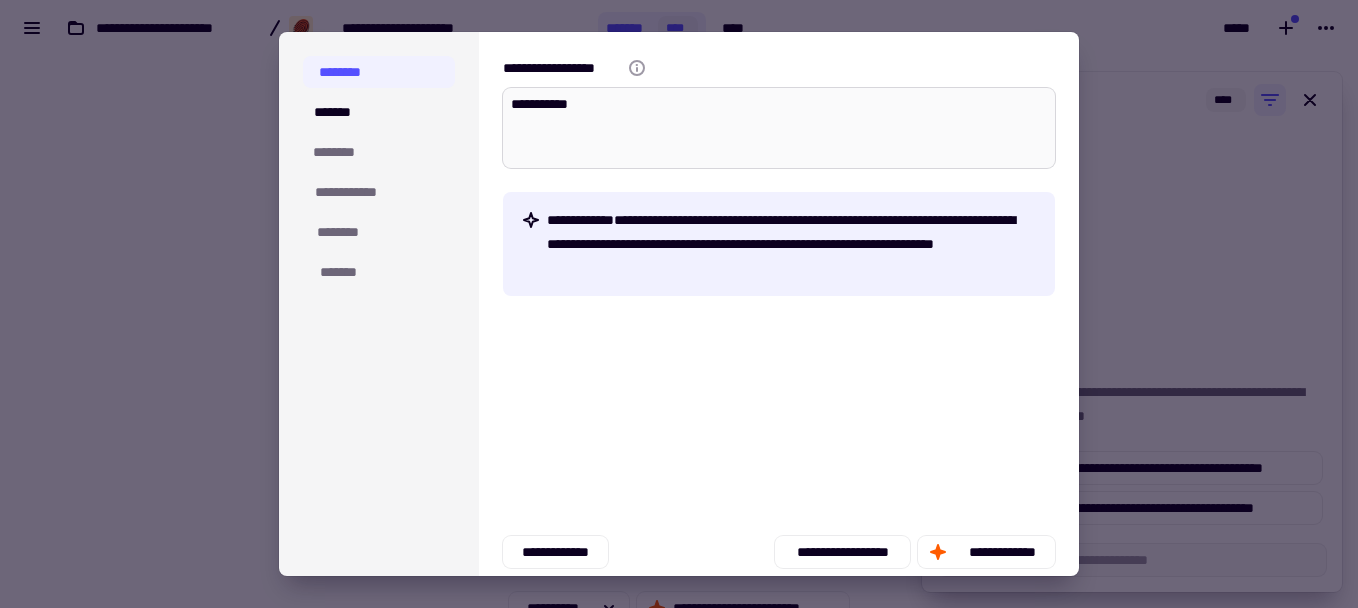 type on "*" 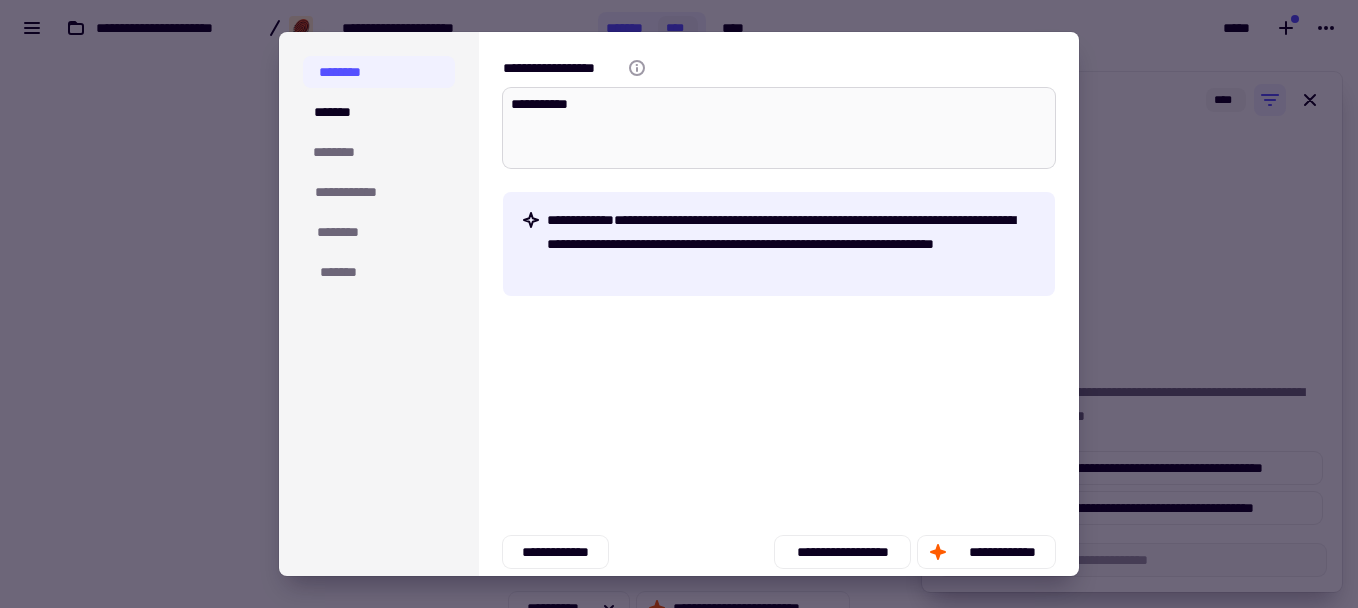 type on "**********" 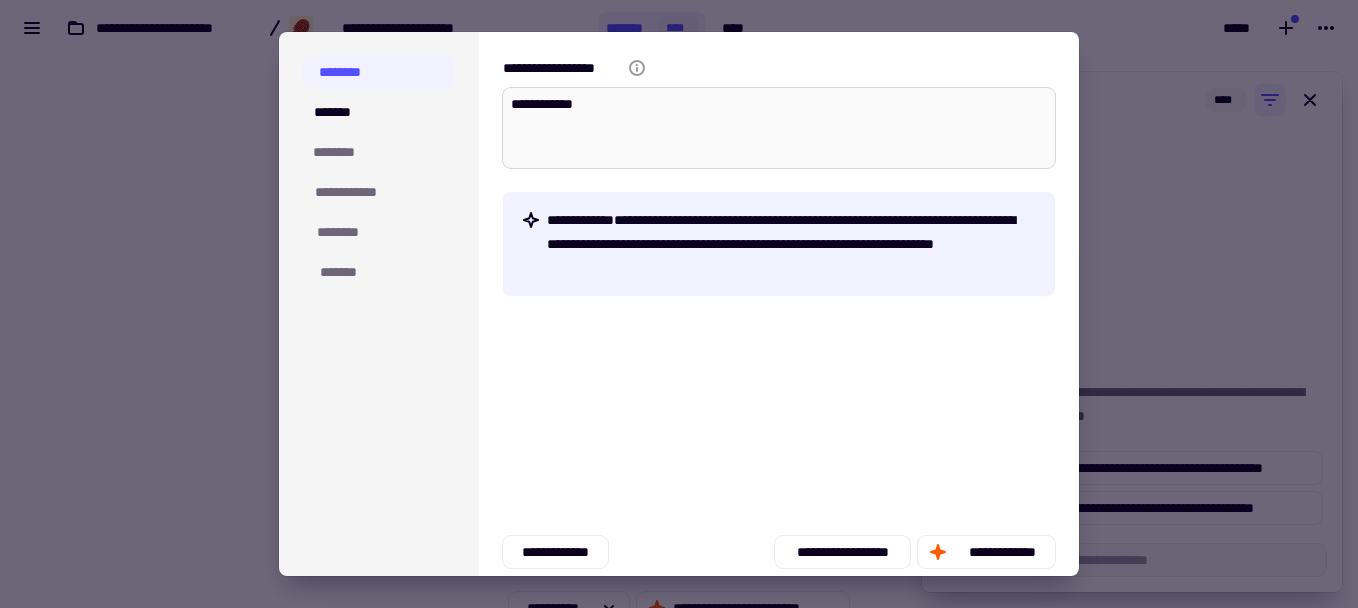 type on "*" 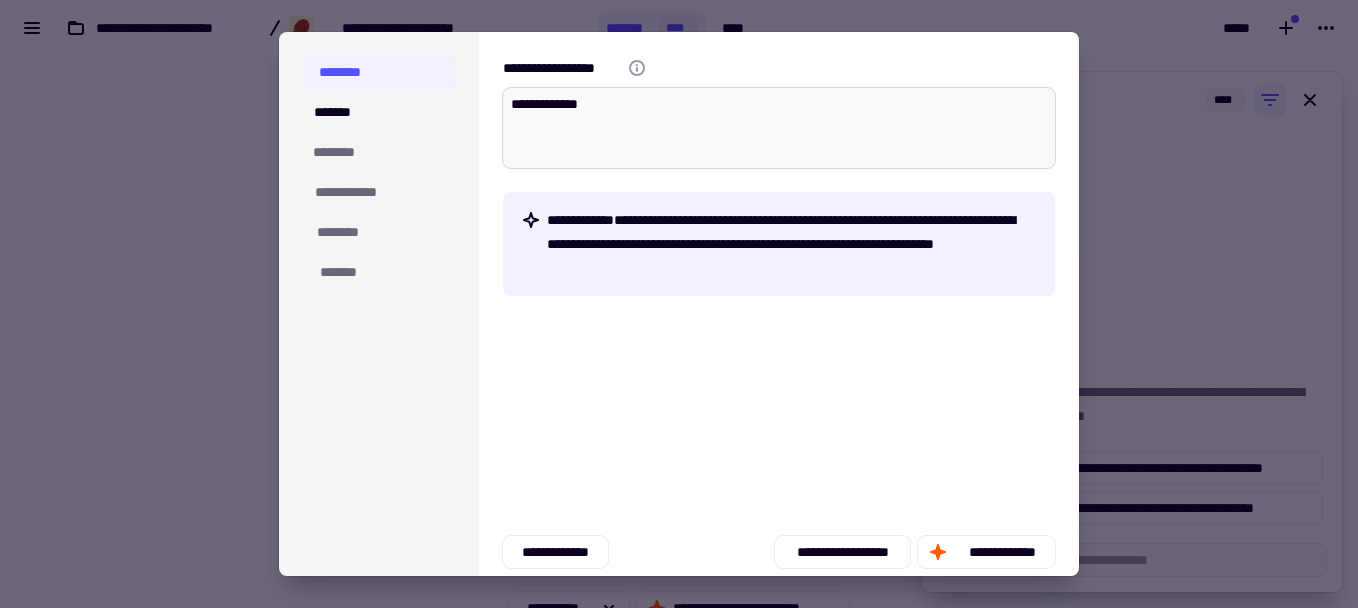 type on "*" 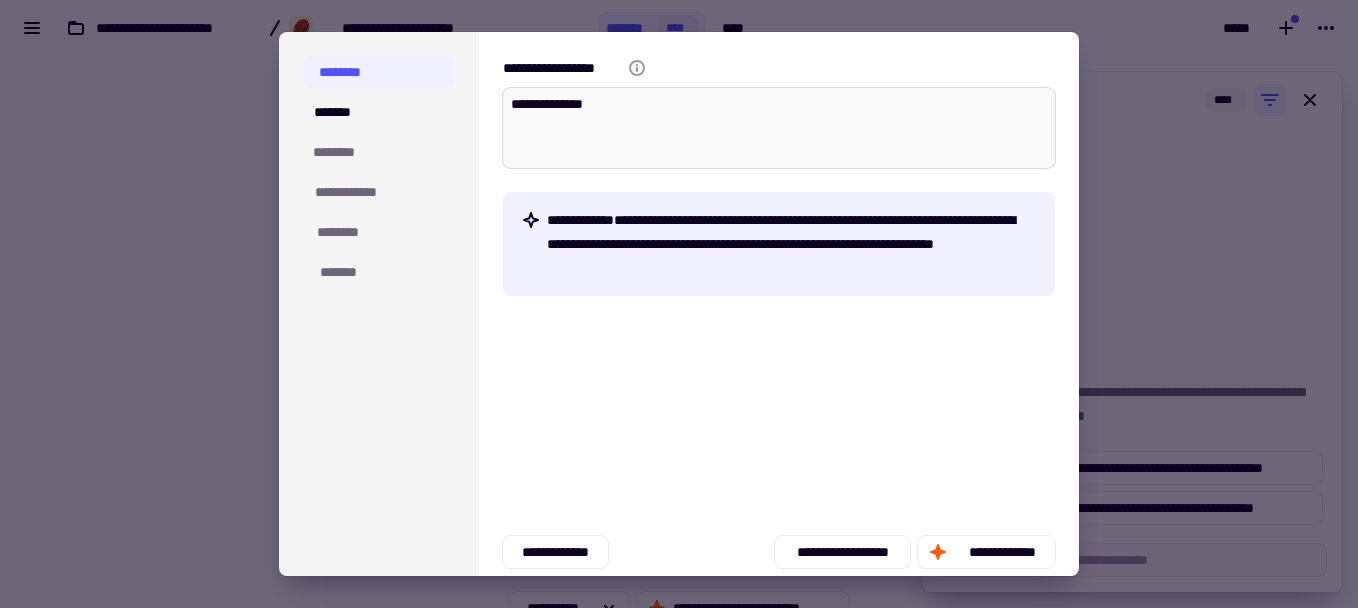 type on "*" 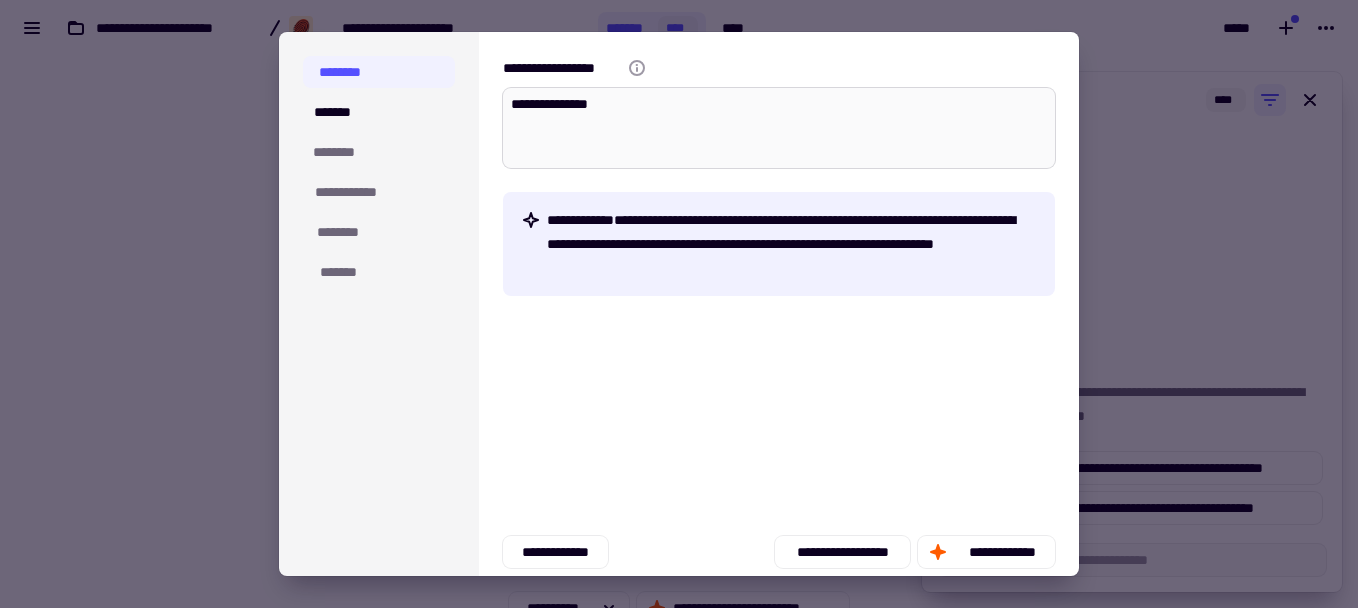 type on "*" 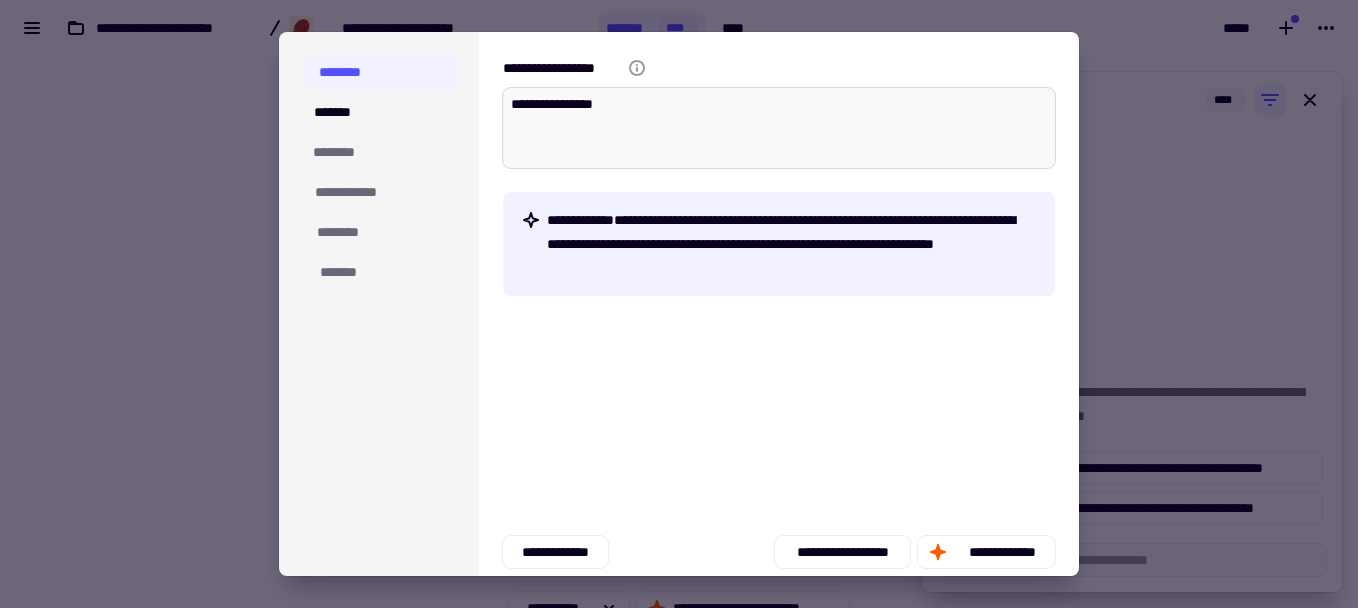type on "*" 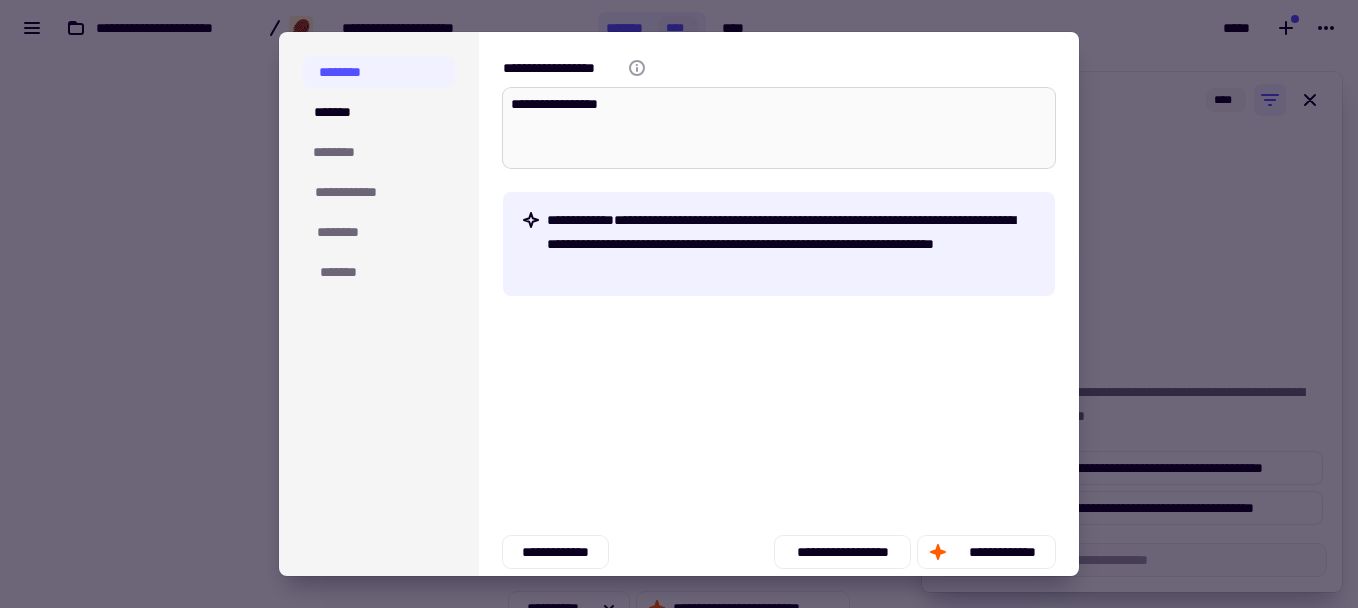 type on "*" 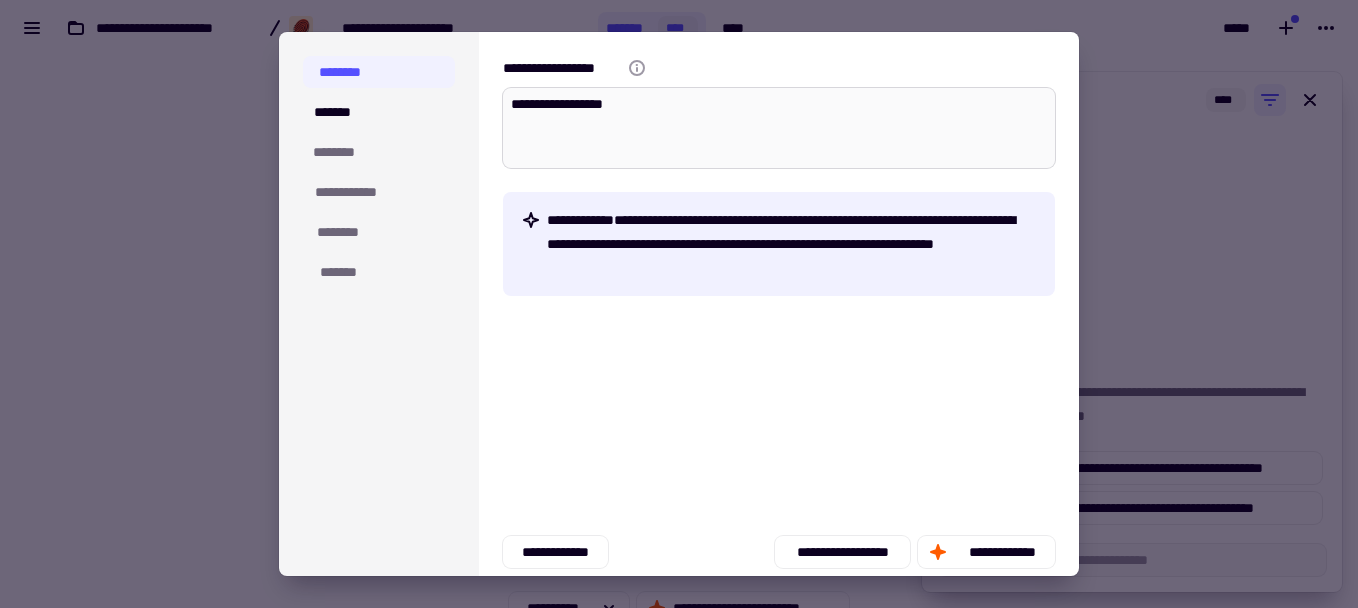 type on "*" 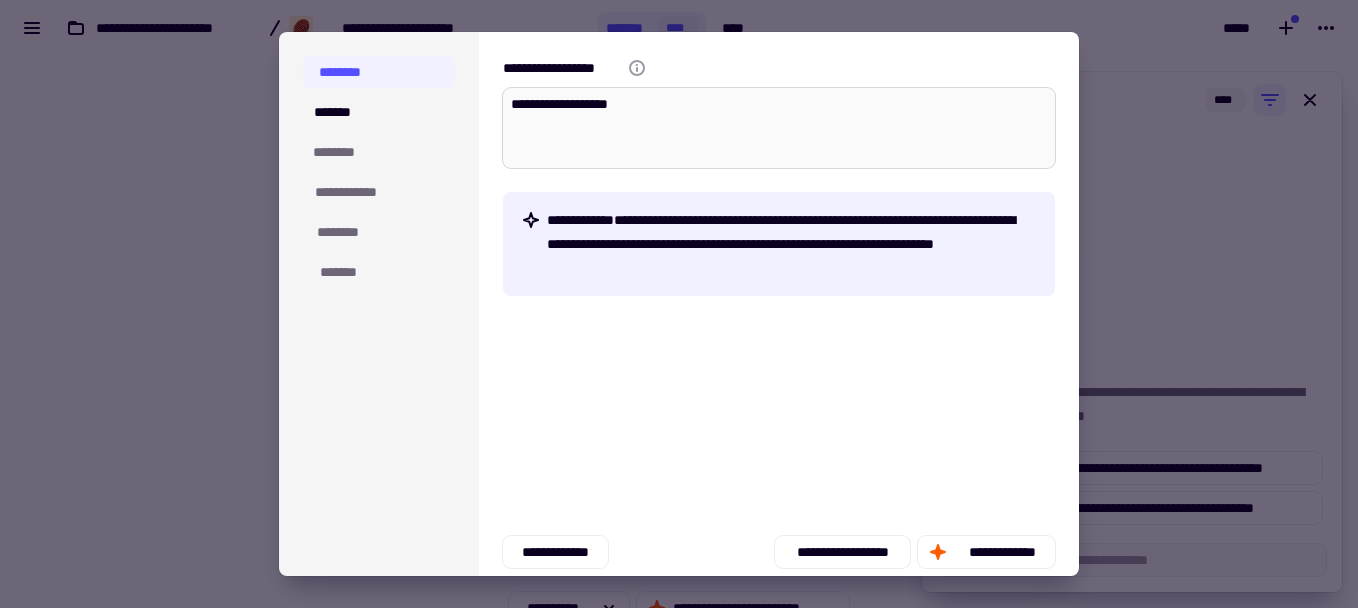 type on "*" 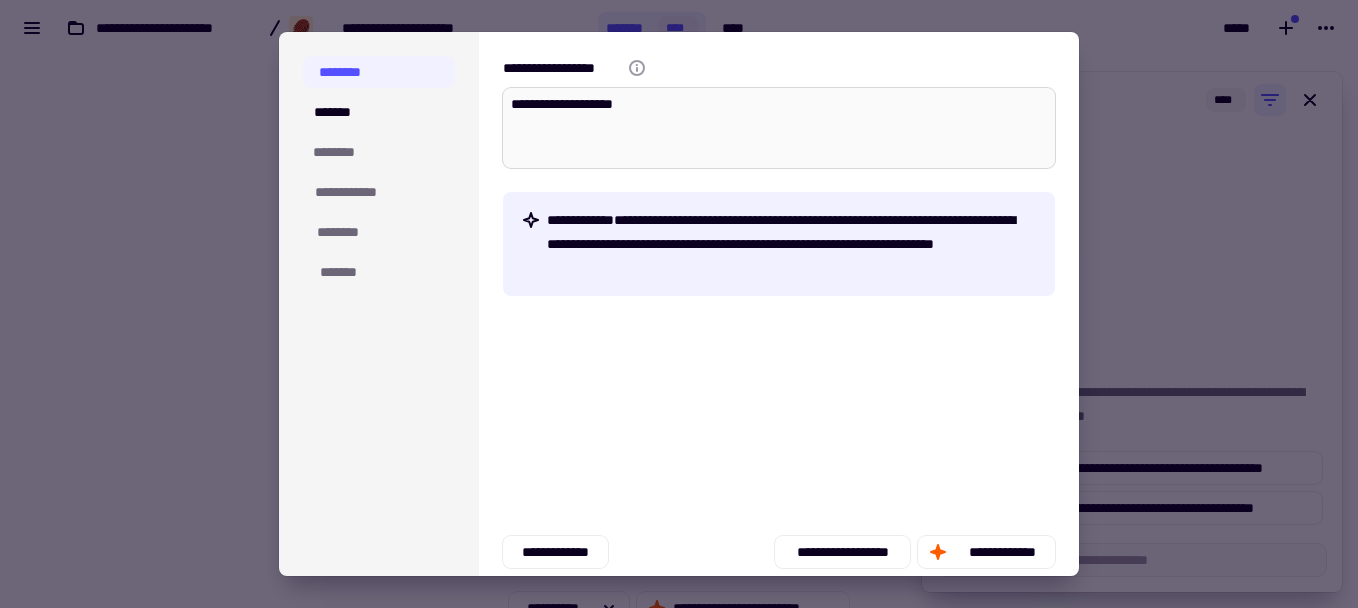 type on "*" 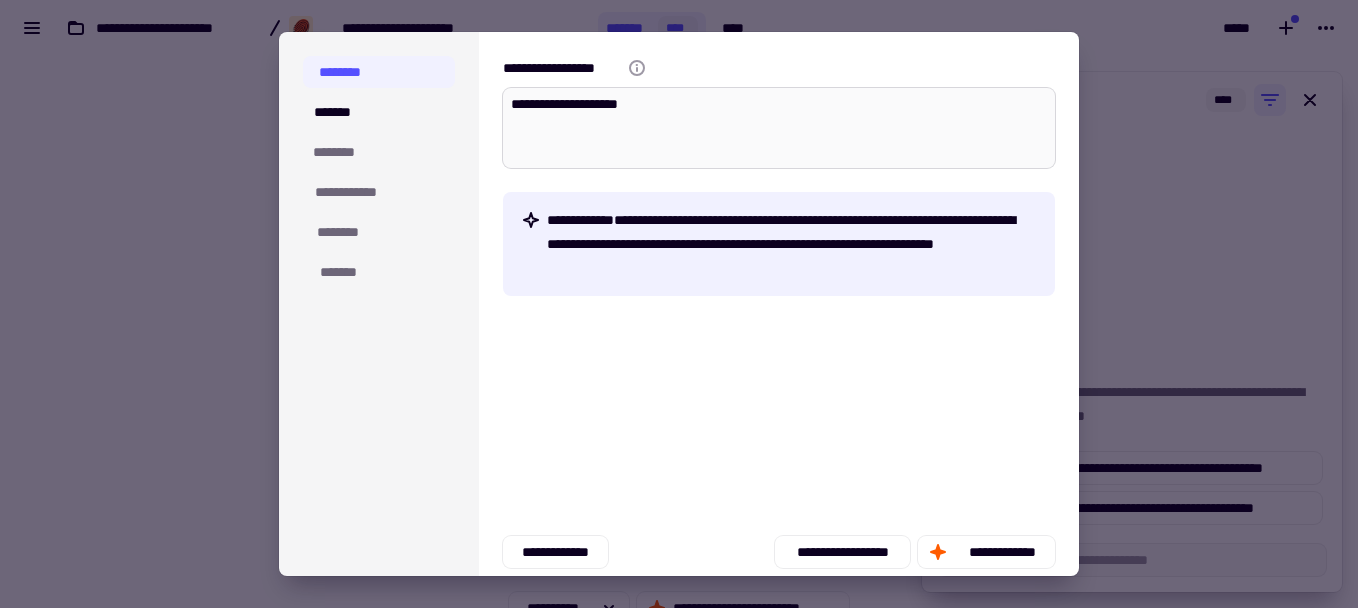 type on "*" 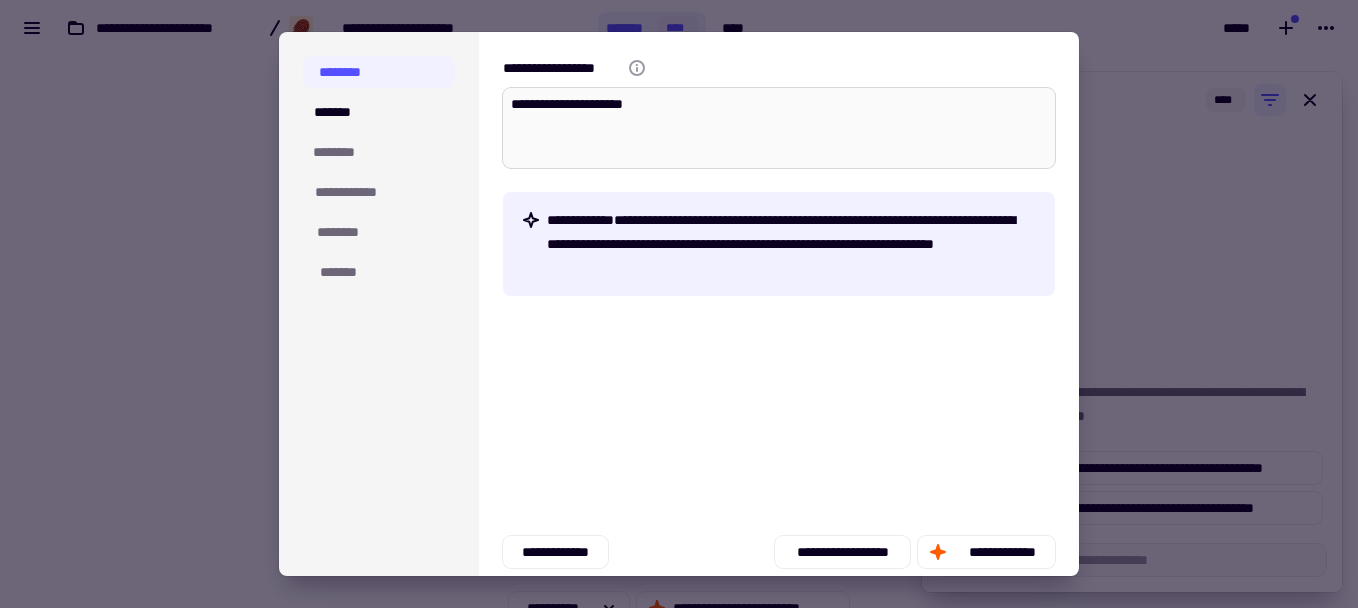 type on "*" 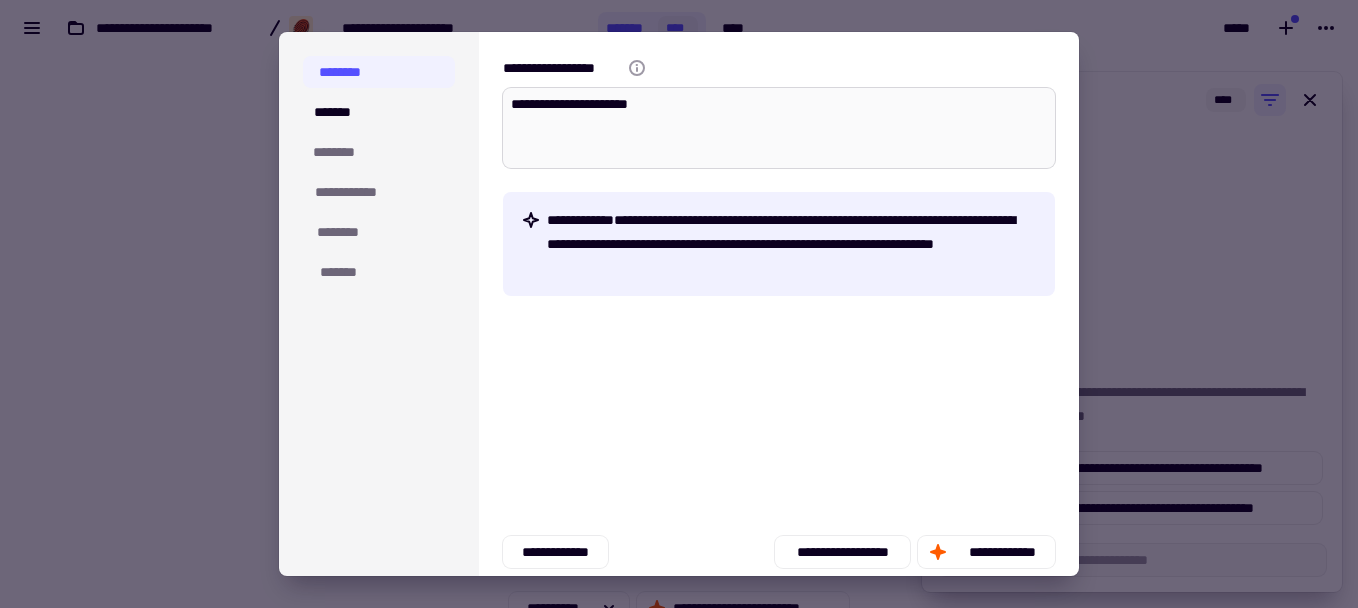 type on "*" 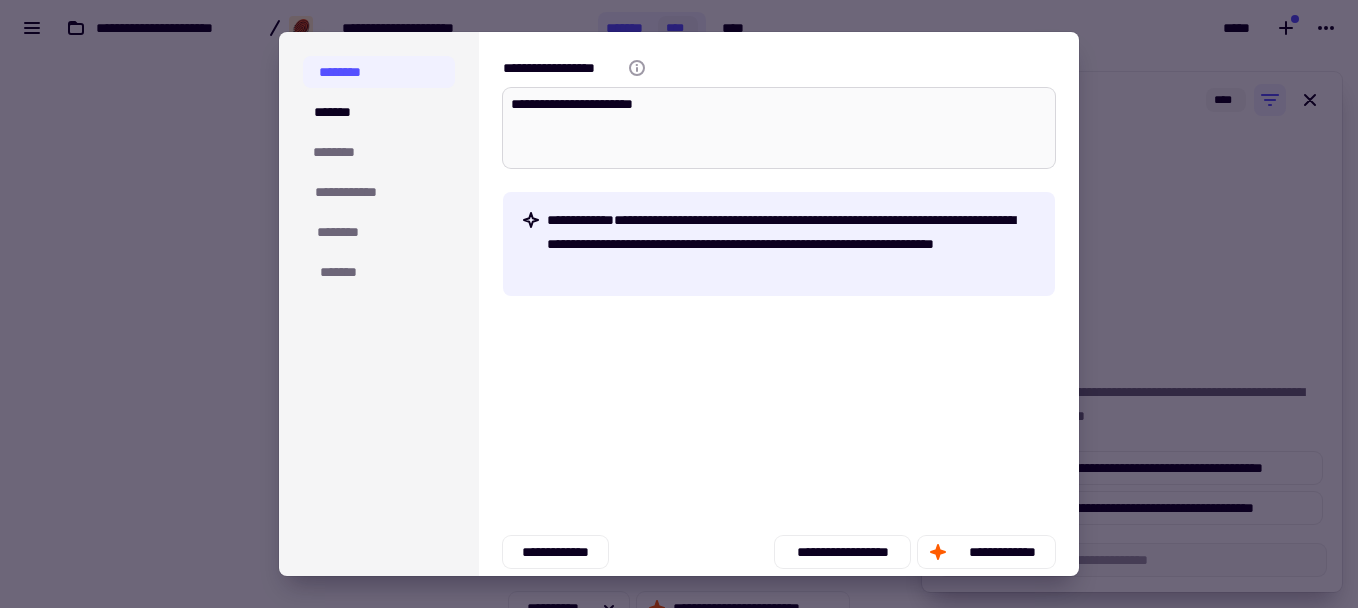 type on "*" 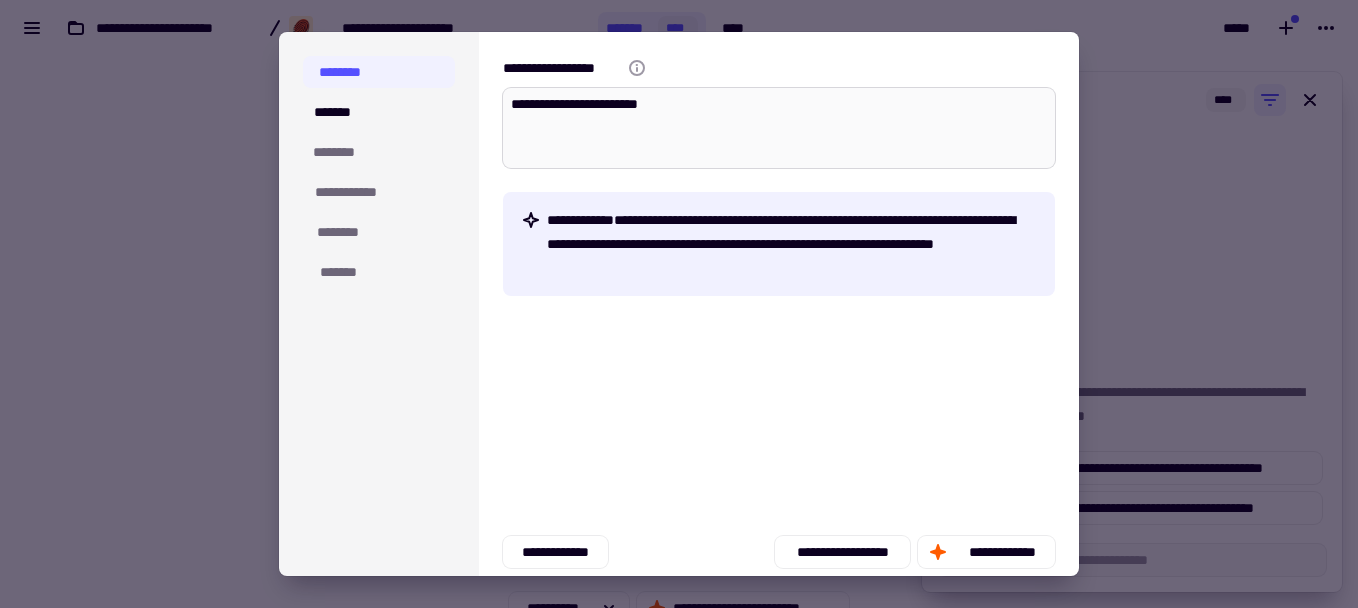 type on "*" 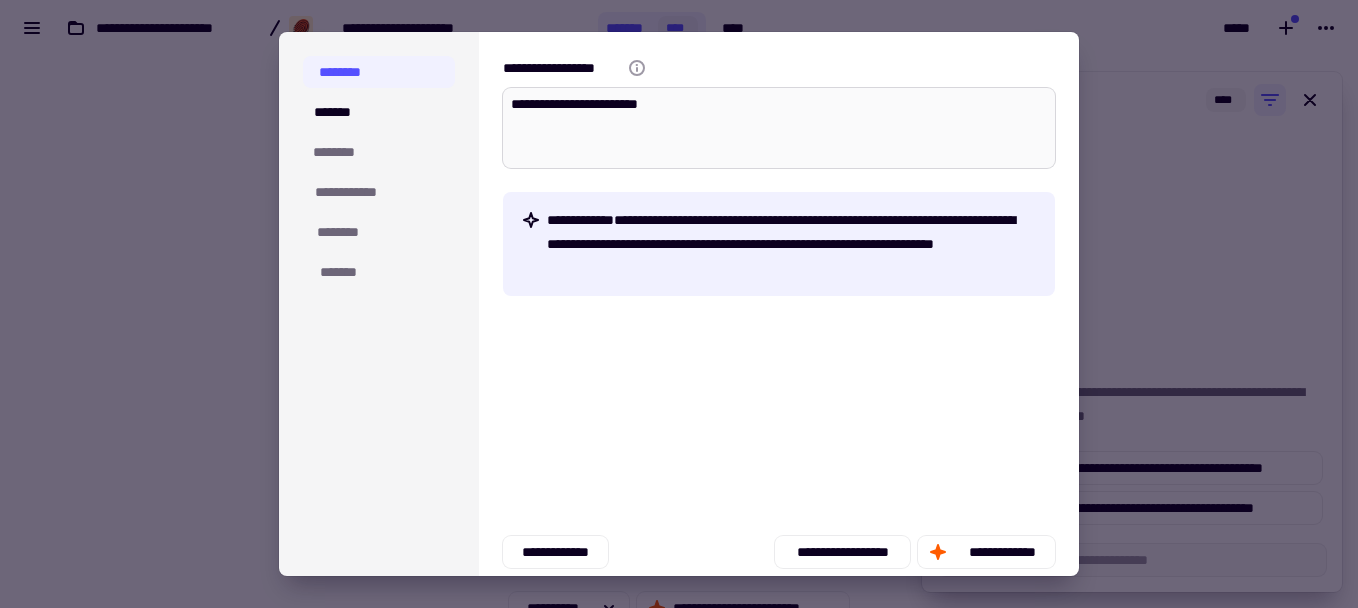 type on "**********" 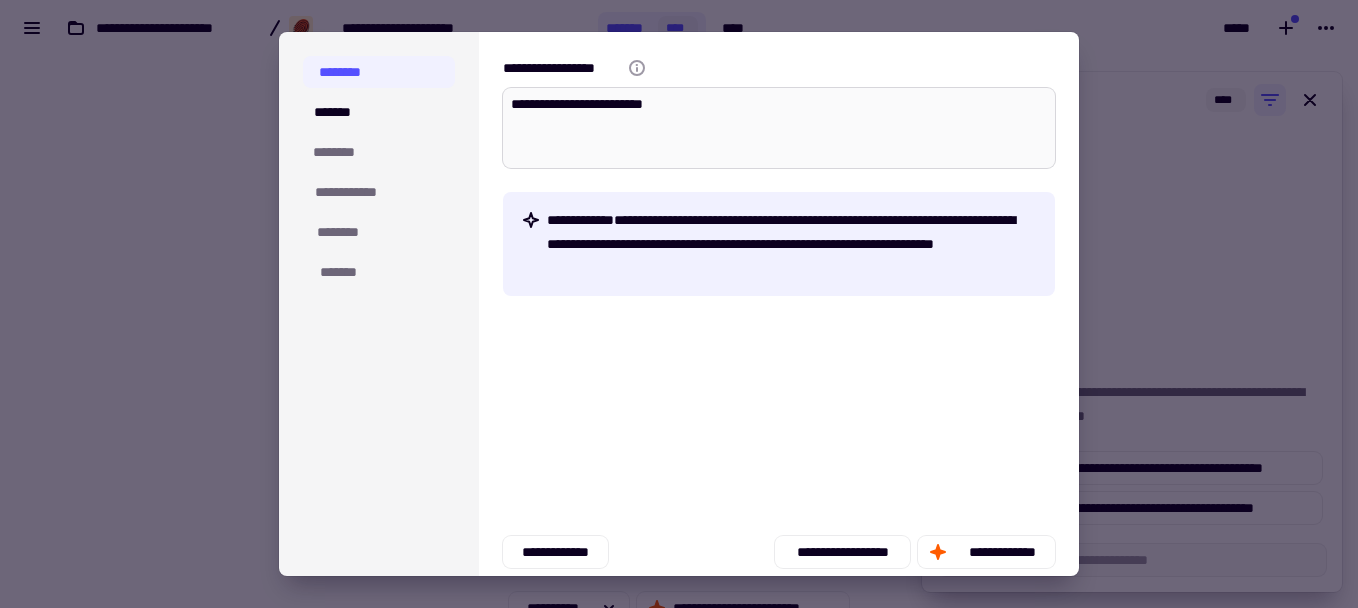type on "*" 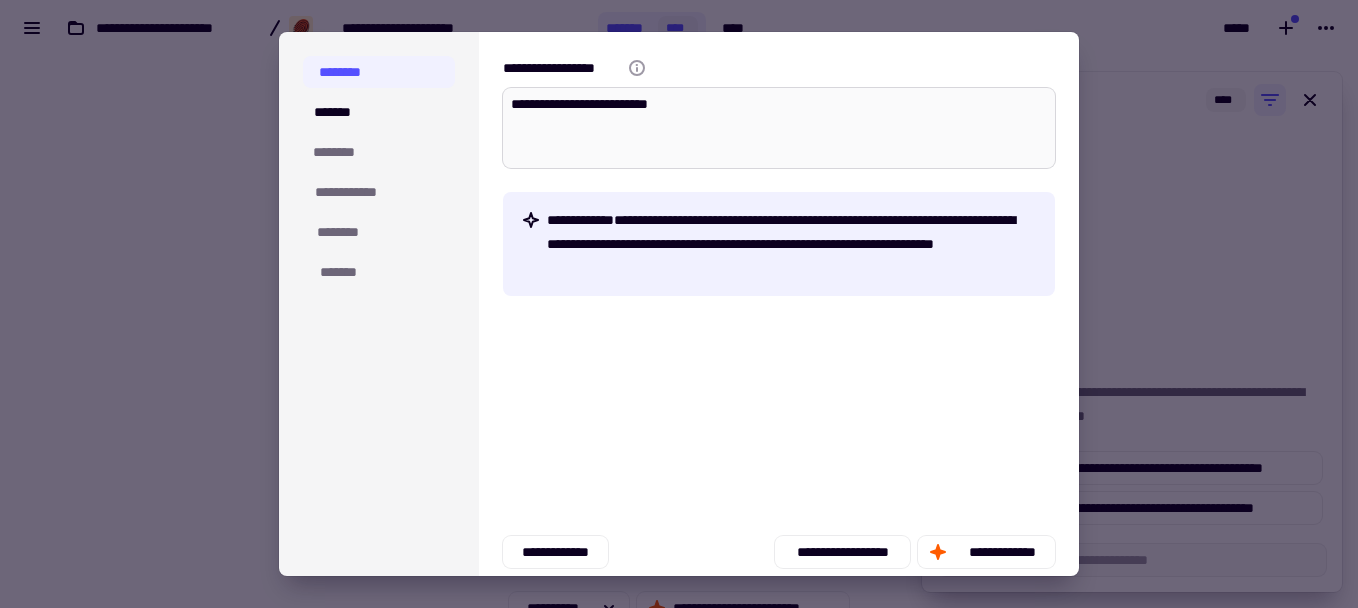 type on "*" 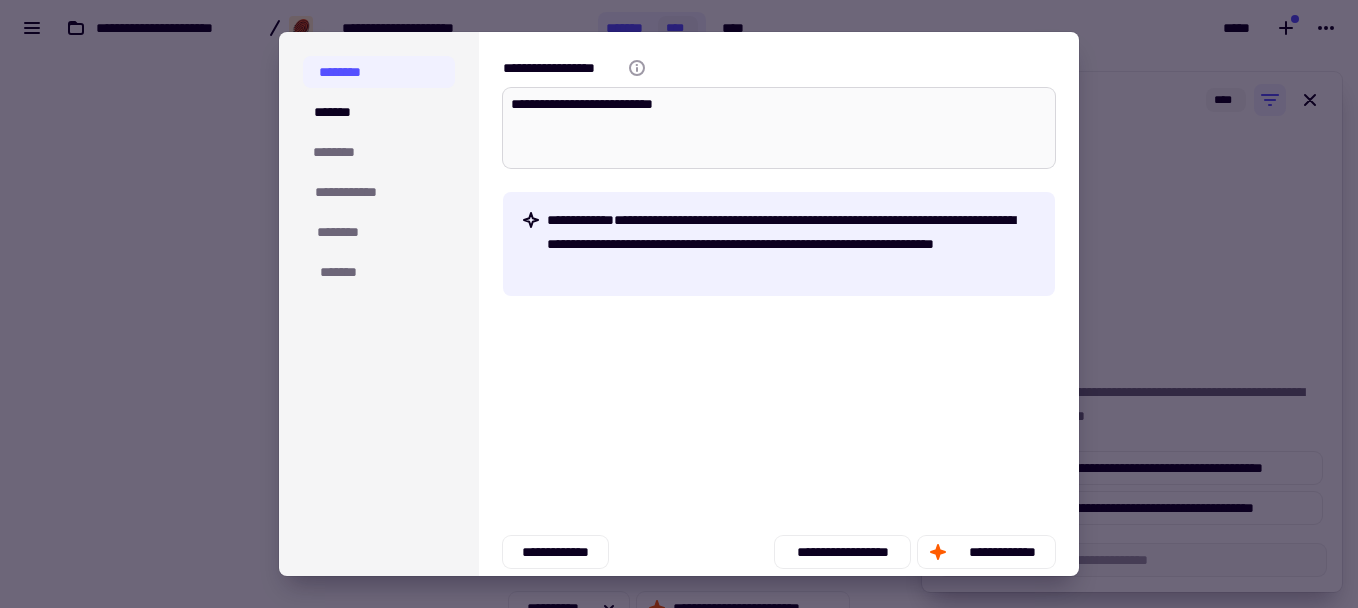 type on "*" 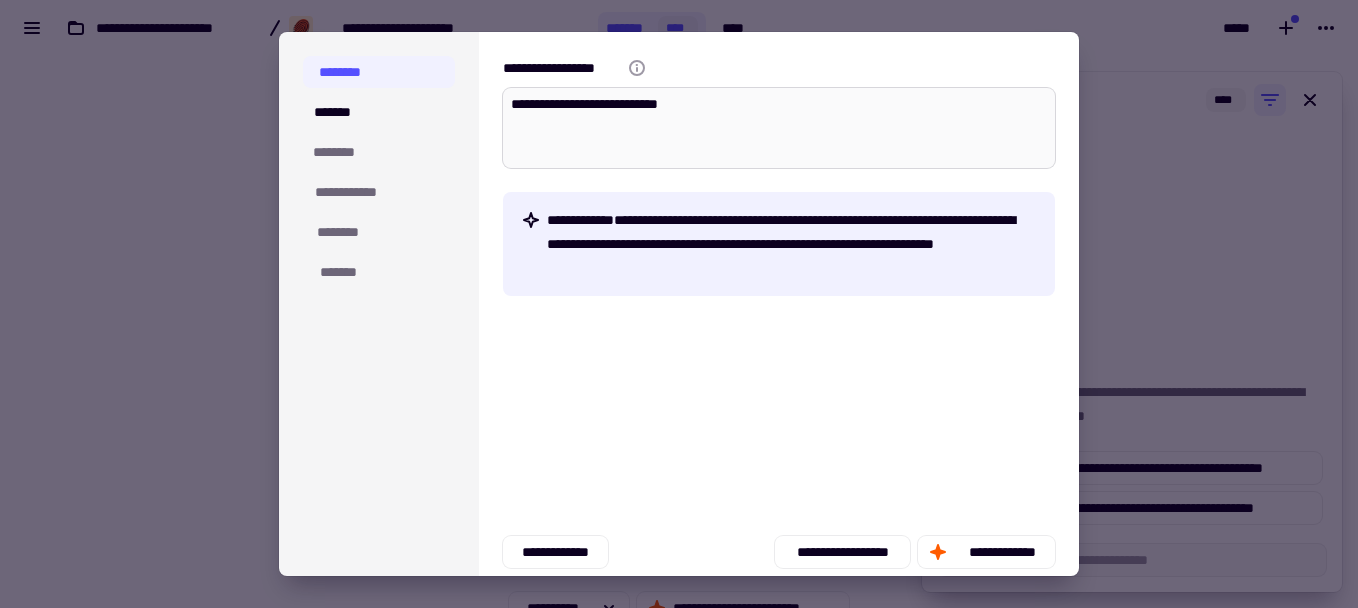 type on "*" 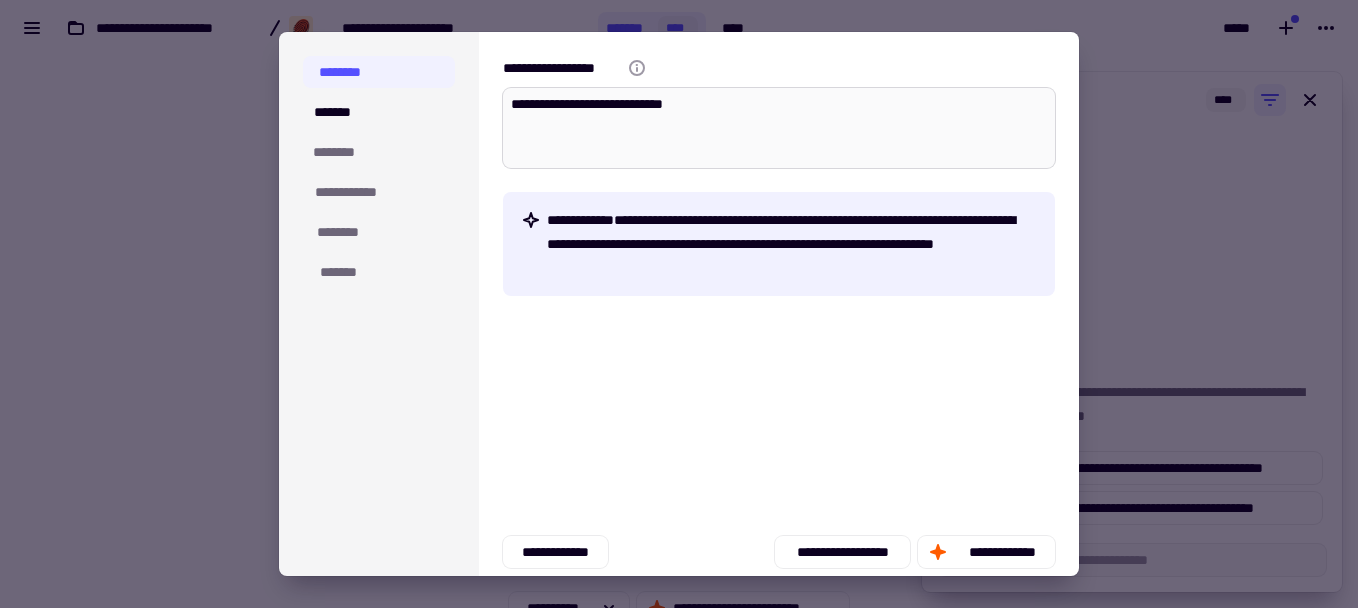 type on "*" 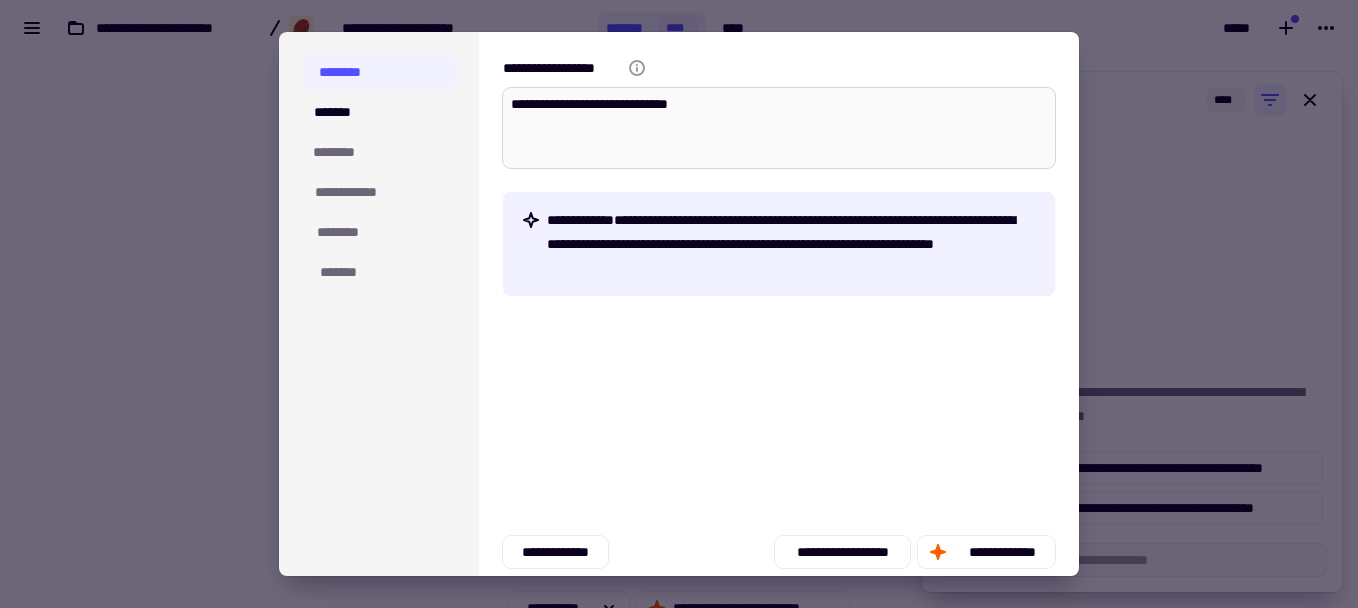 type on "*" 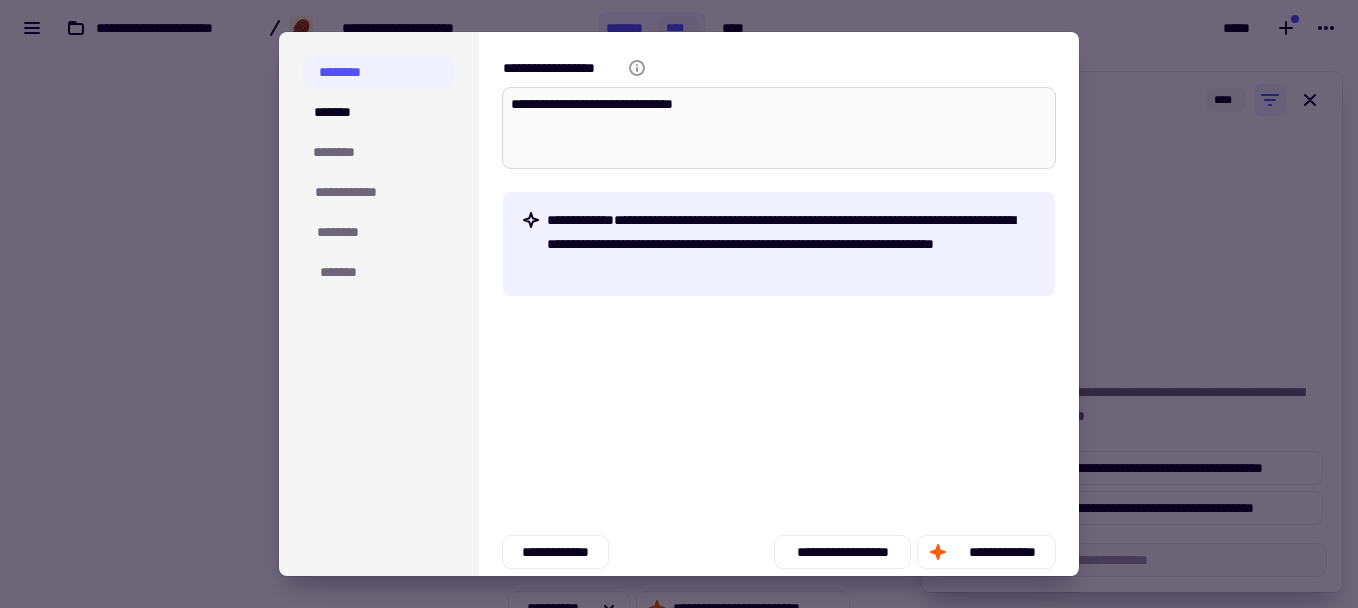 type on "*" 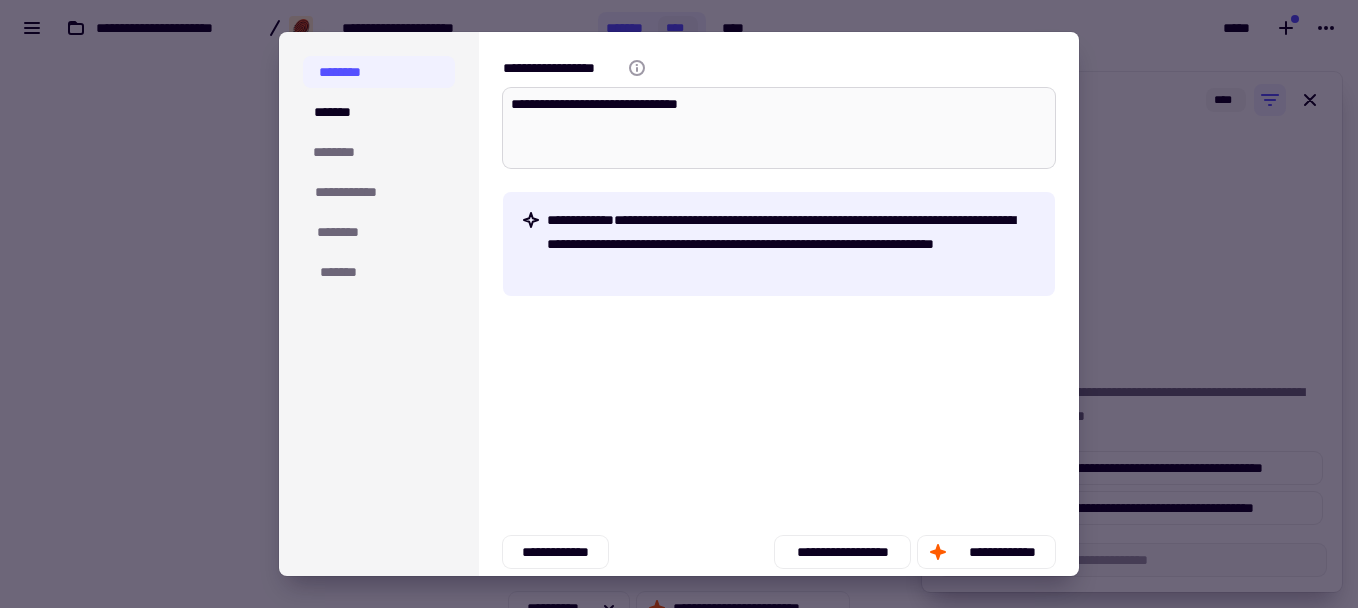 type on "*" 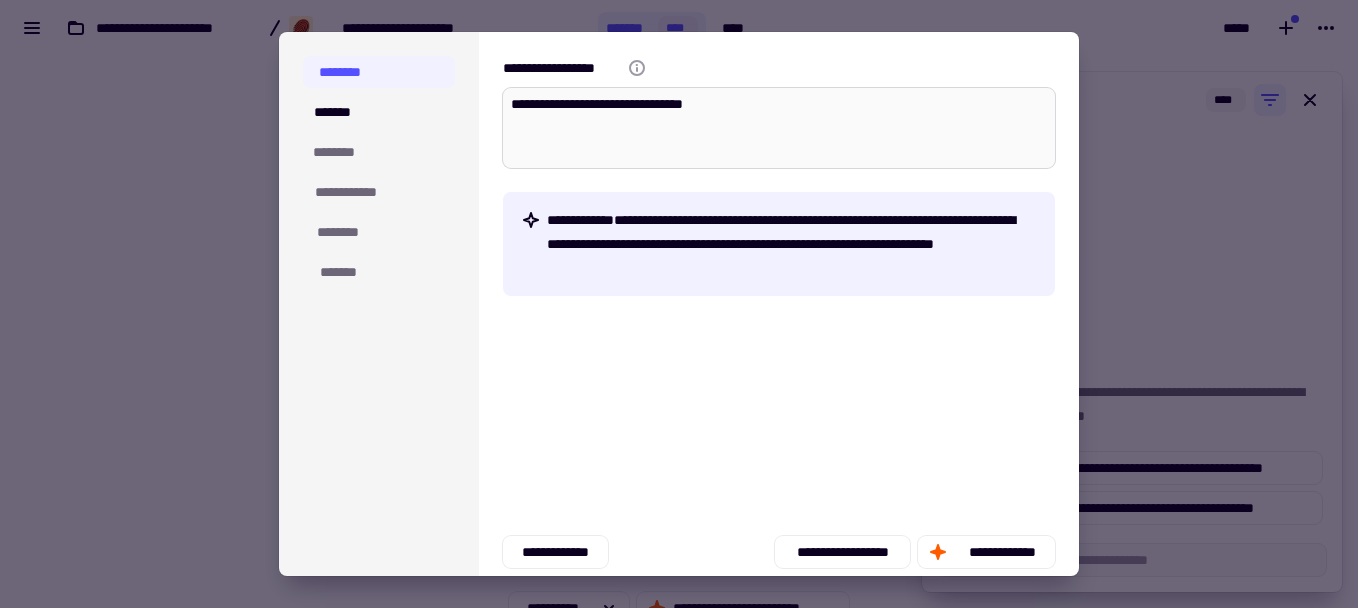 type on "*" 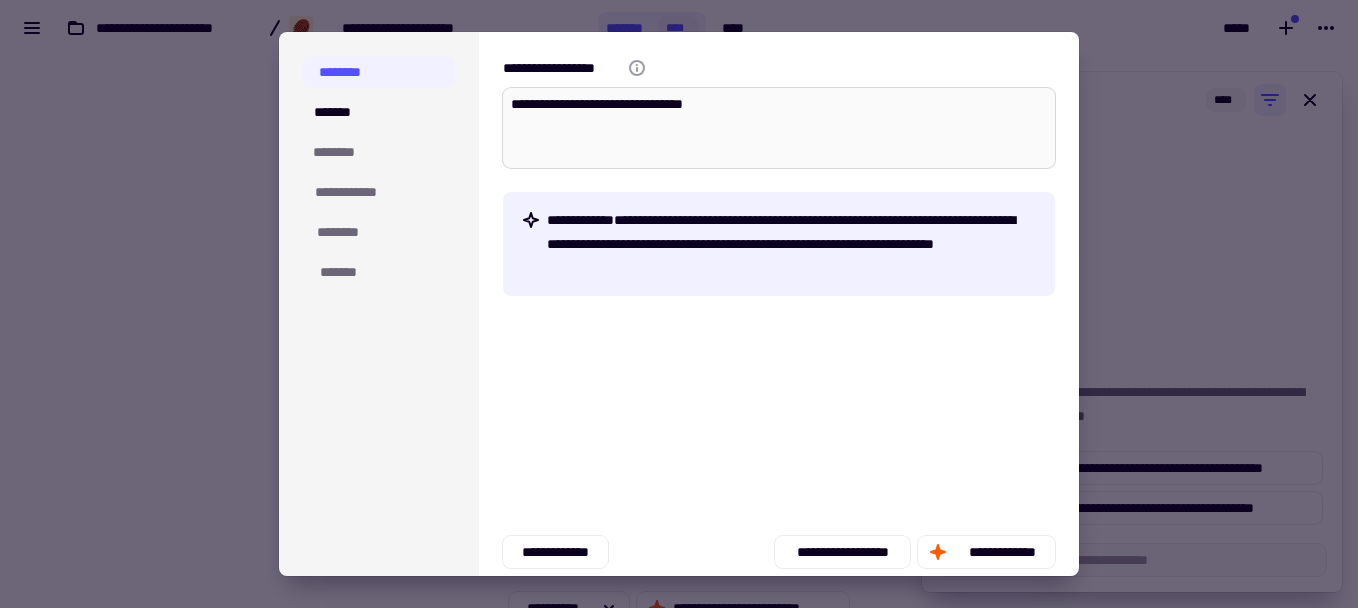type on "**********" 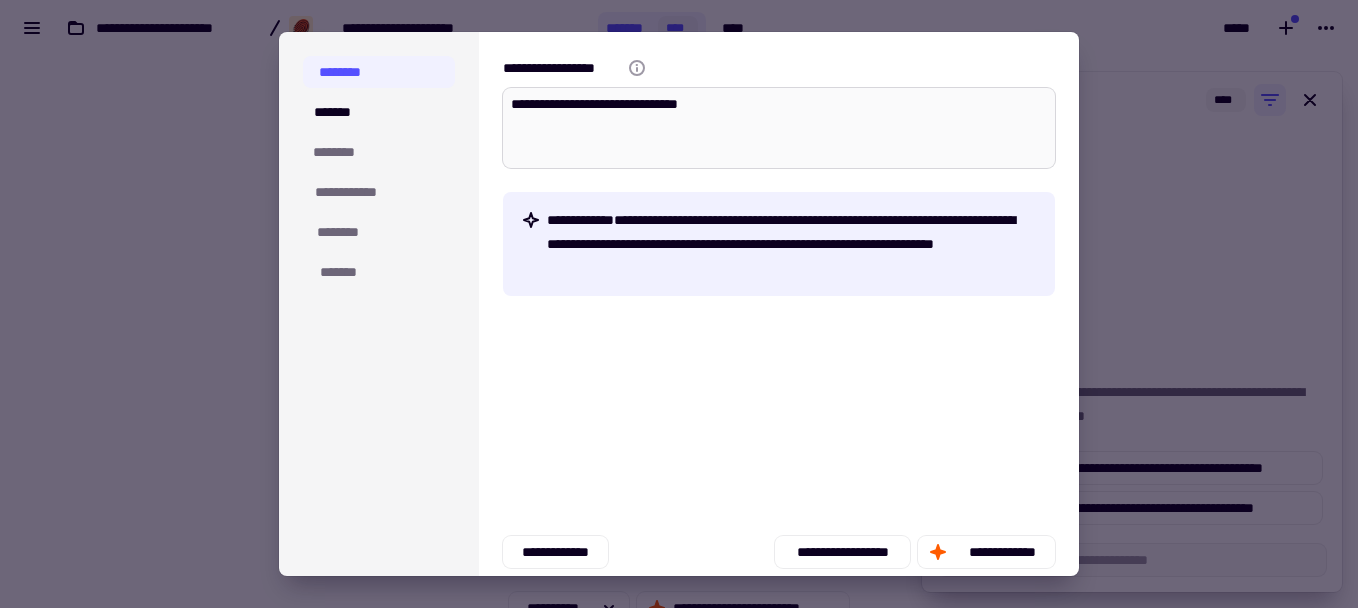 type on "*" 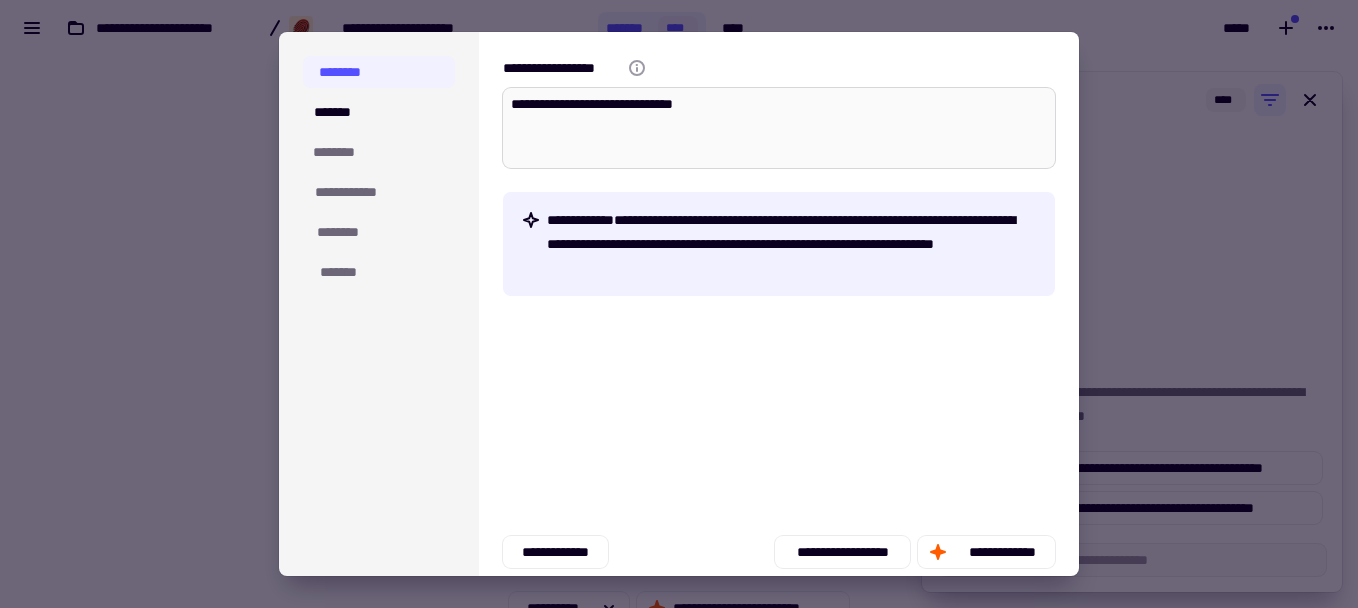 type on "*" 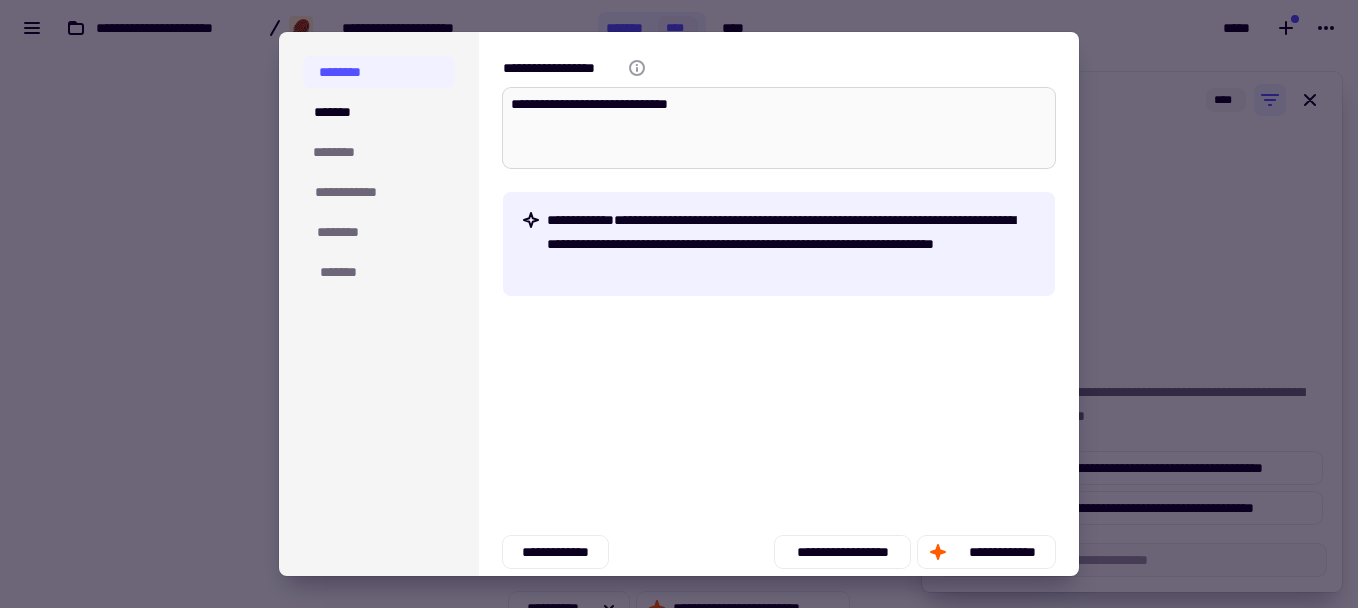 type on "*" 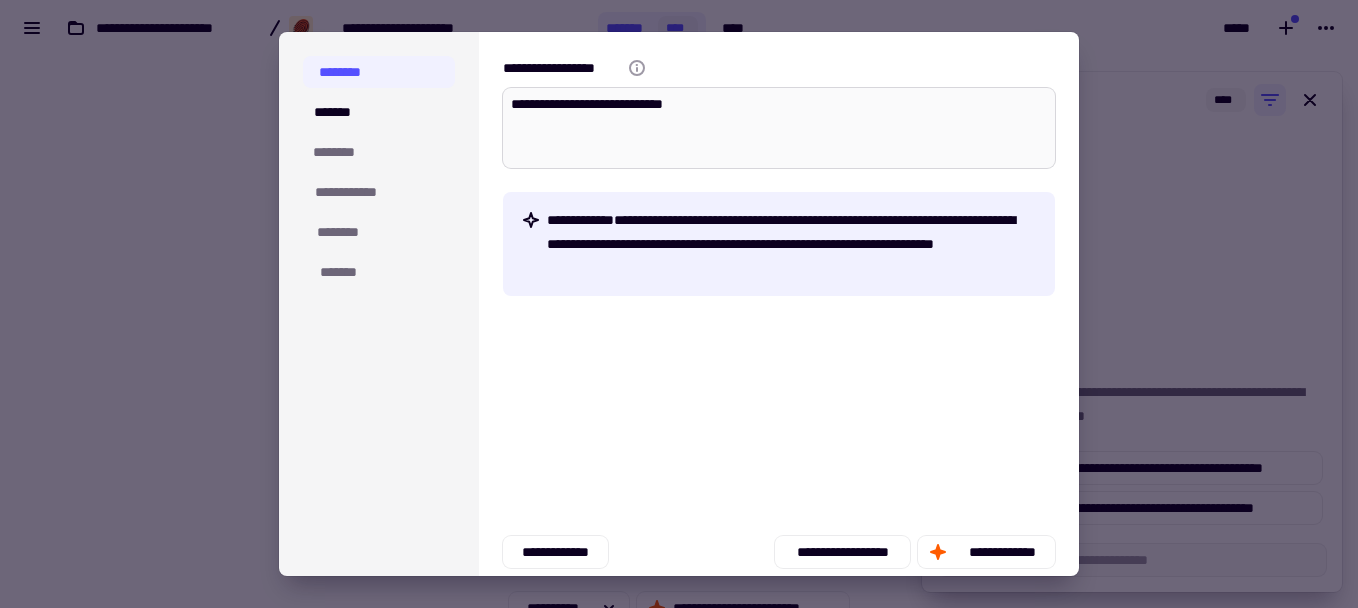 type on "*" 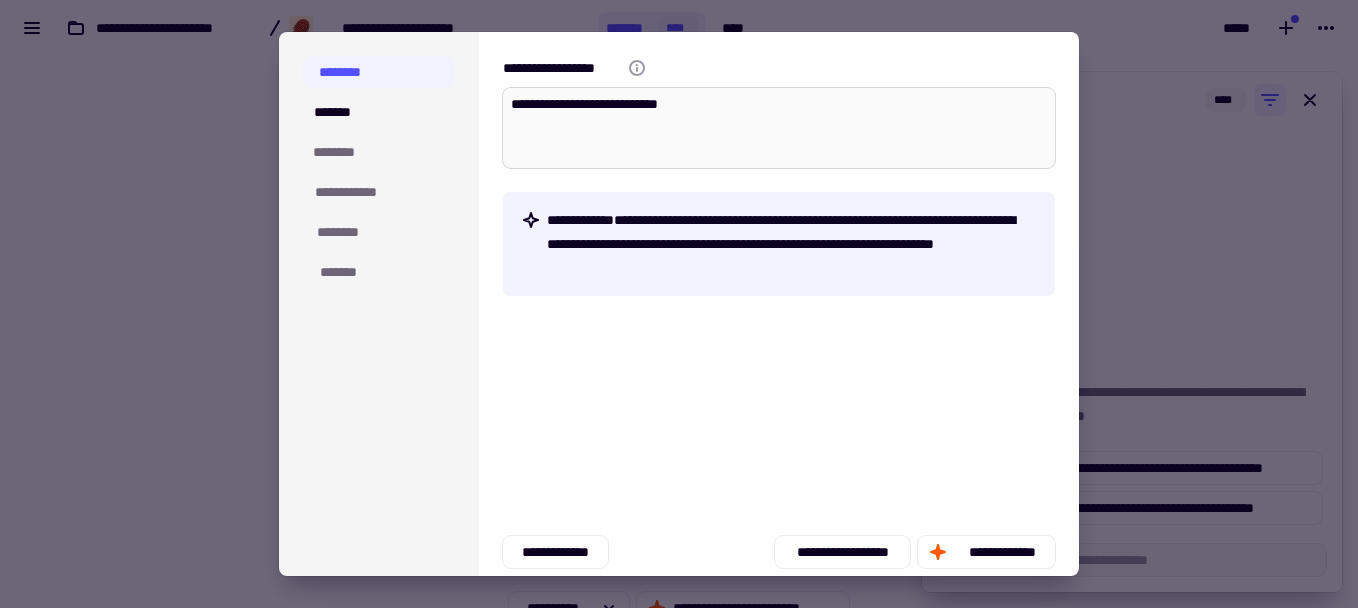 type on "*" 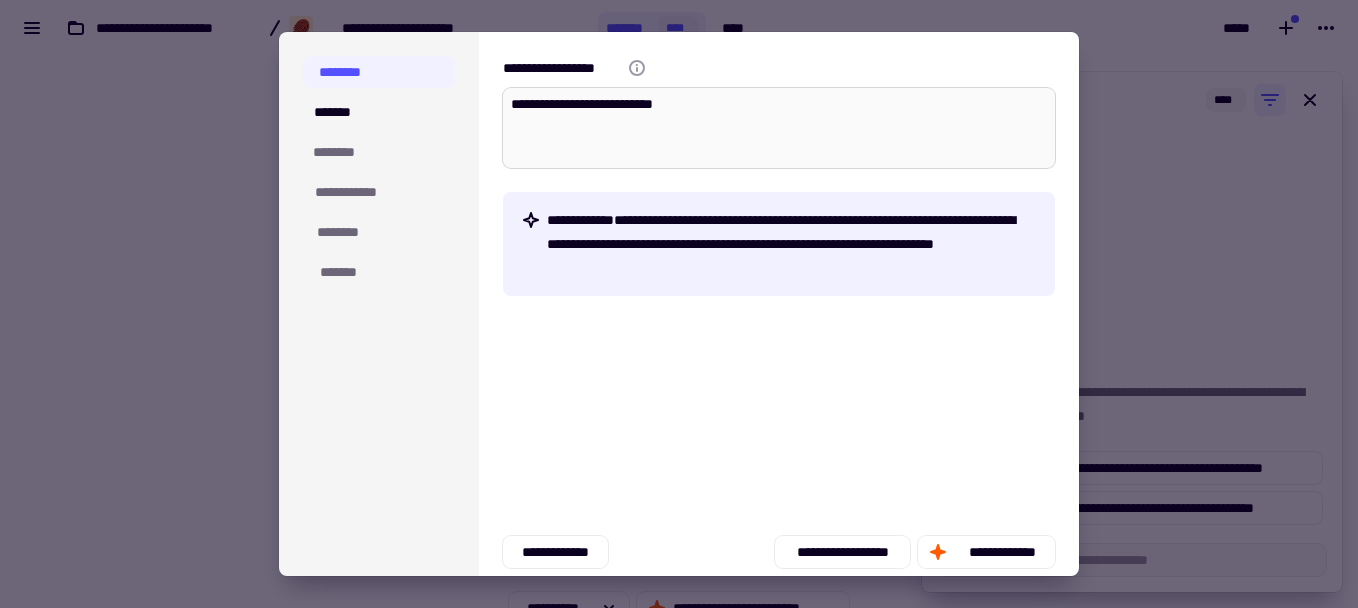 type on "*" 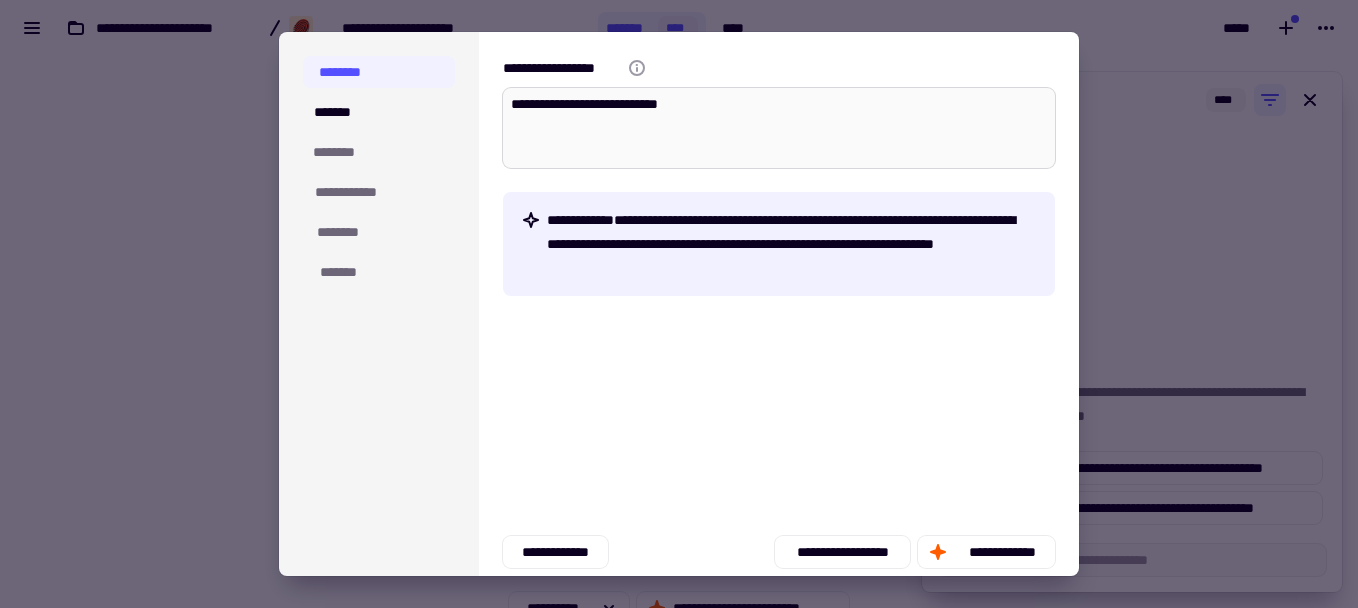 type on "*" 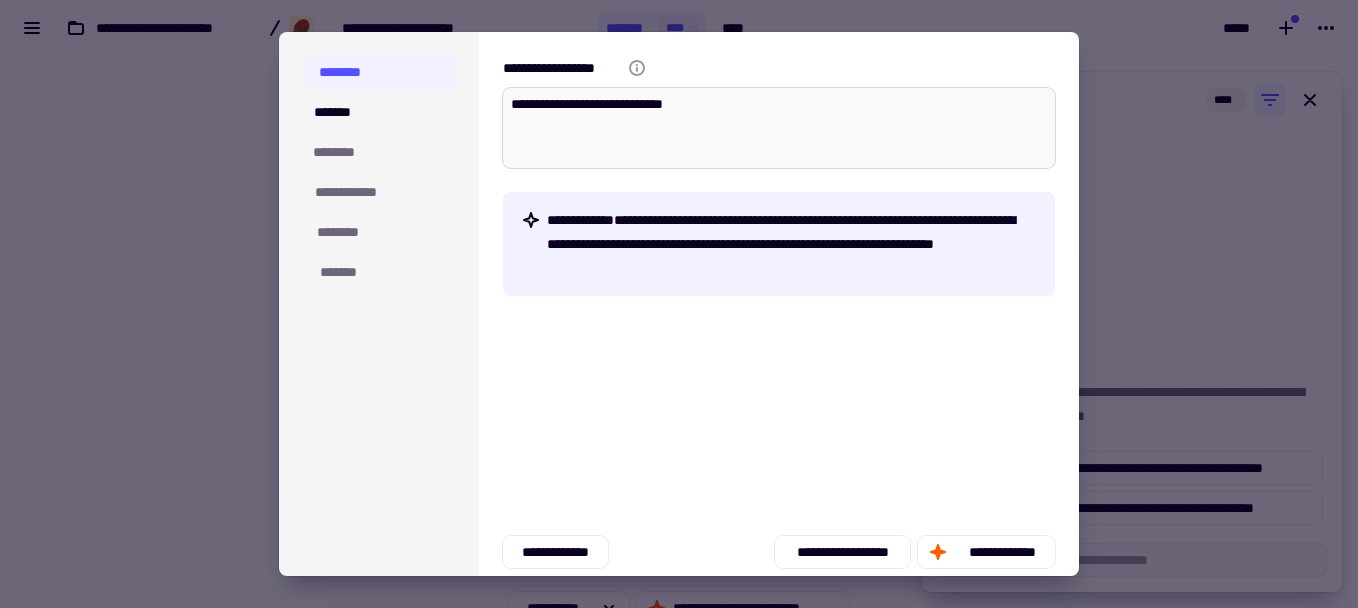 type on "*" 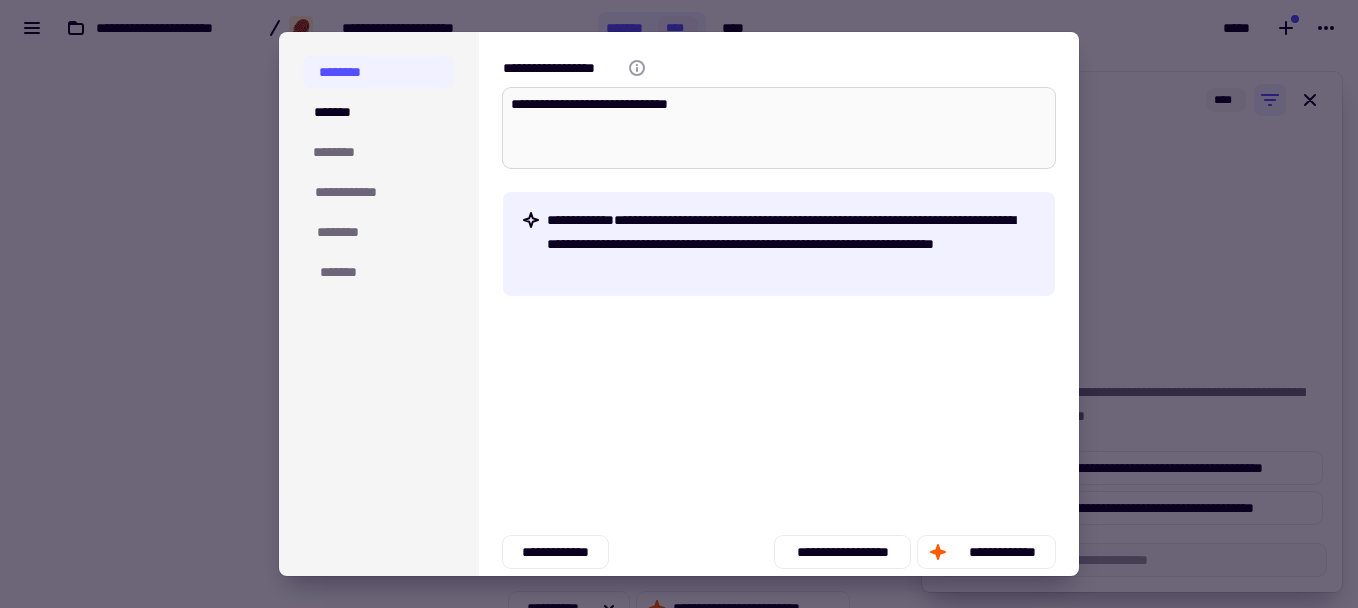 type on "*" 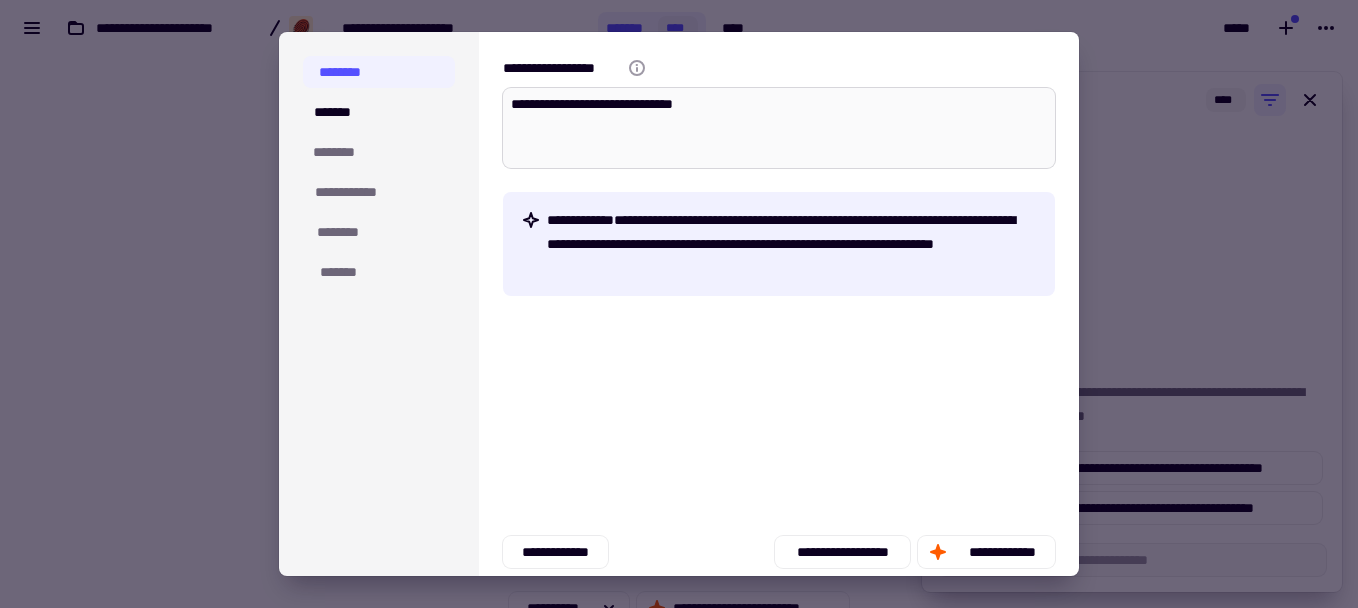 type on "*" 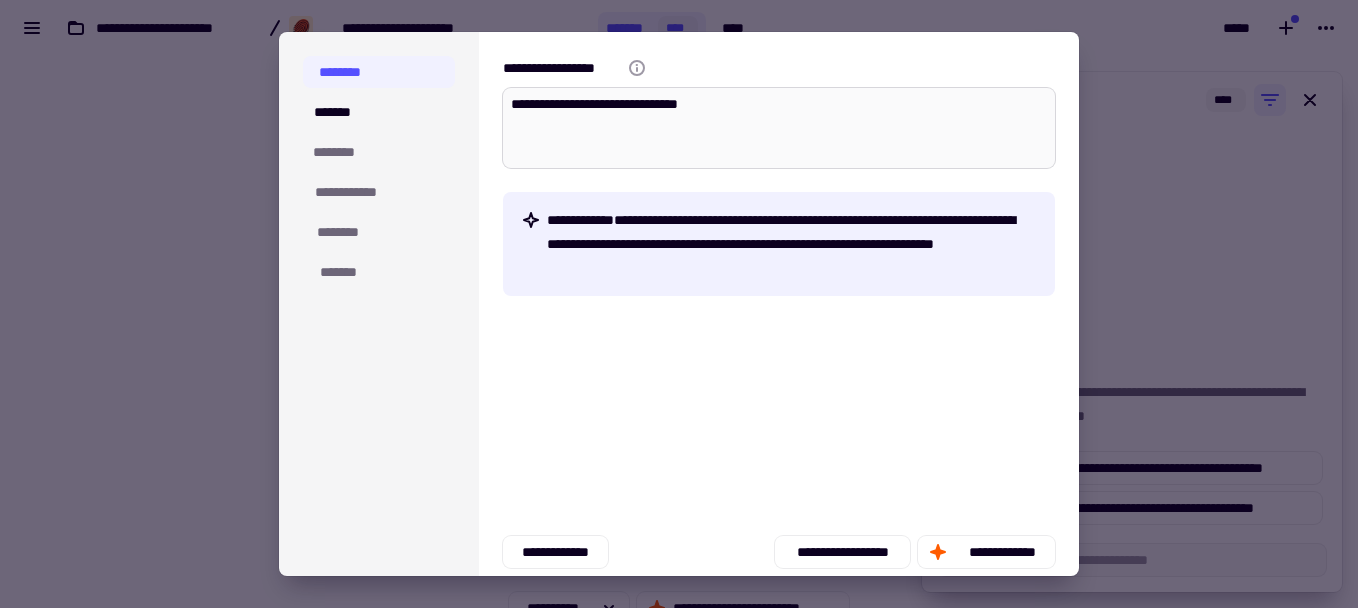 type on "*" 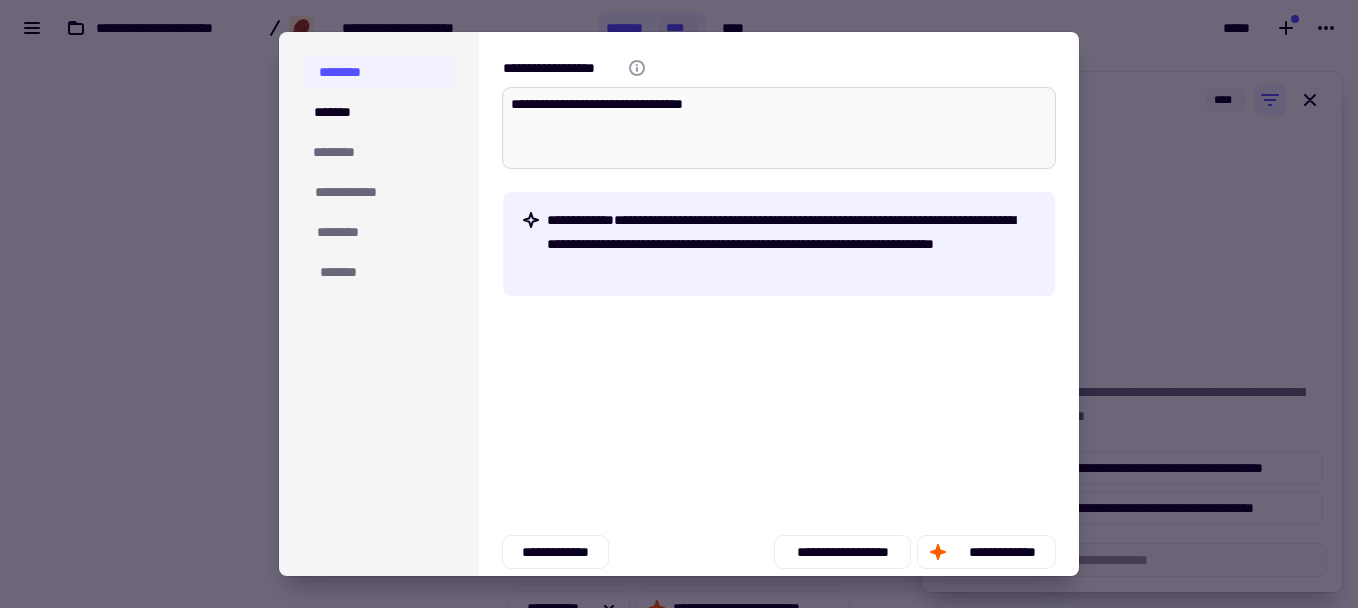 type on "*" 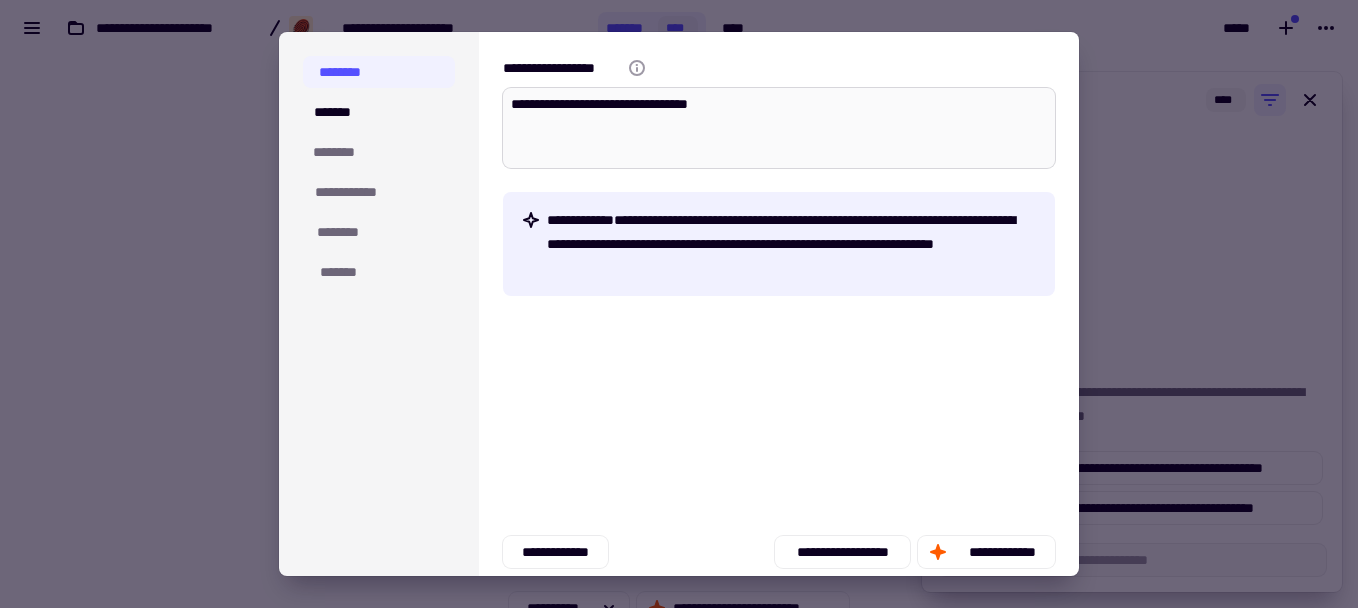 type on "*" 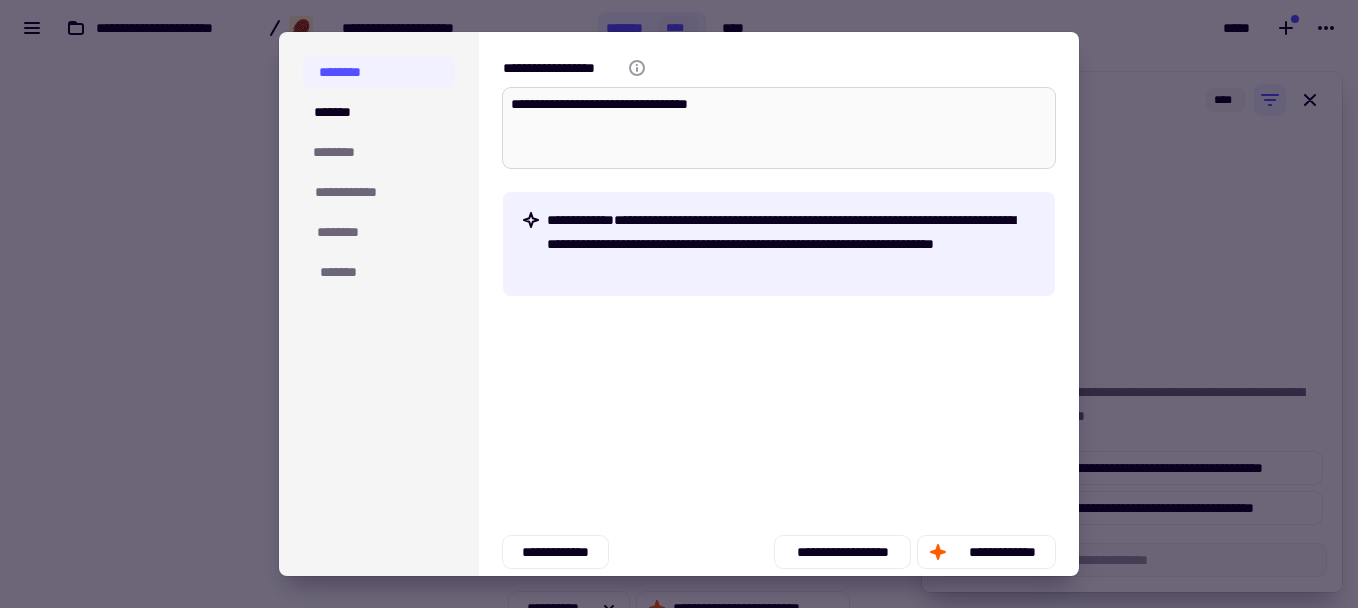 type on "**********" 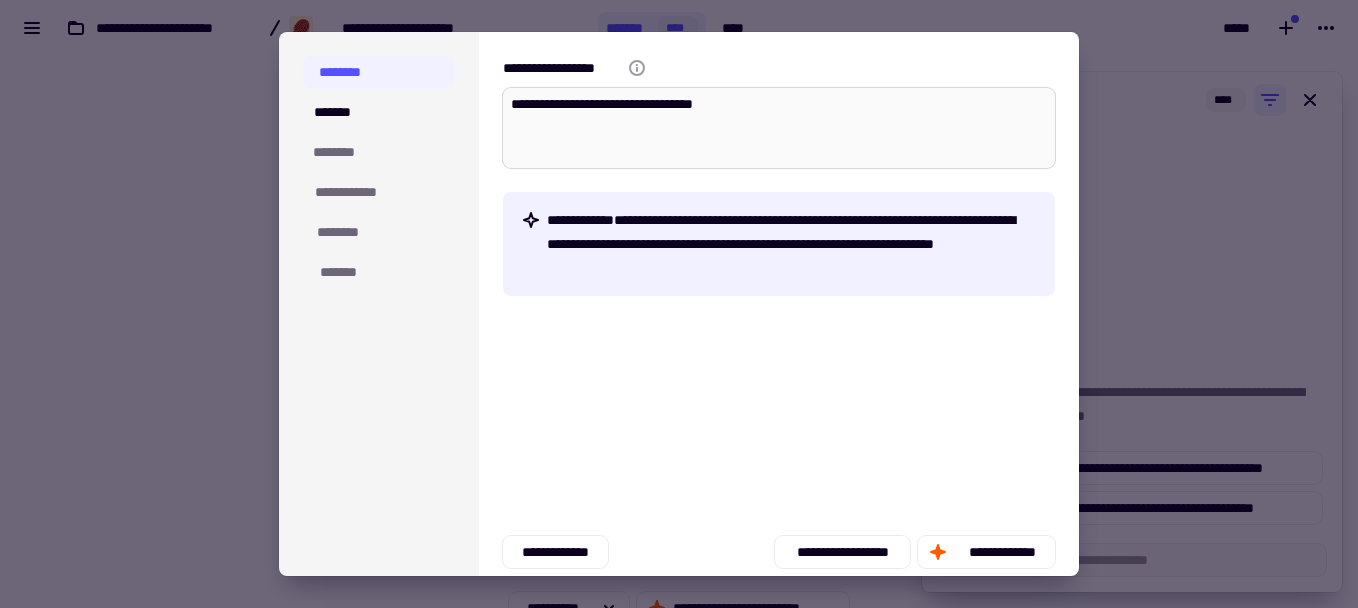 type on "*" 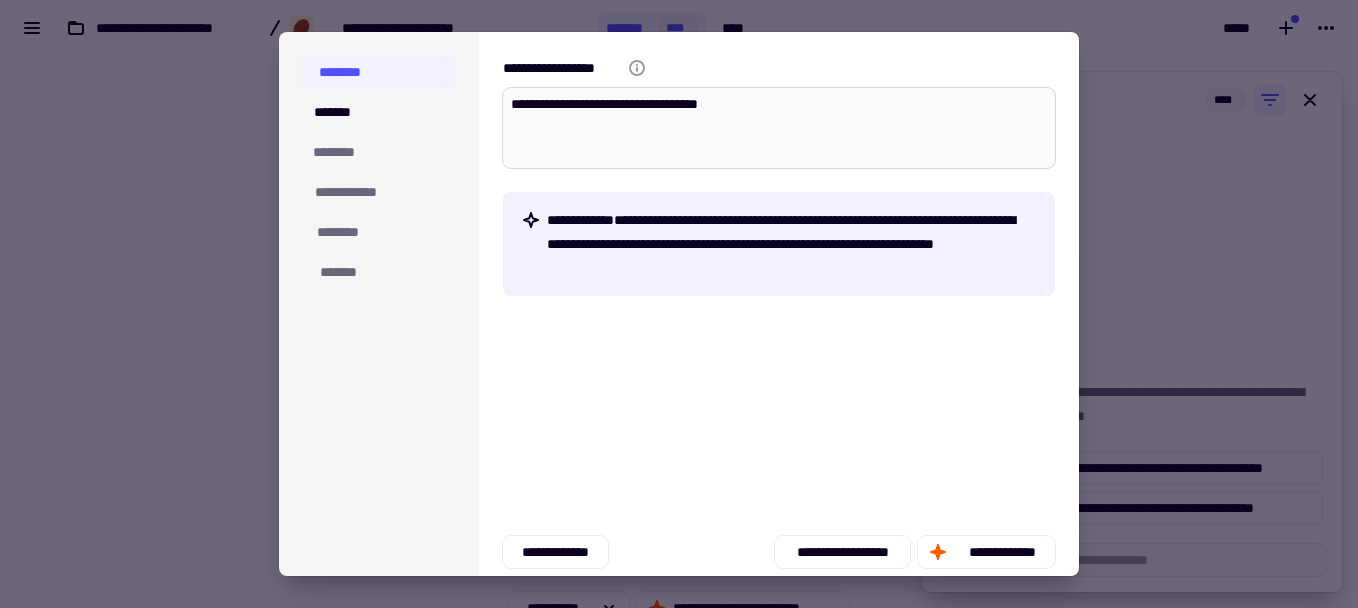type on "*" 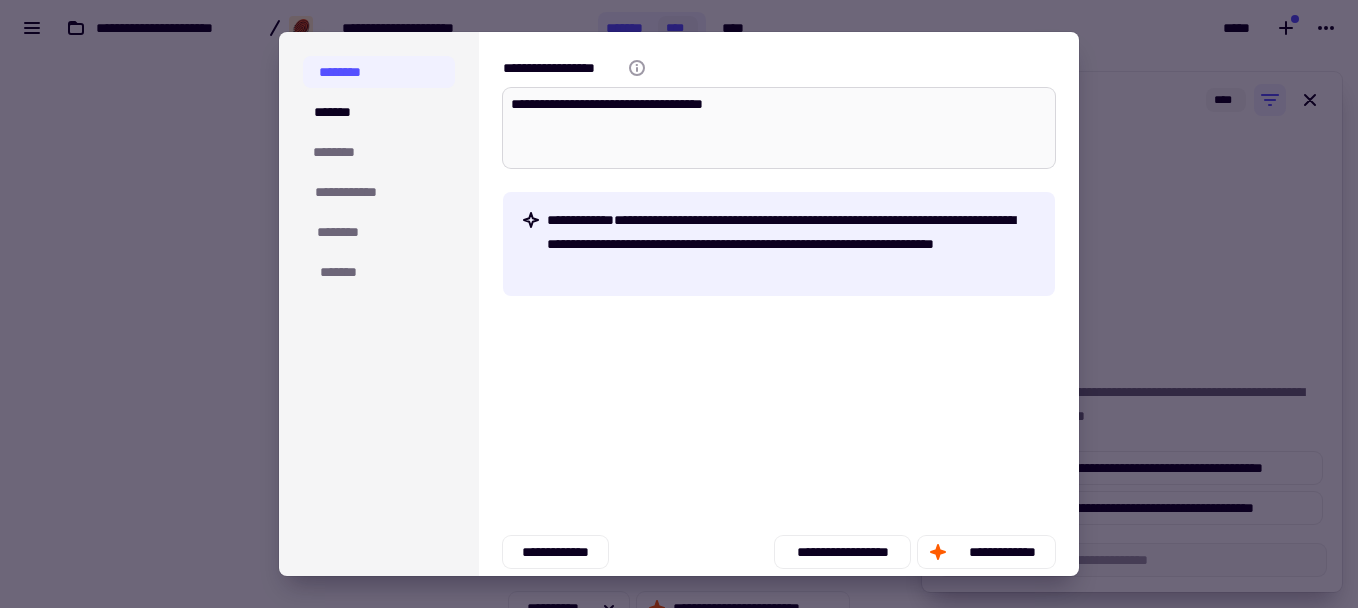 type on "*" 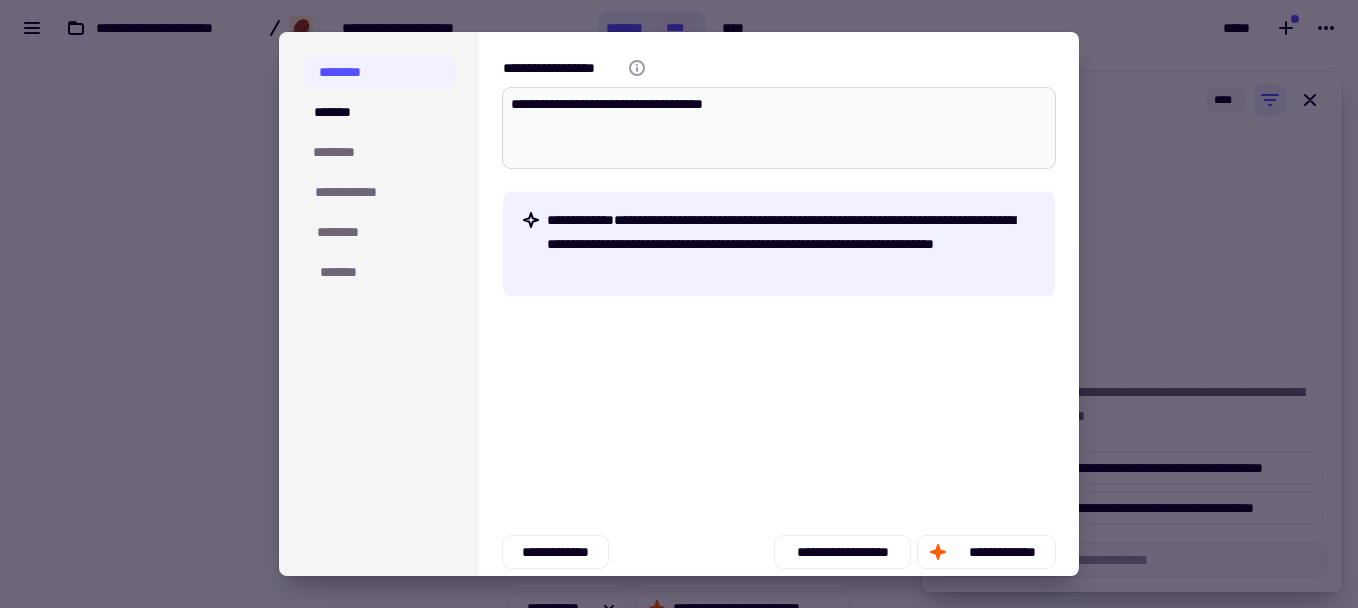 type on "**********" 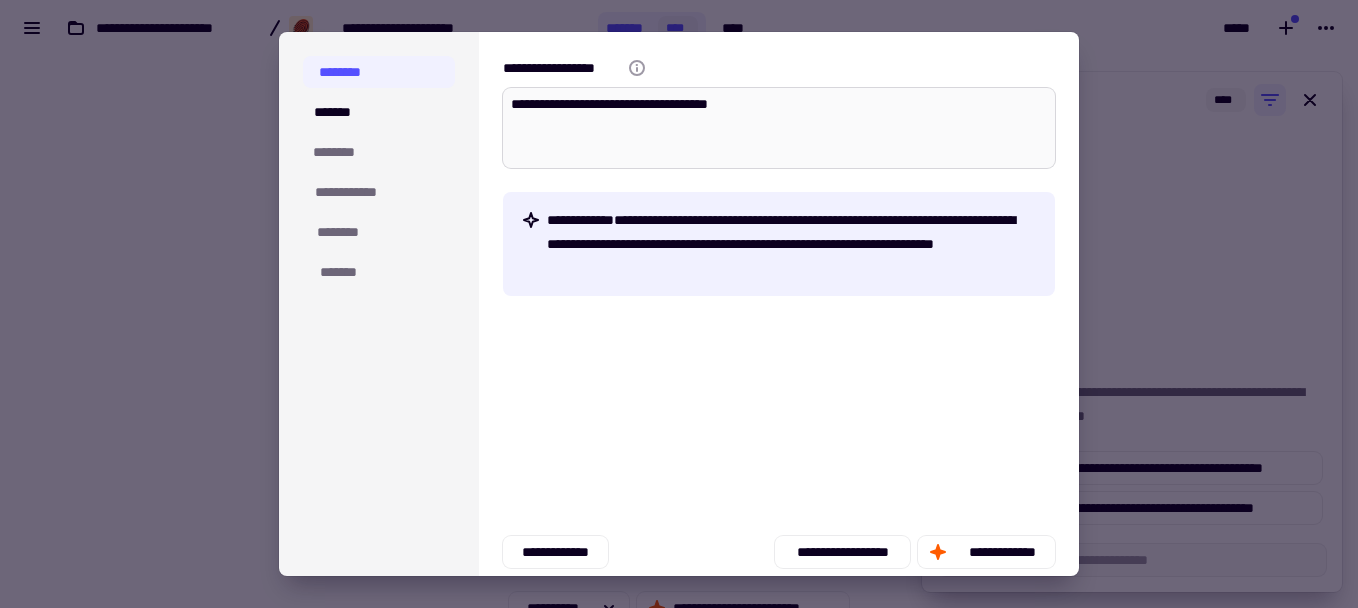 type on "*" 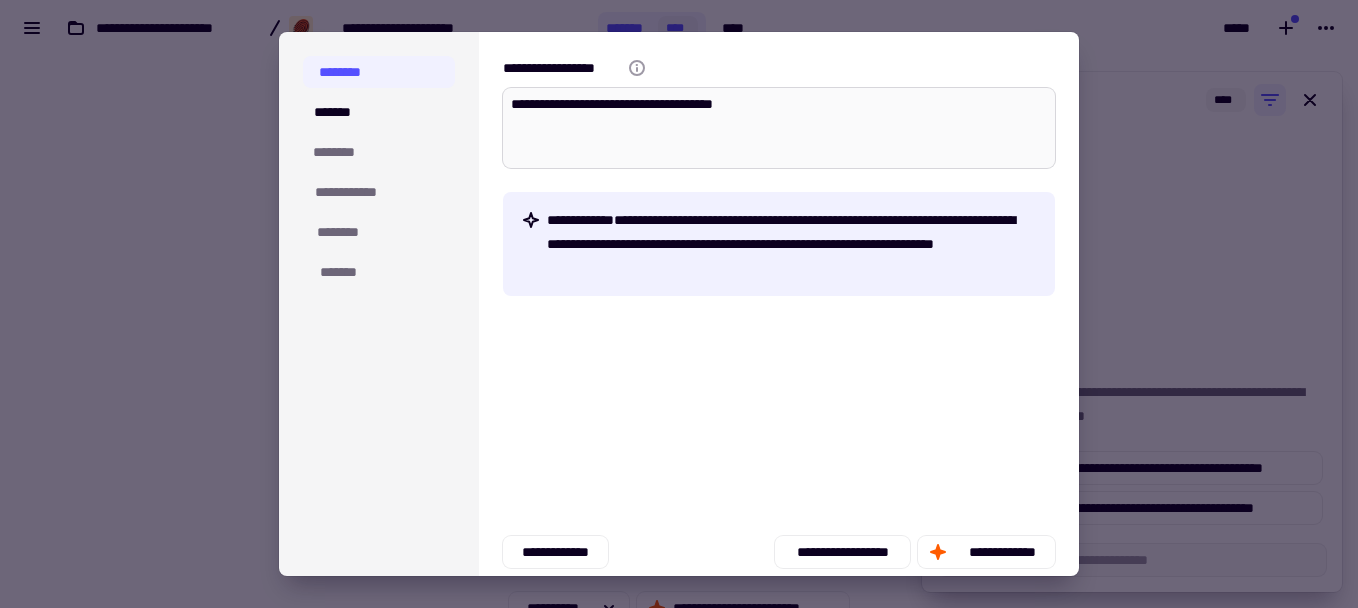 type on "*" 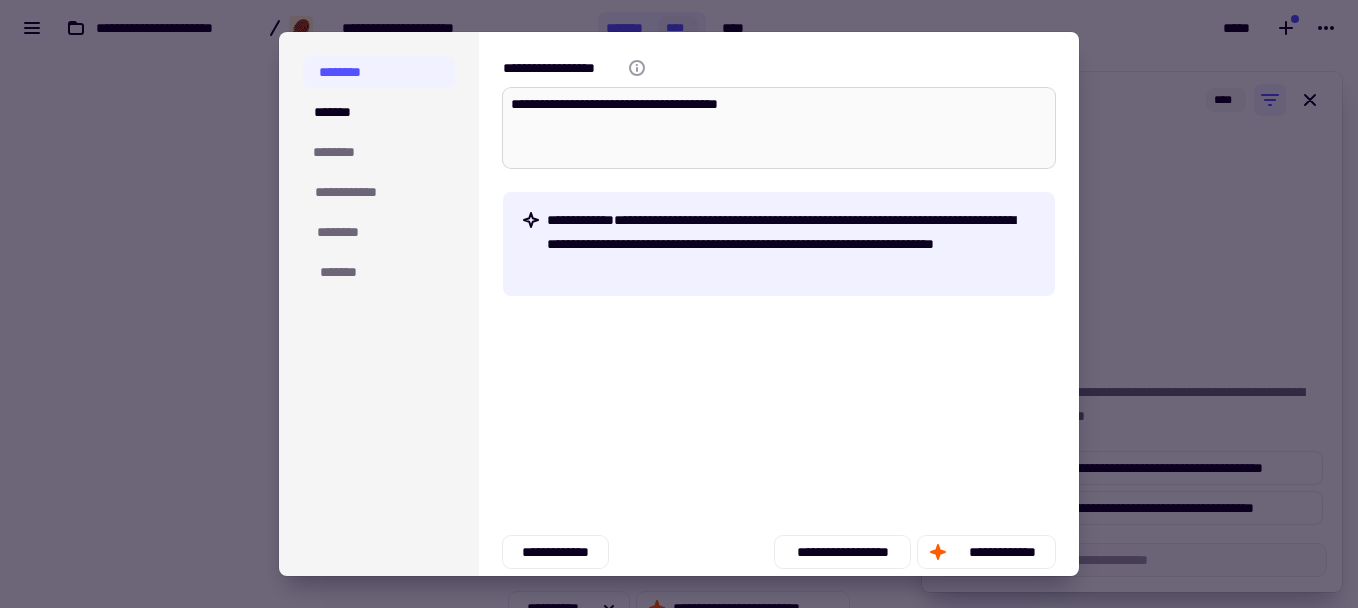 type on "*" 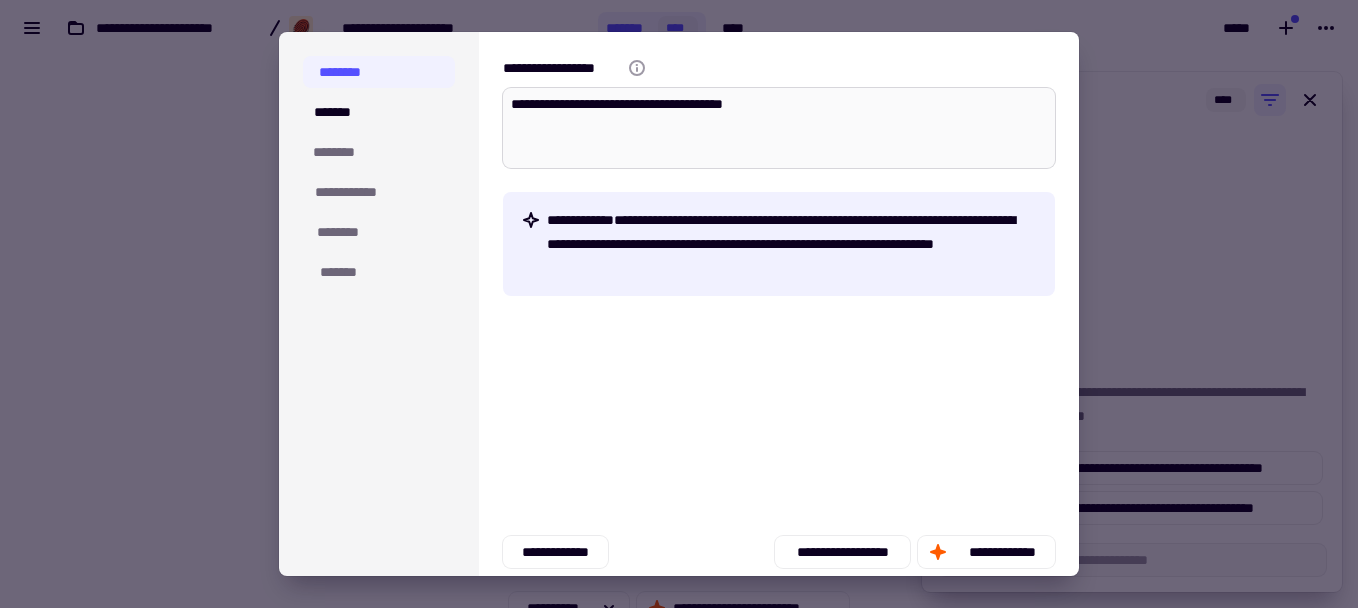 type on "*" 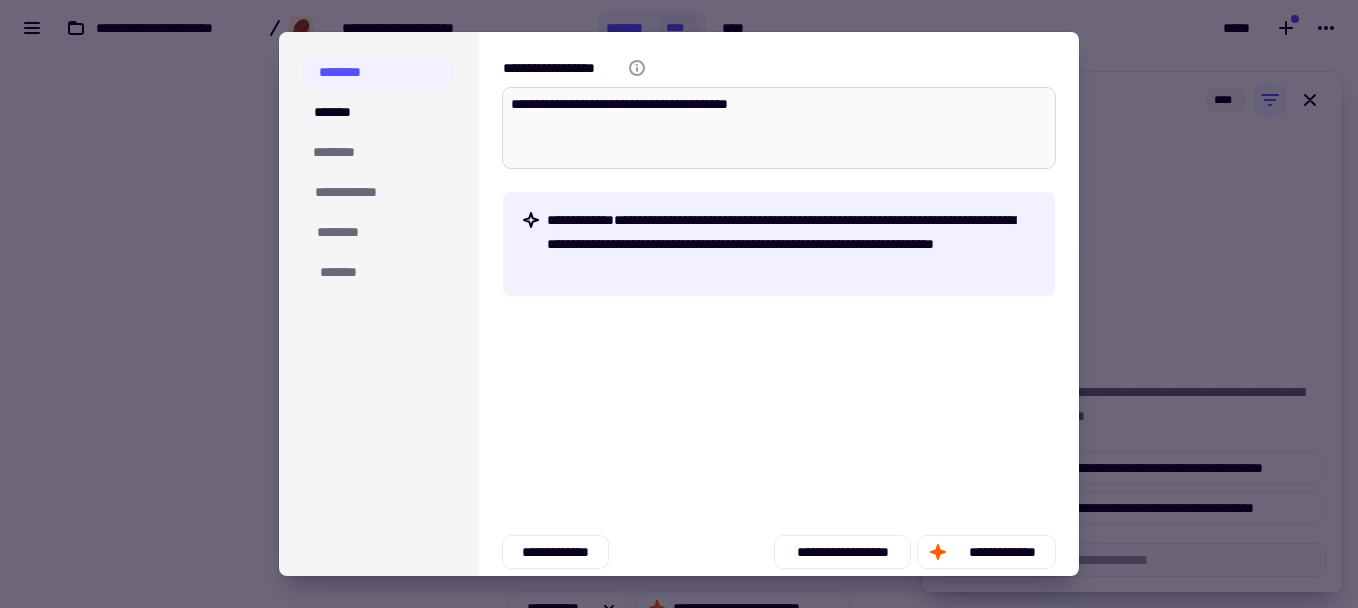 type on "*" 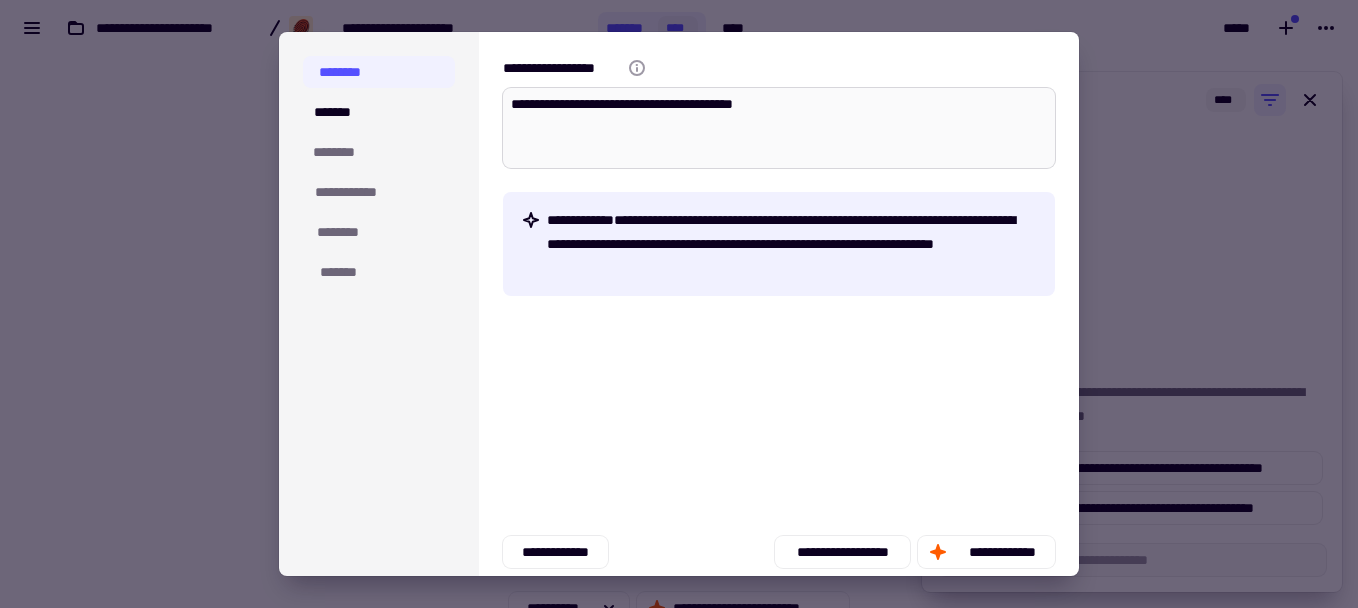type on "*" 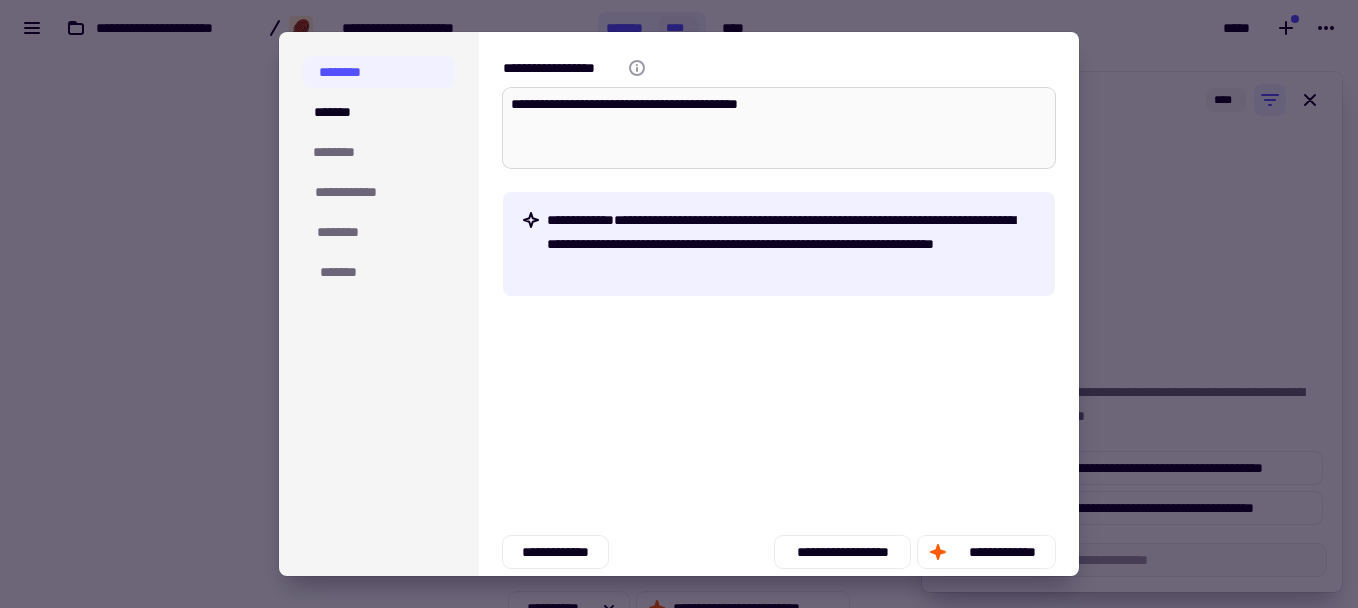 type on "*" 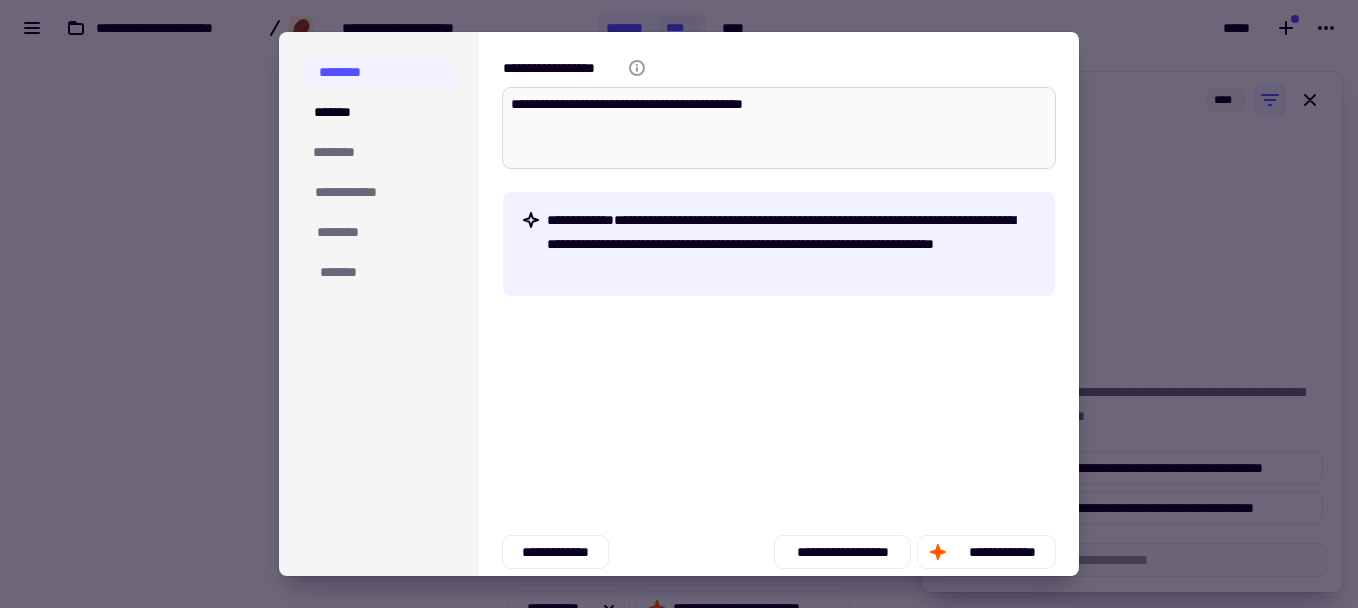 type on "*" 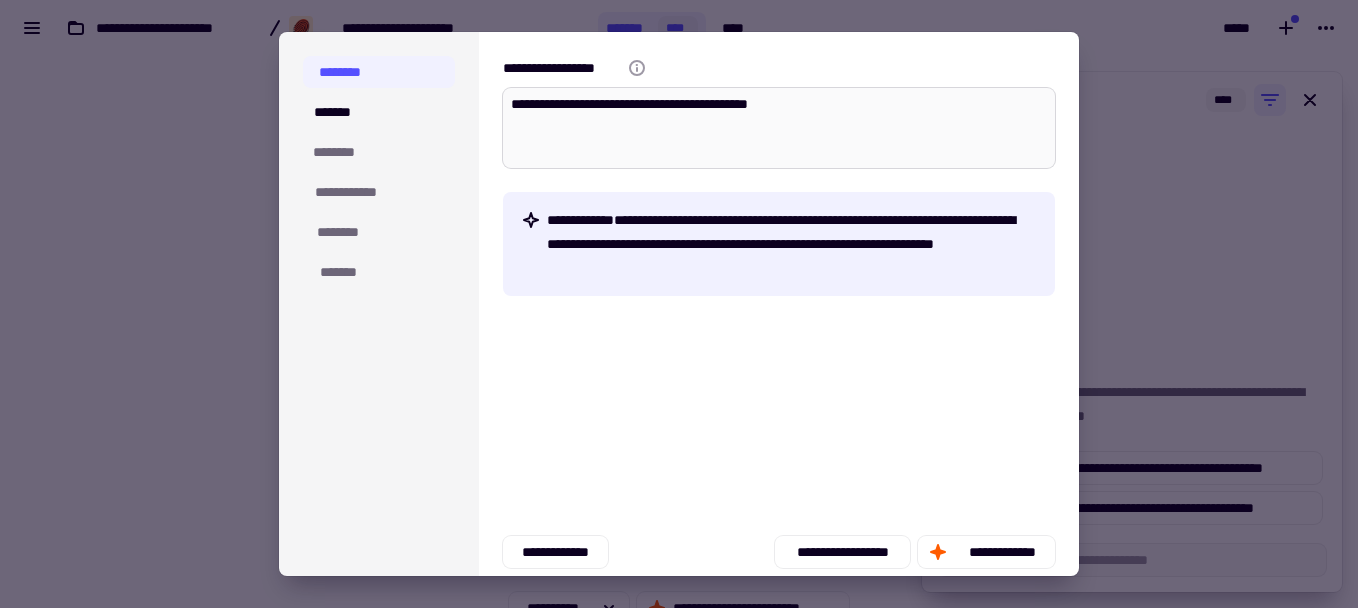 type on "*" 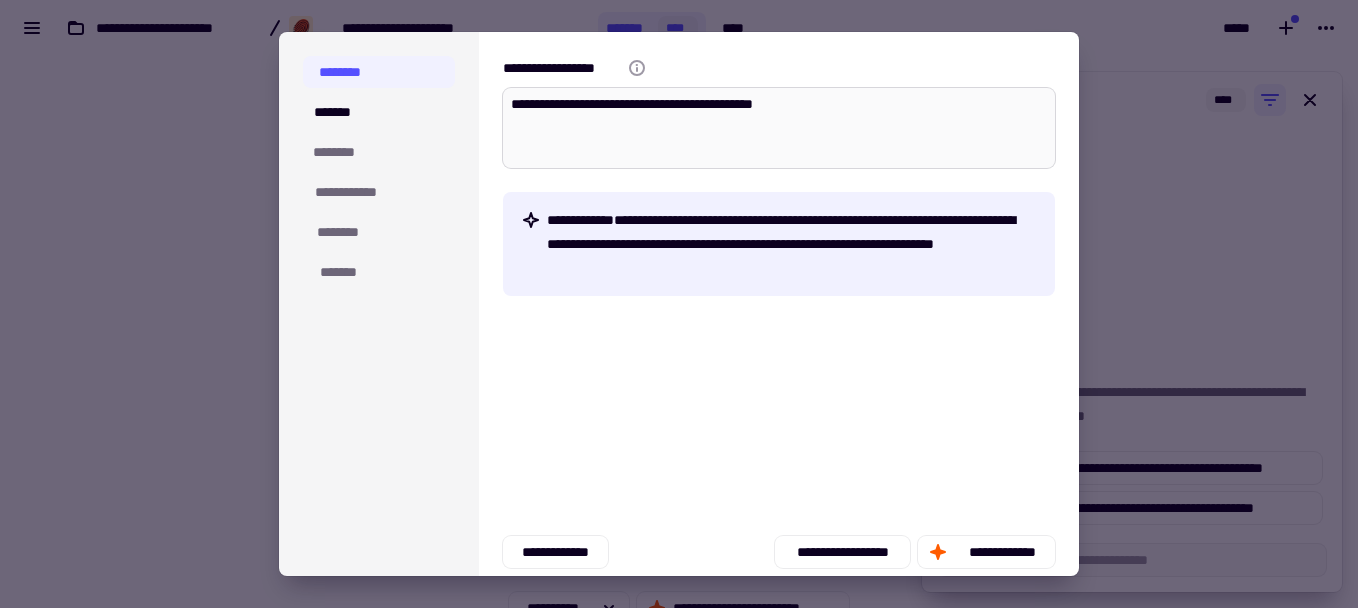 type on "*" 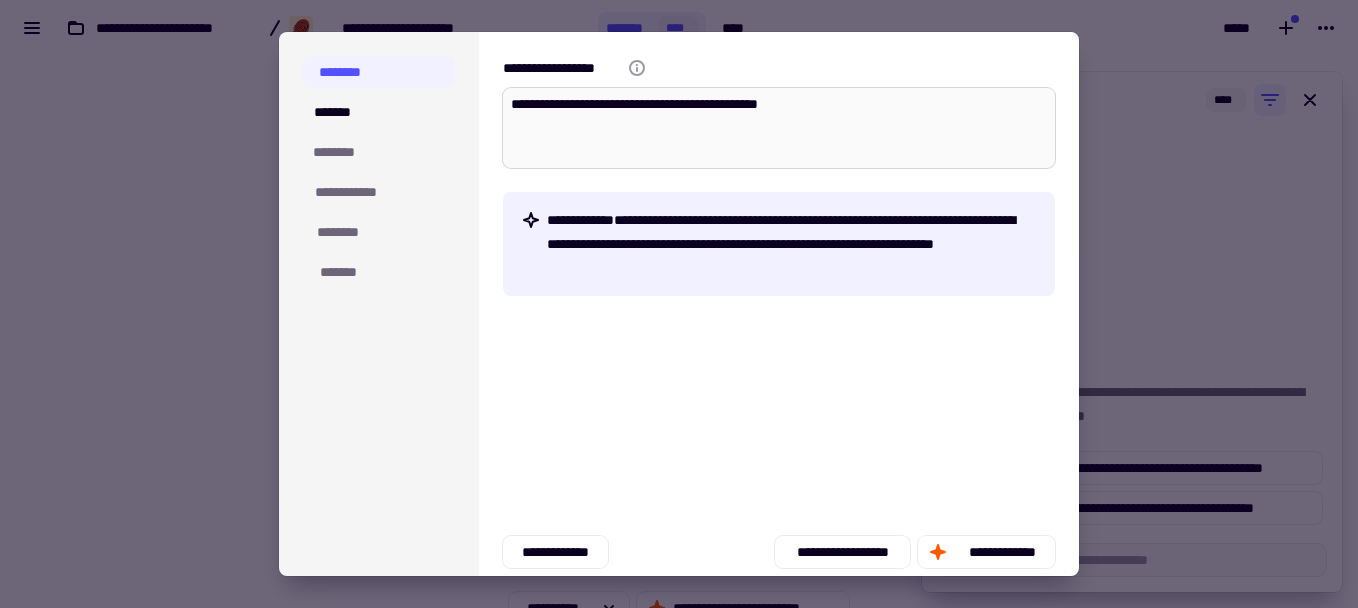 type on "*" 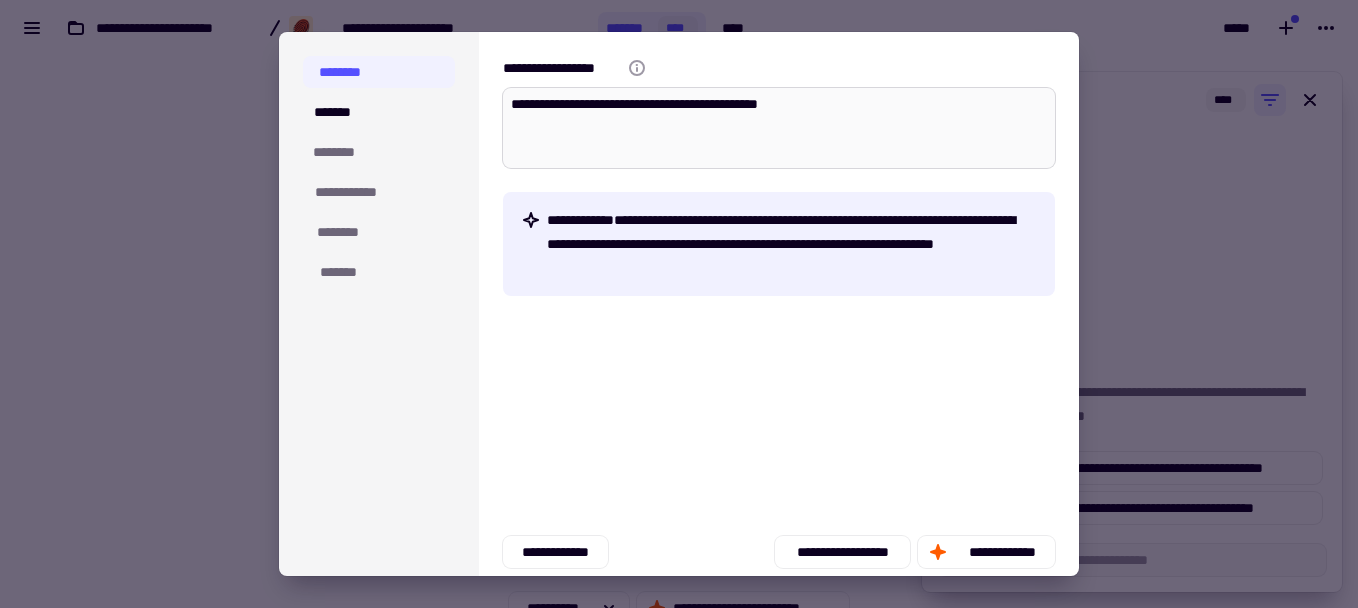 type on "**********" 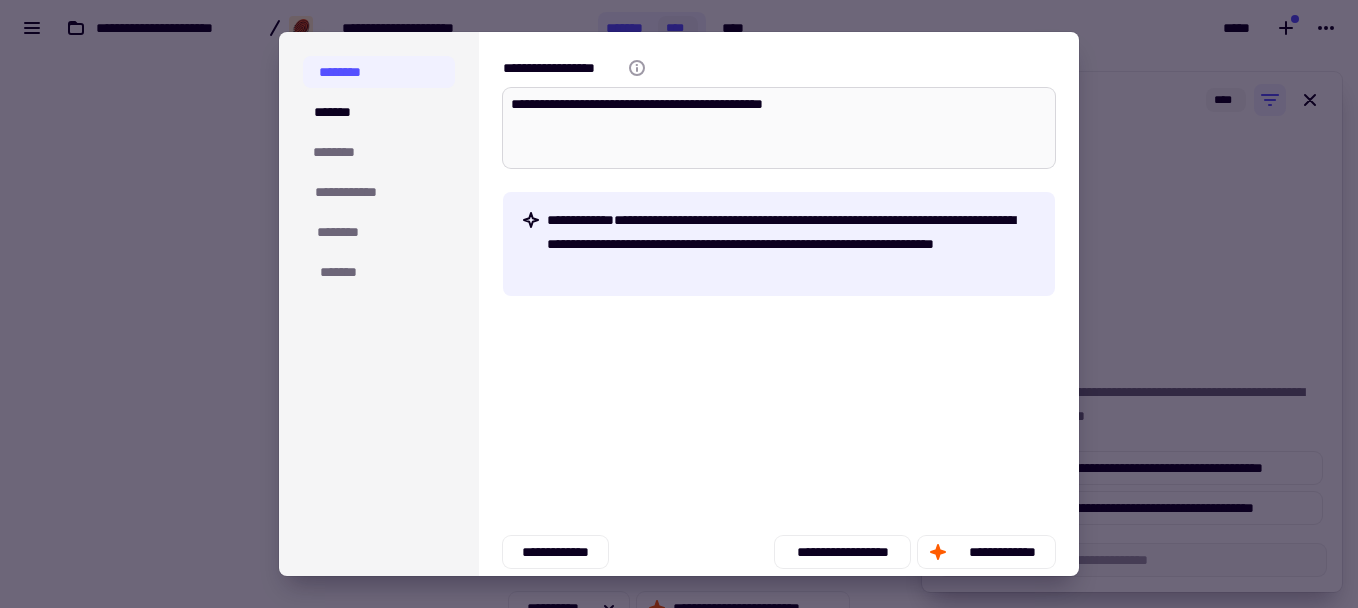 type on "*" 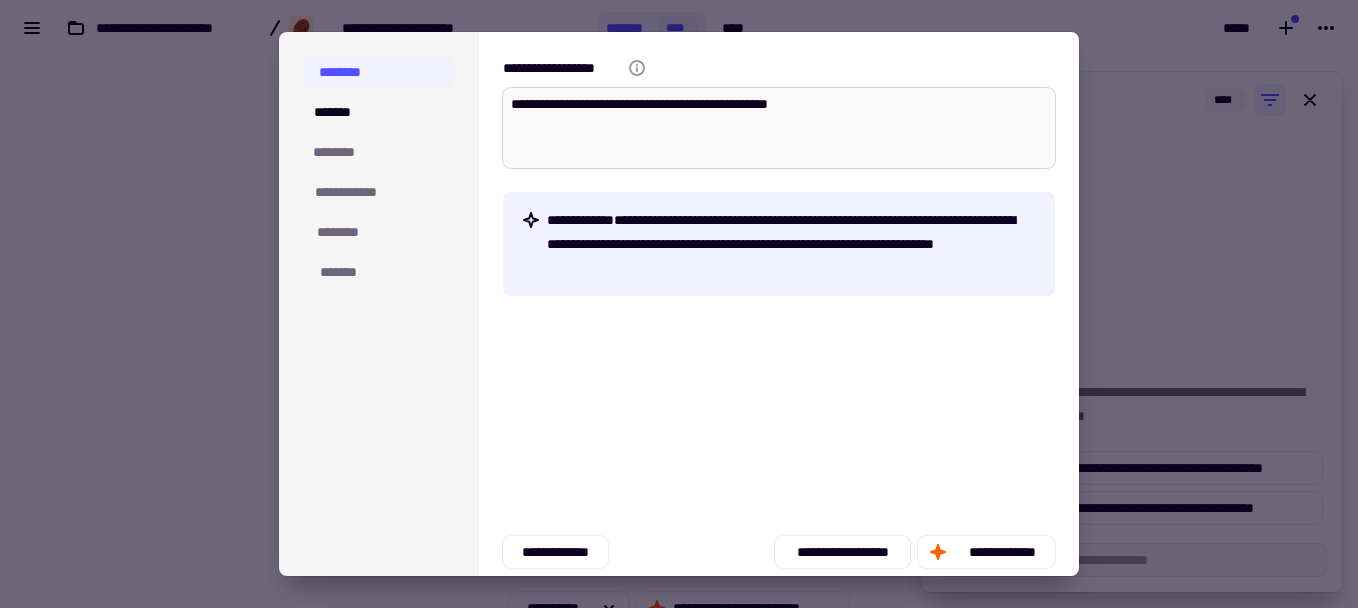 type on "*" 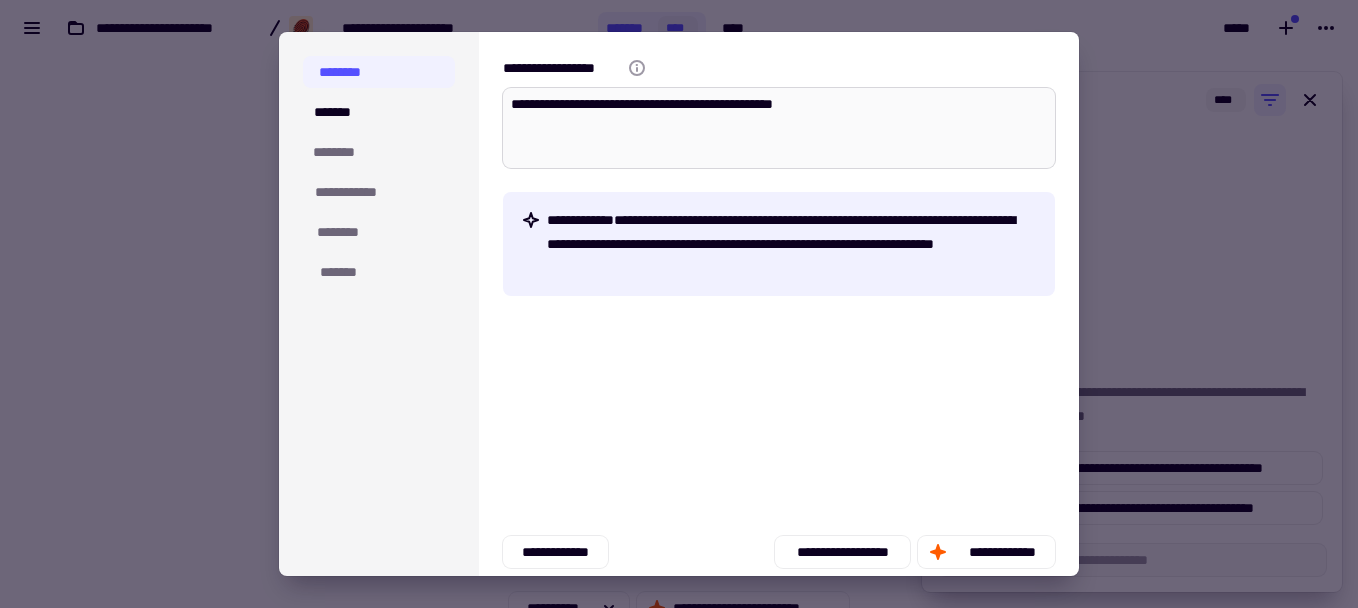 type on "*" 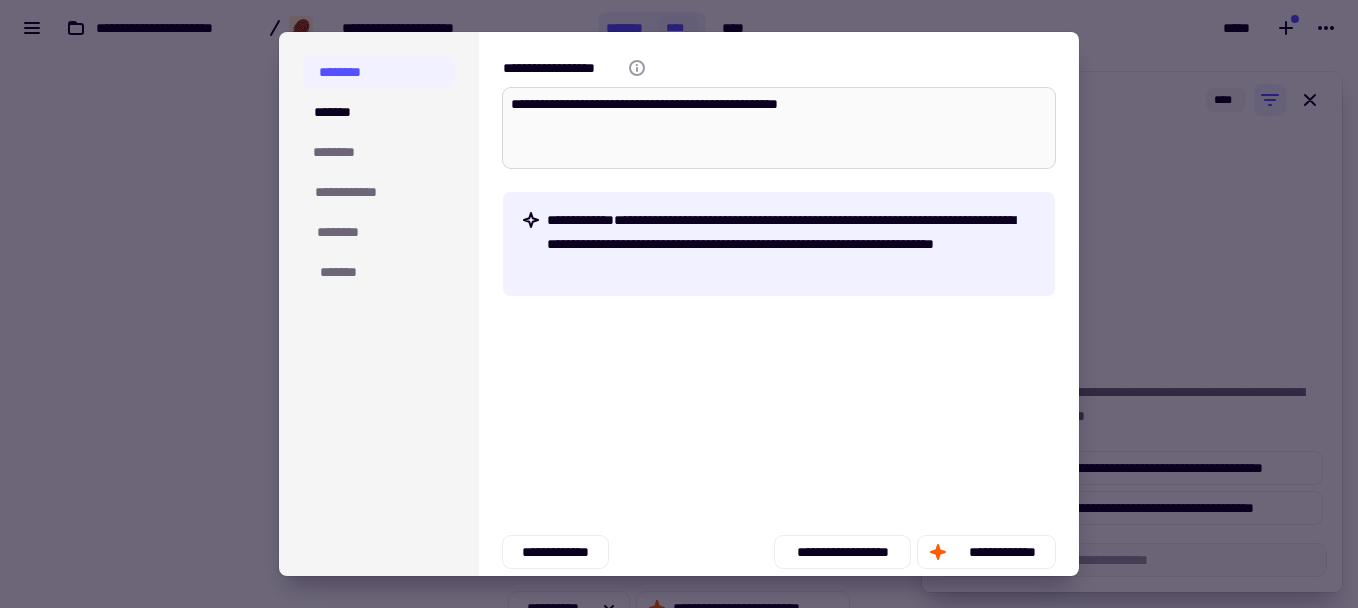 type on "*" 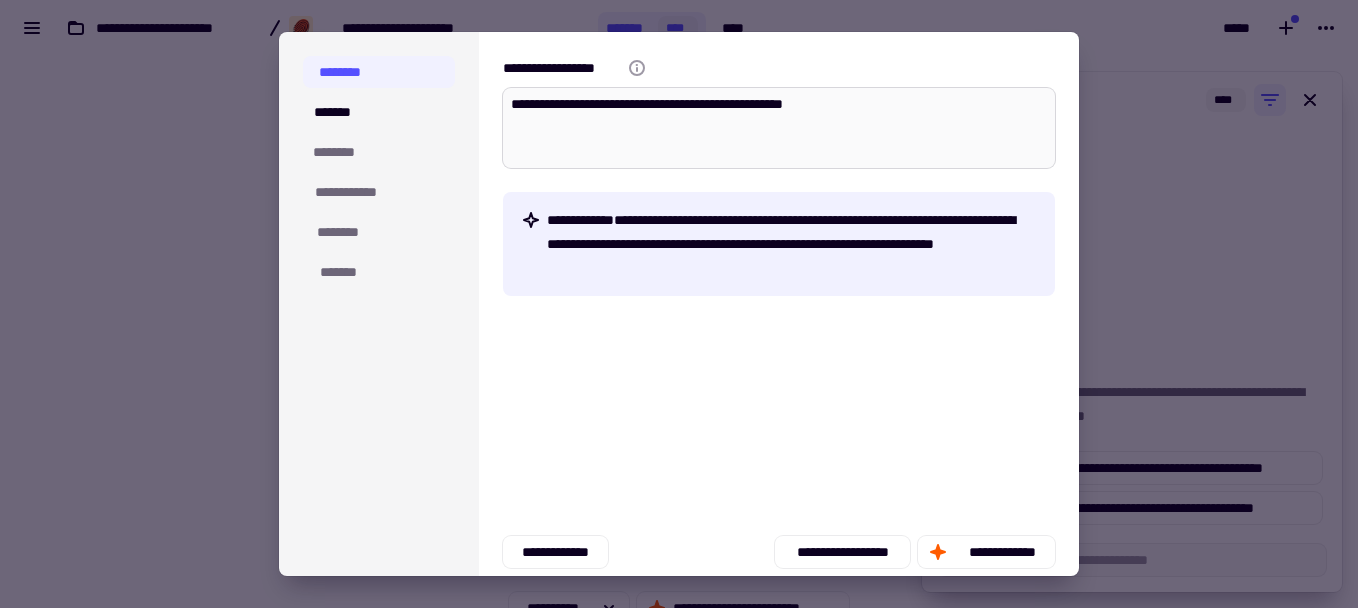 type on "*" 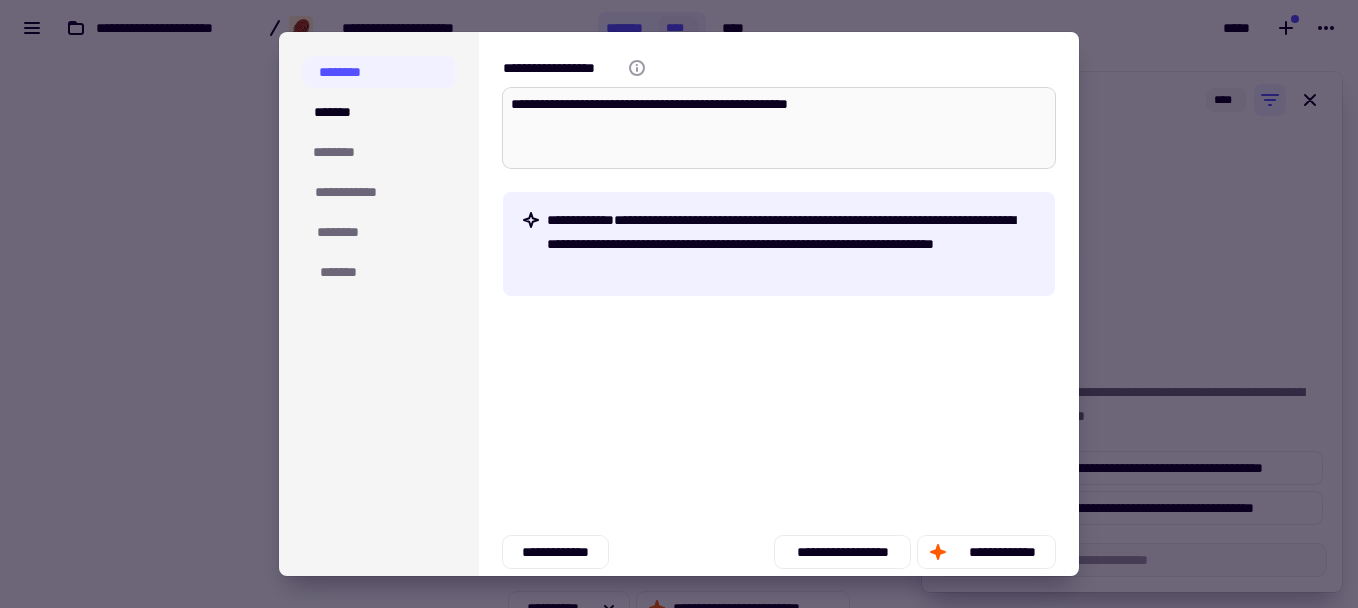 type on "*" 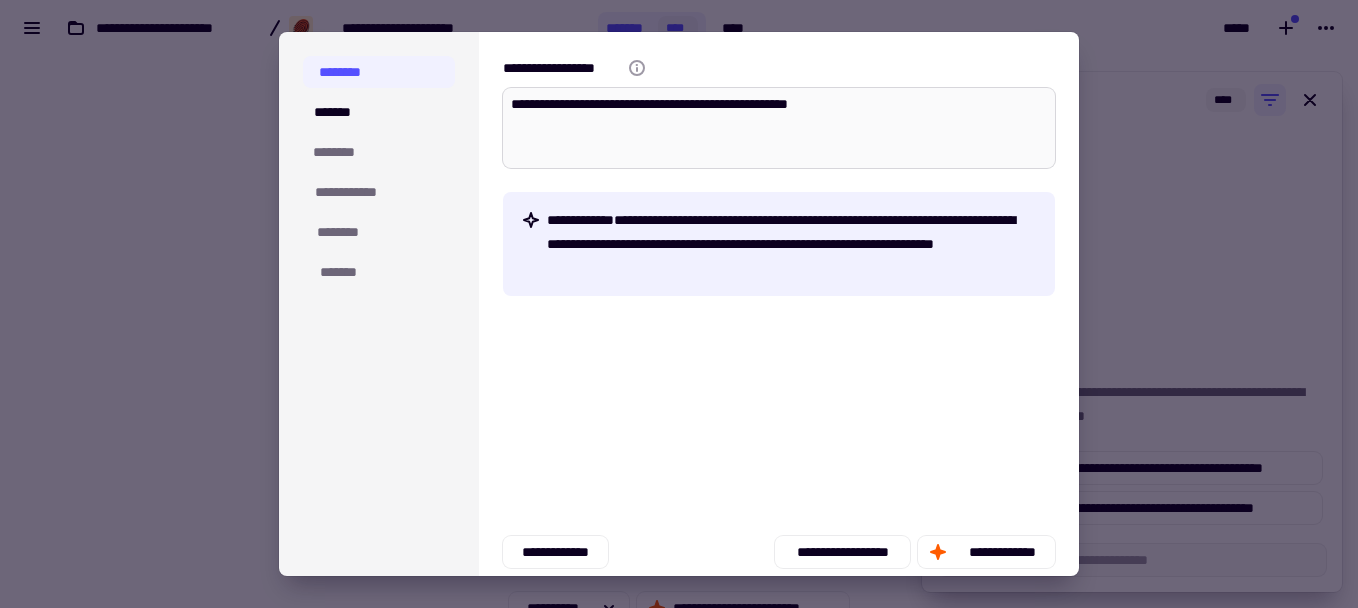 type on "**********" 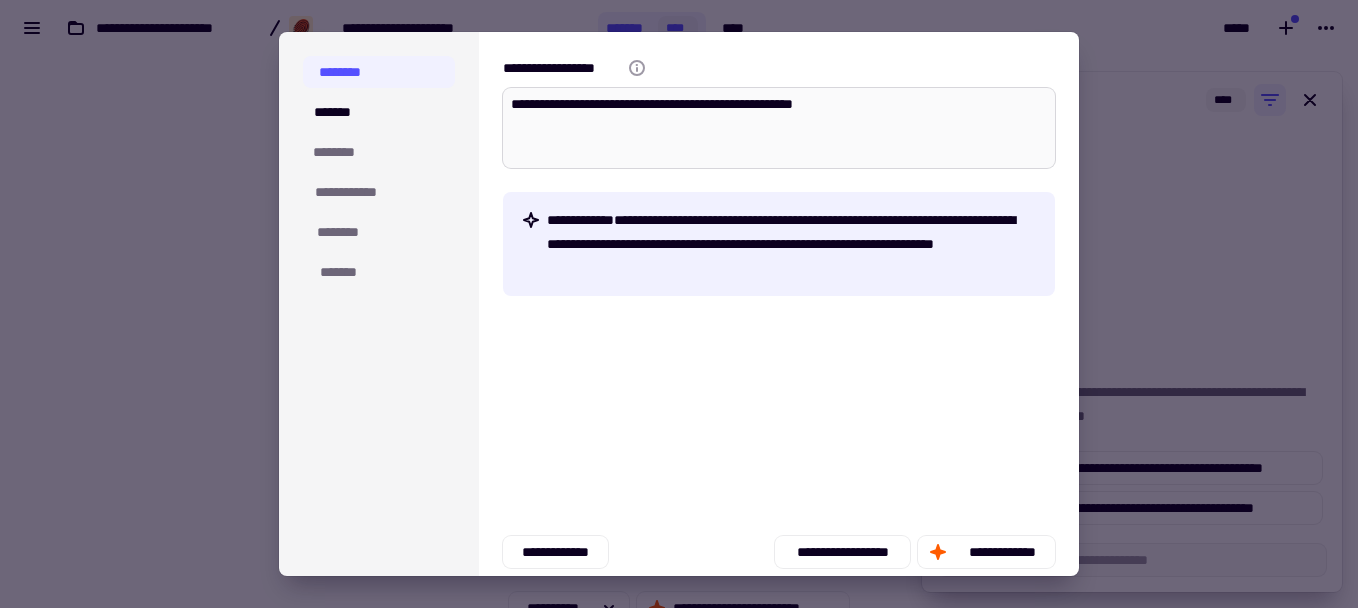 type on "*" 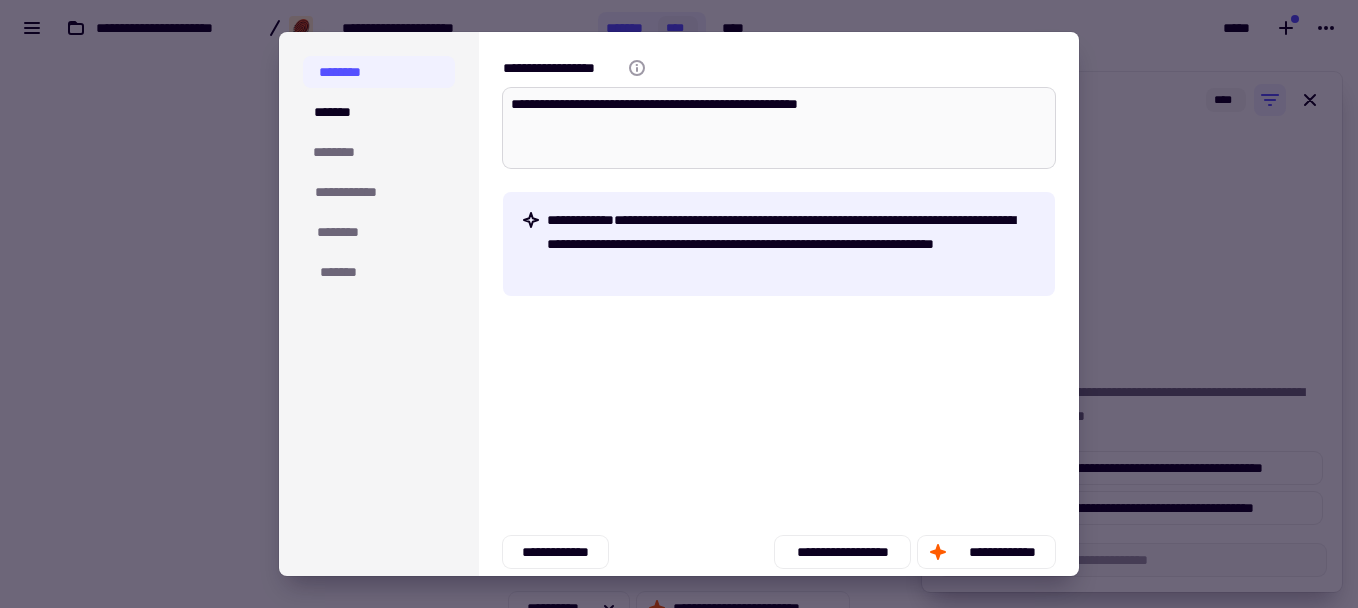 type on "*" 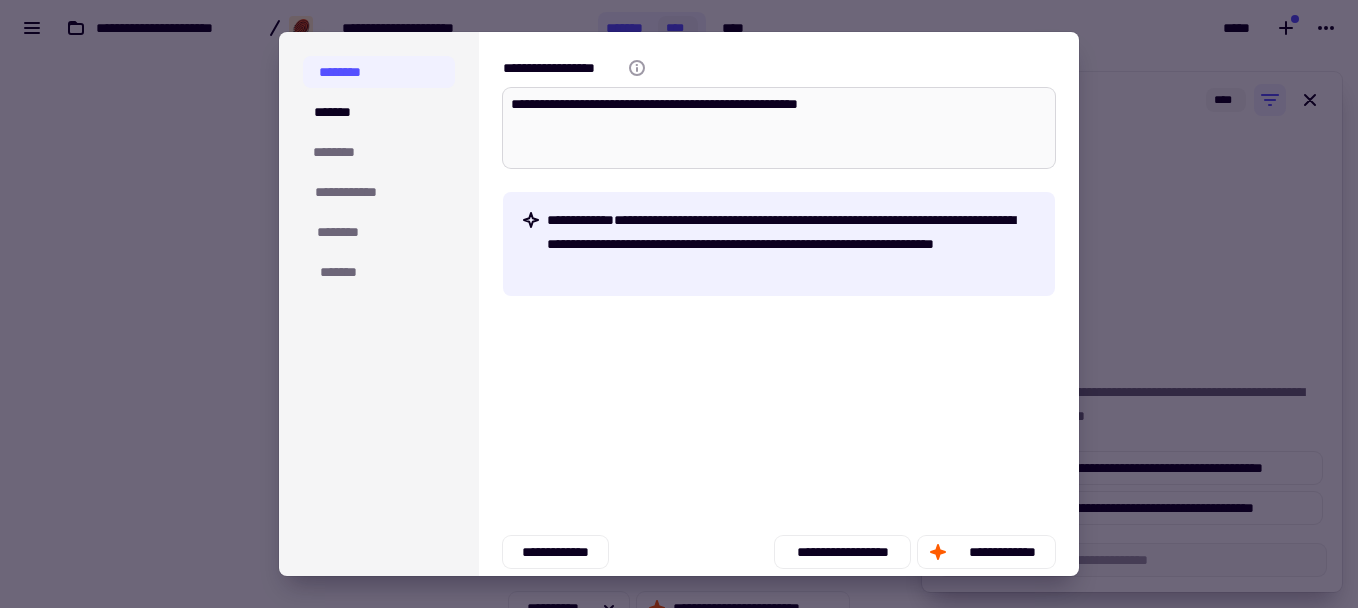 type on "**********" 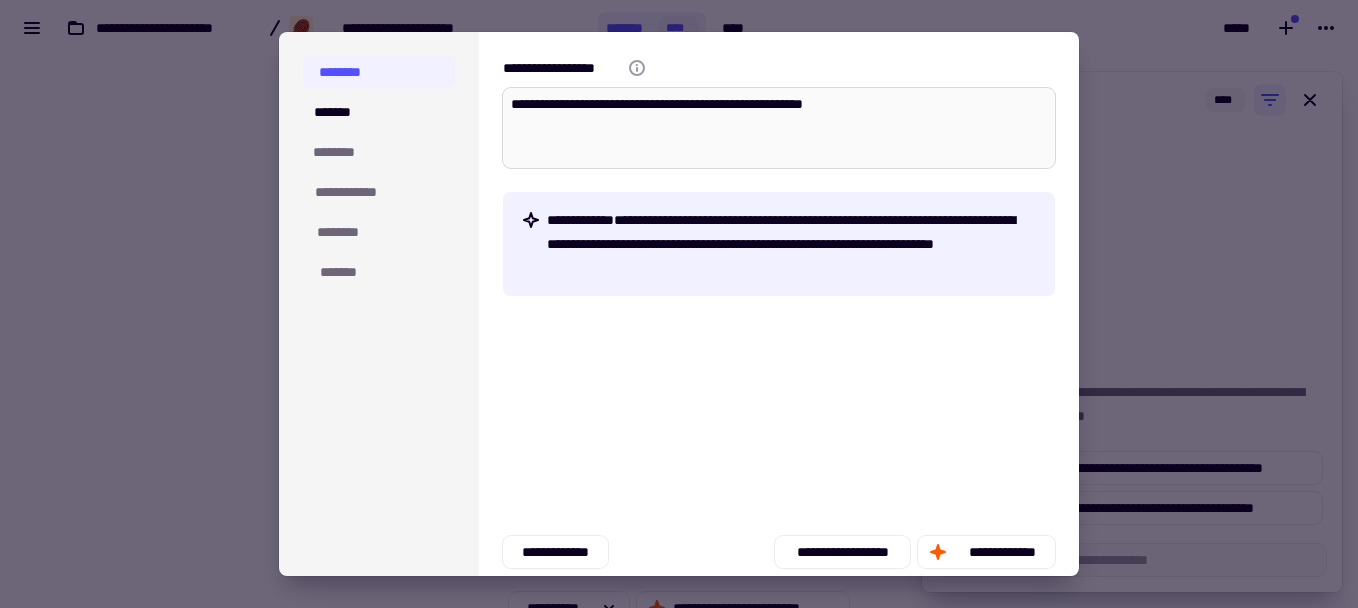 type on "*" 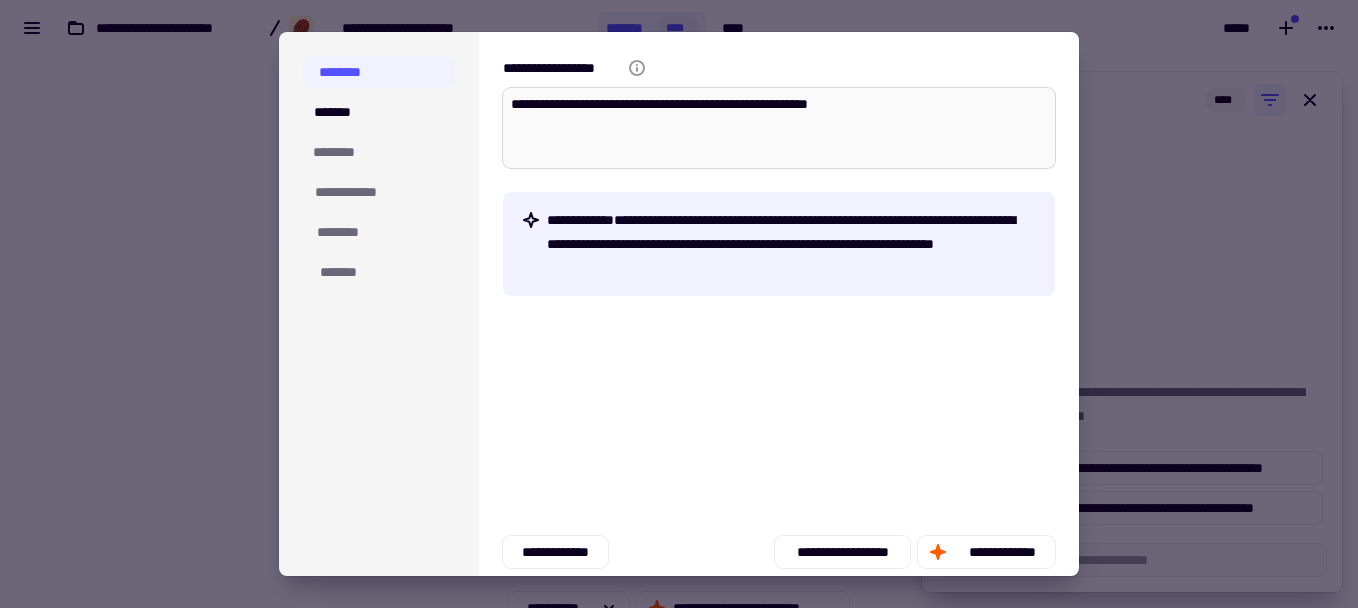 type on "*" 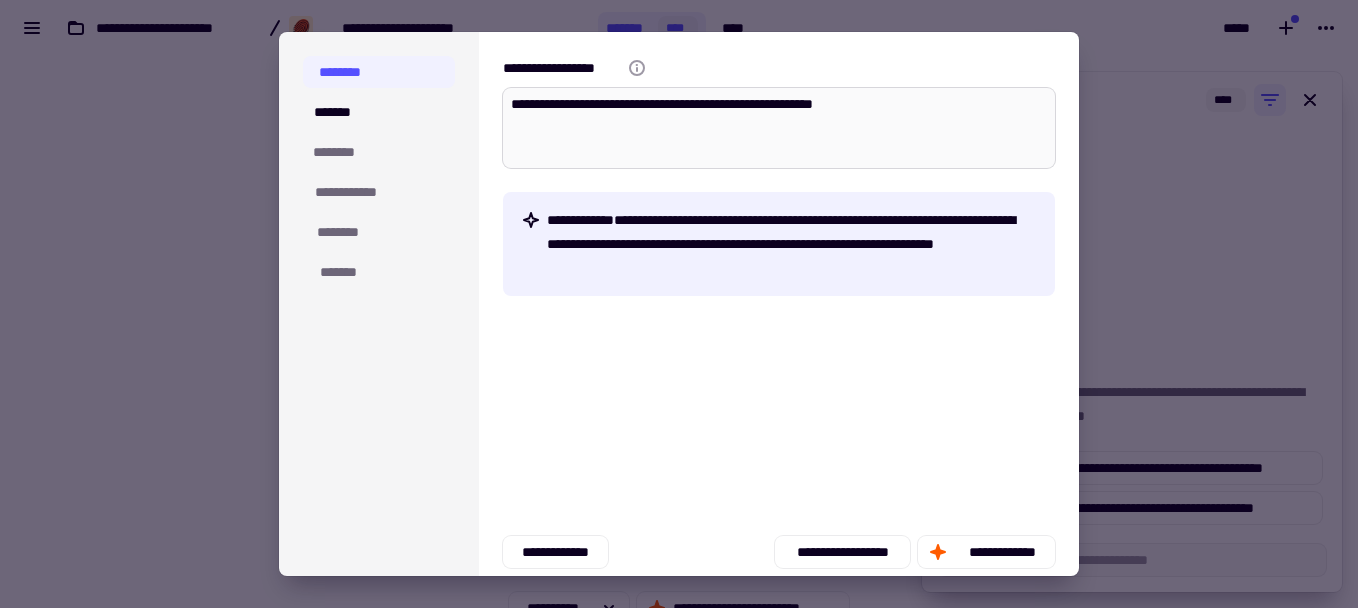 type on "*" 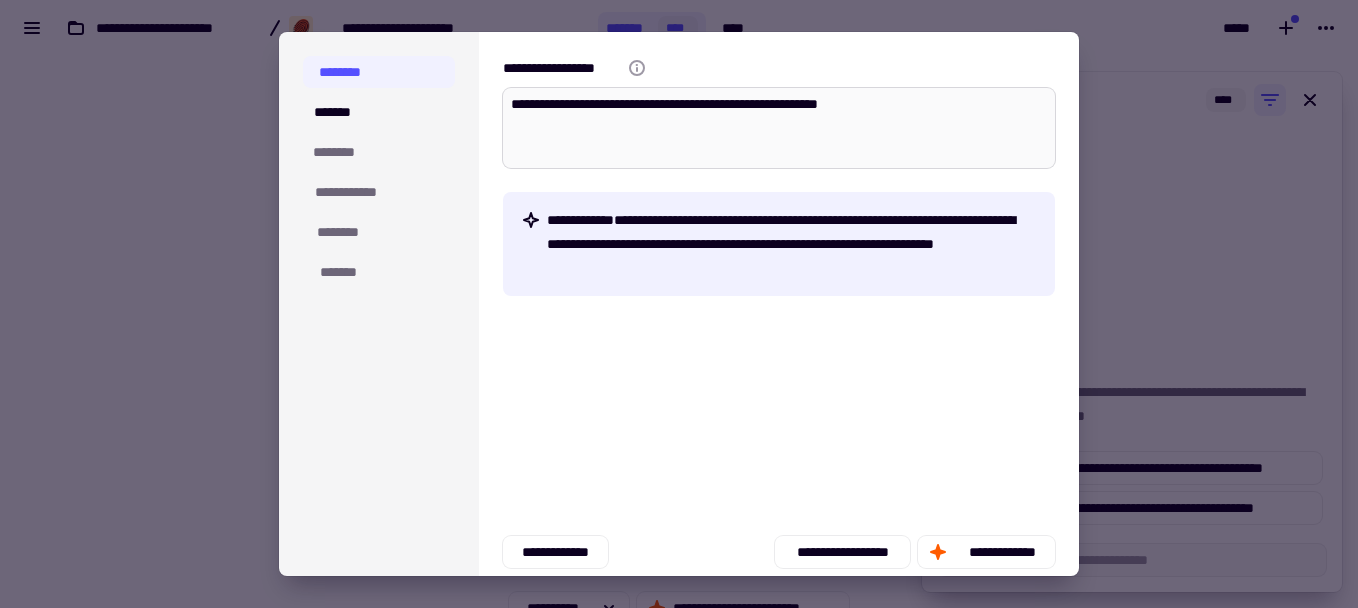 type on "*" 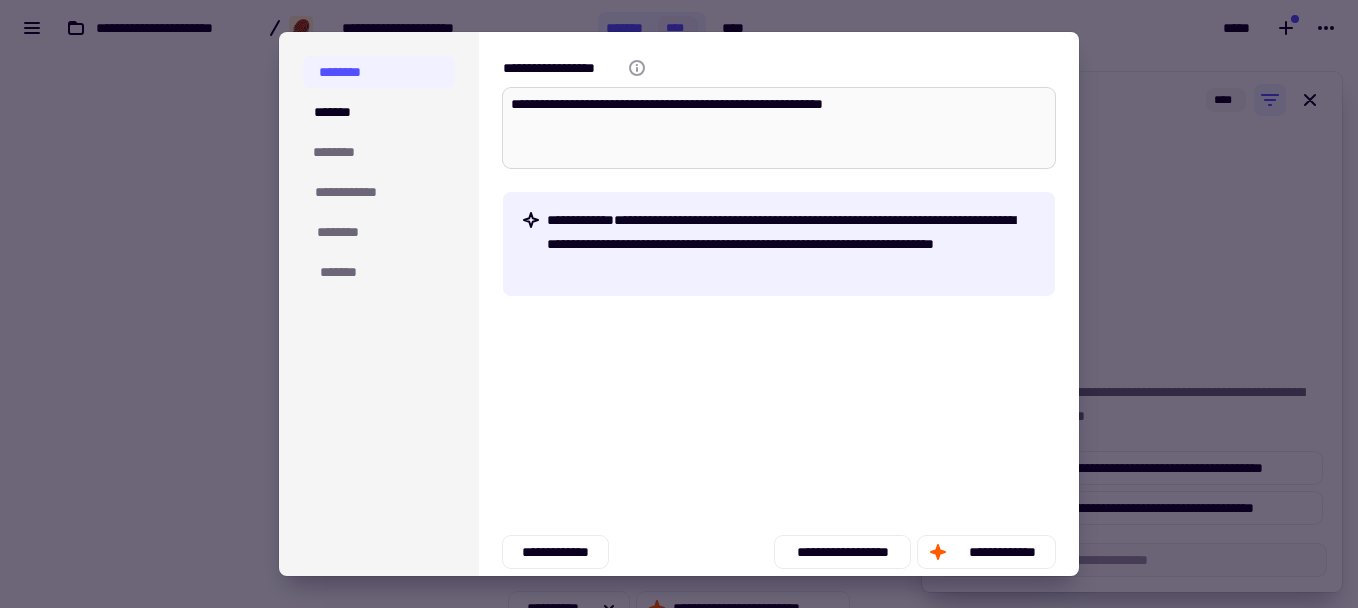 type on "*" 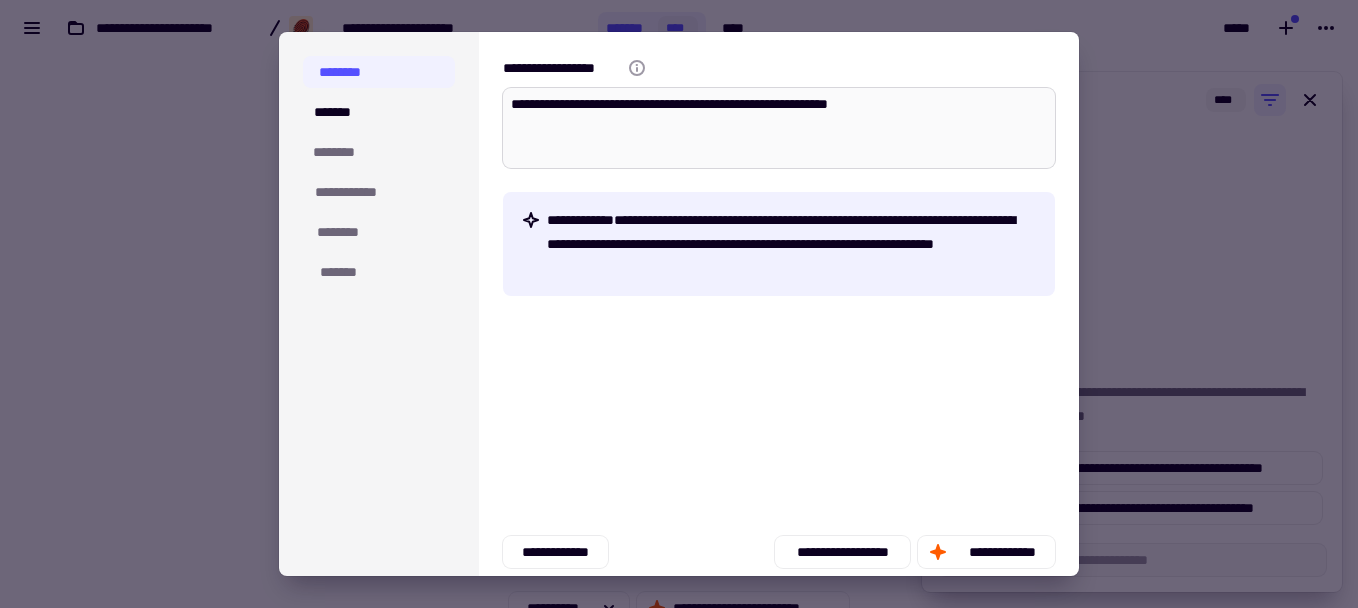 type on "*" 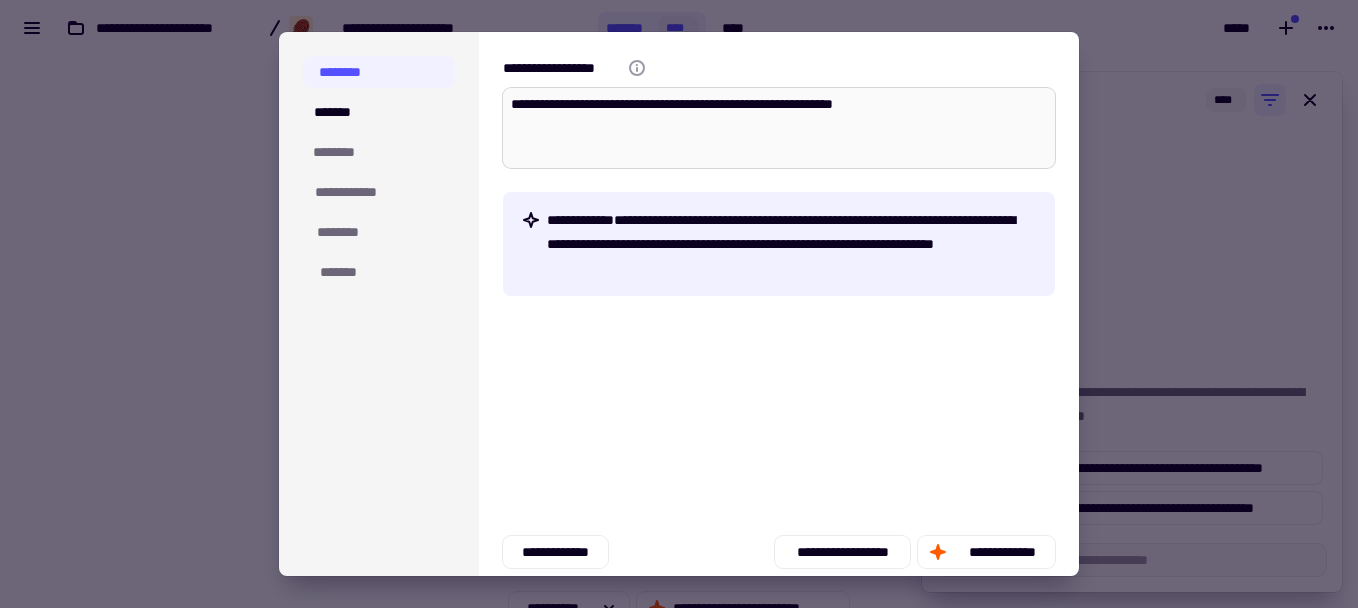 type on "*" 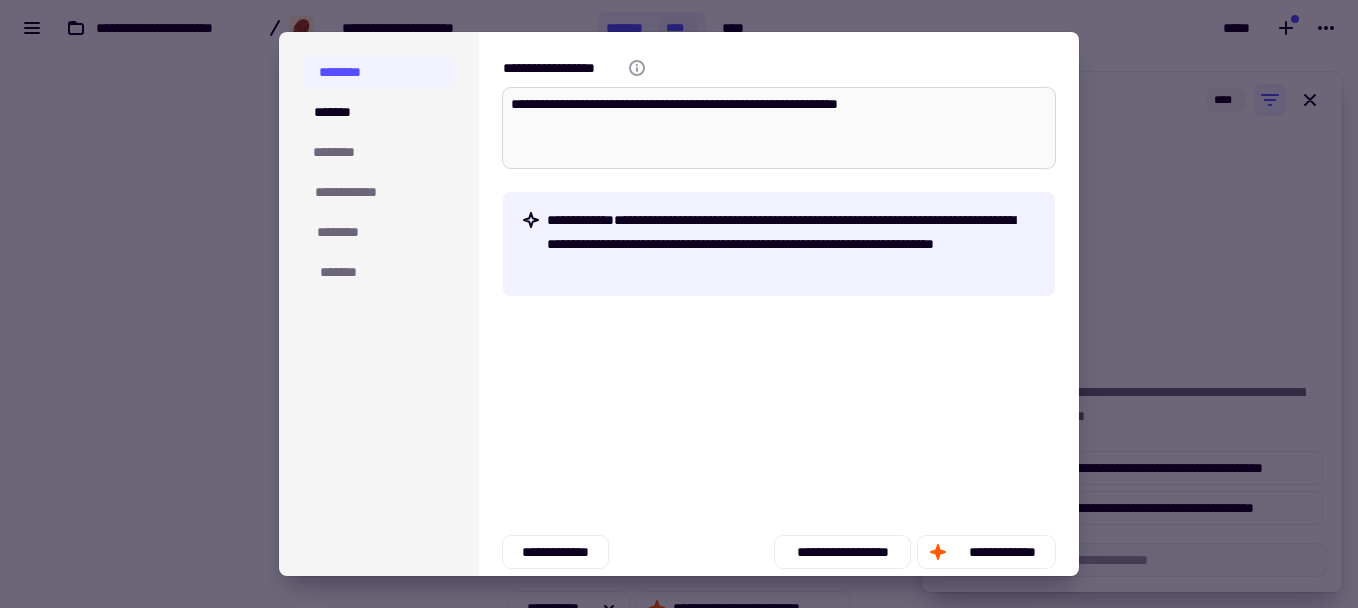 type on "**********" 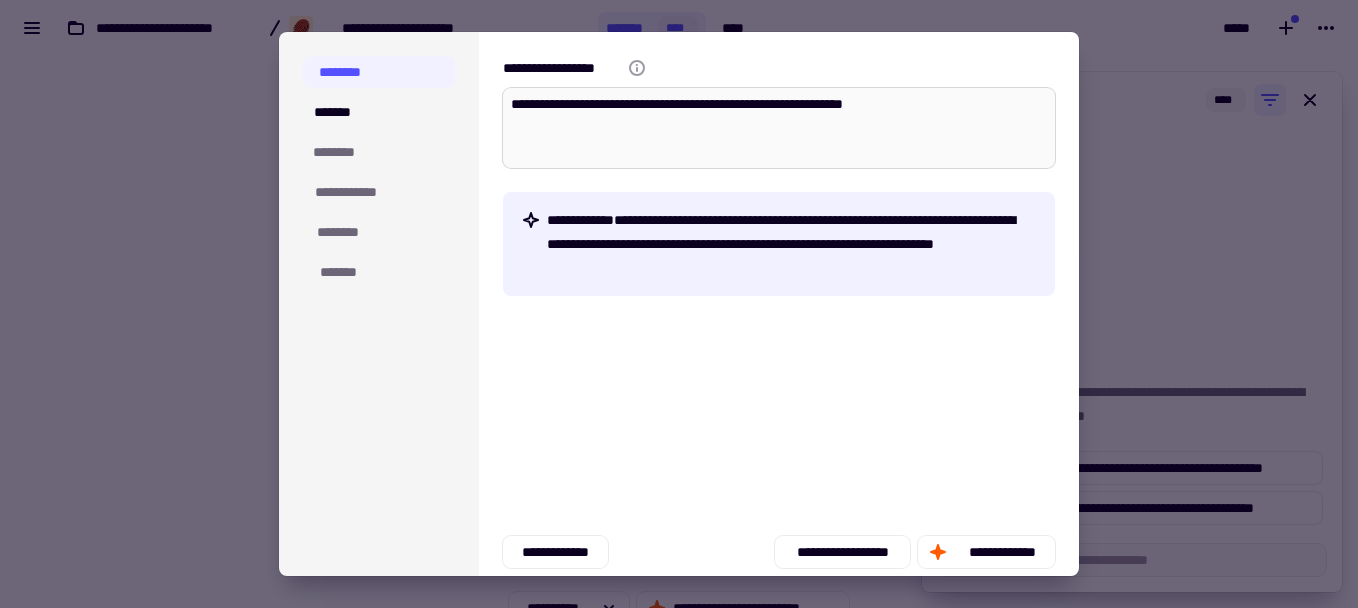 type on "*" 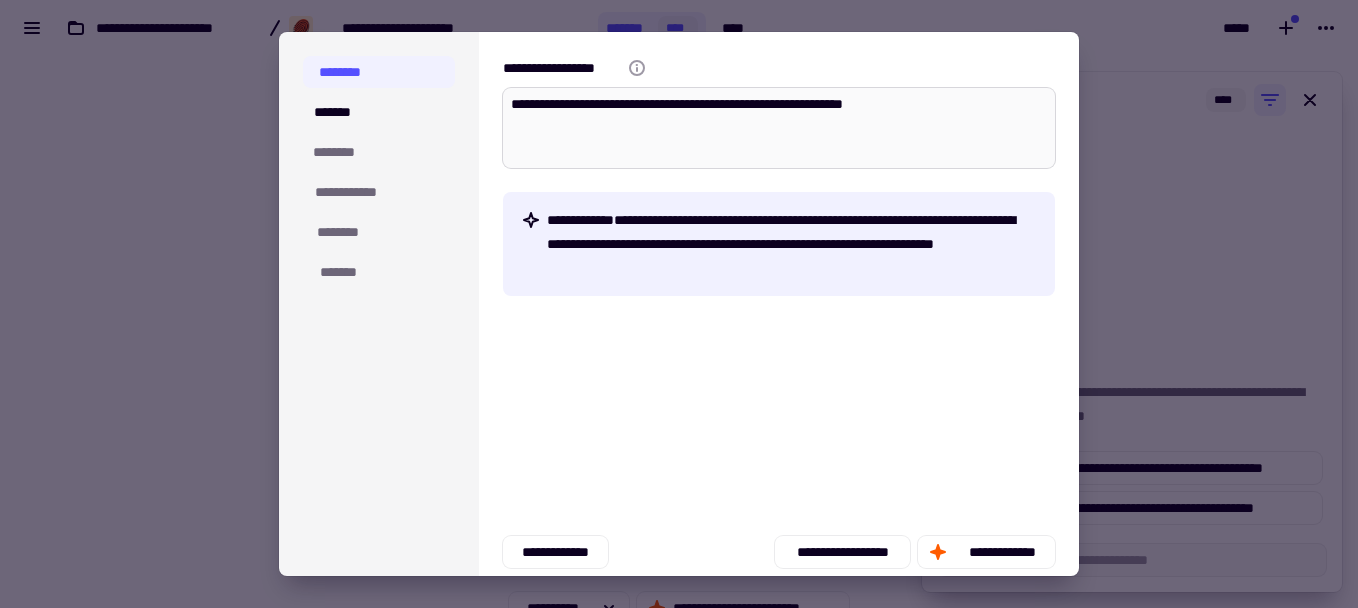 type on "**********" 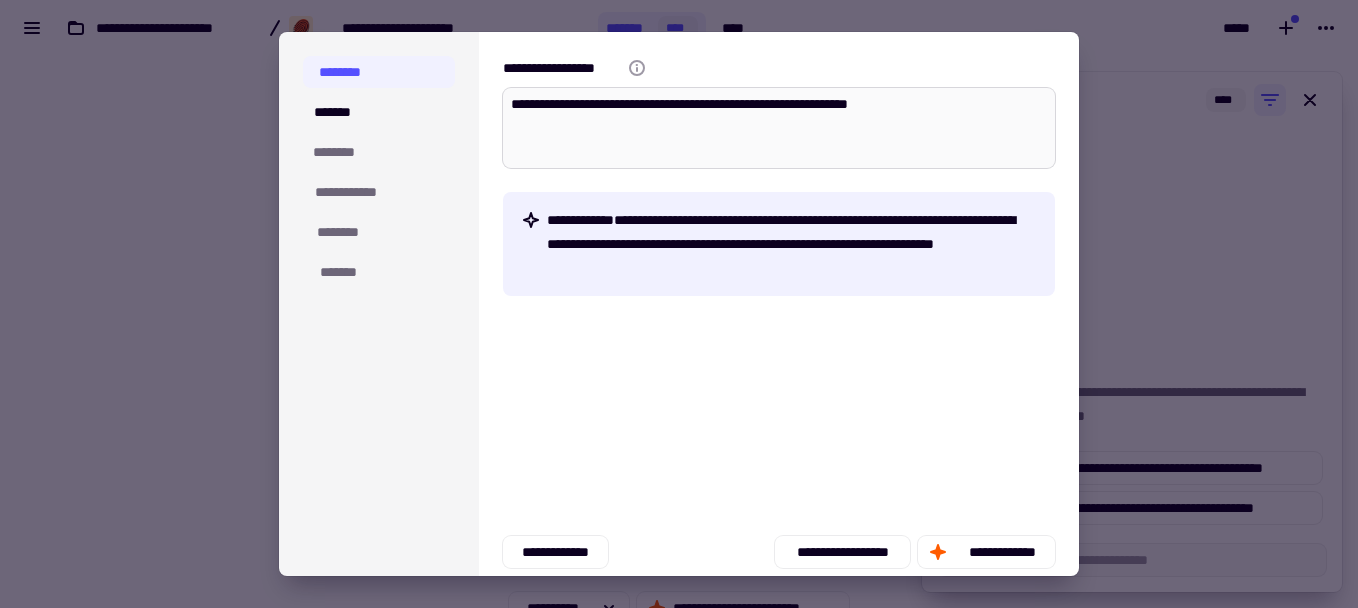 type on "*" 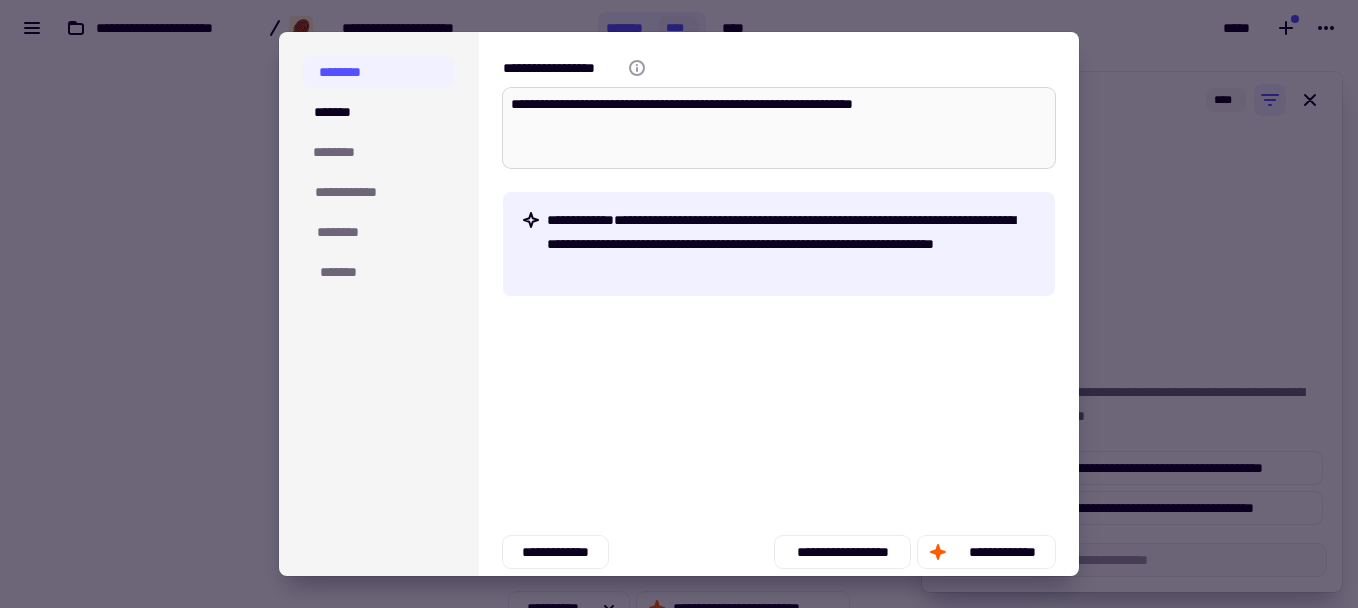 type on "*" 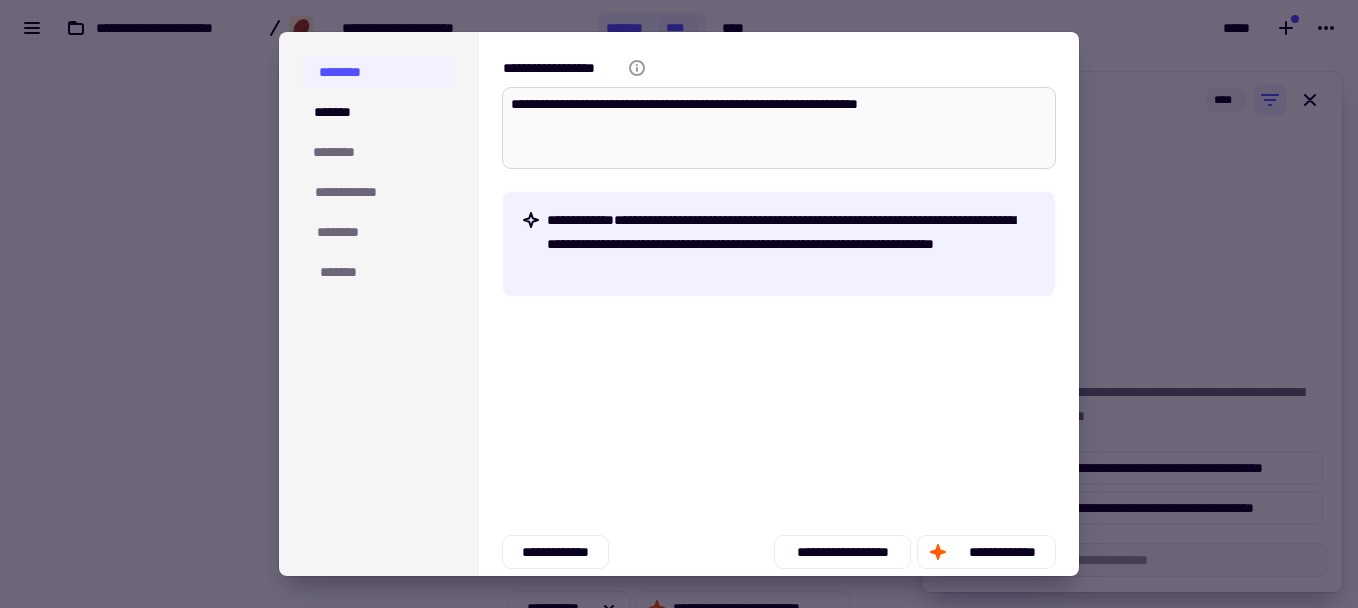 type on "*" 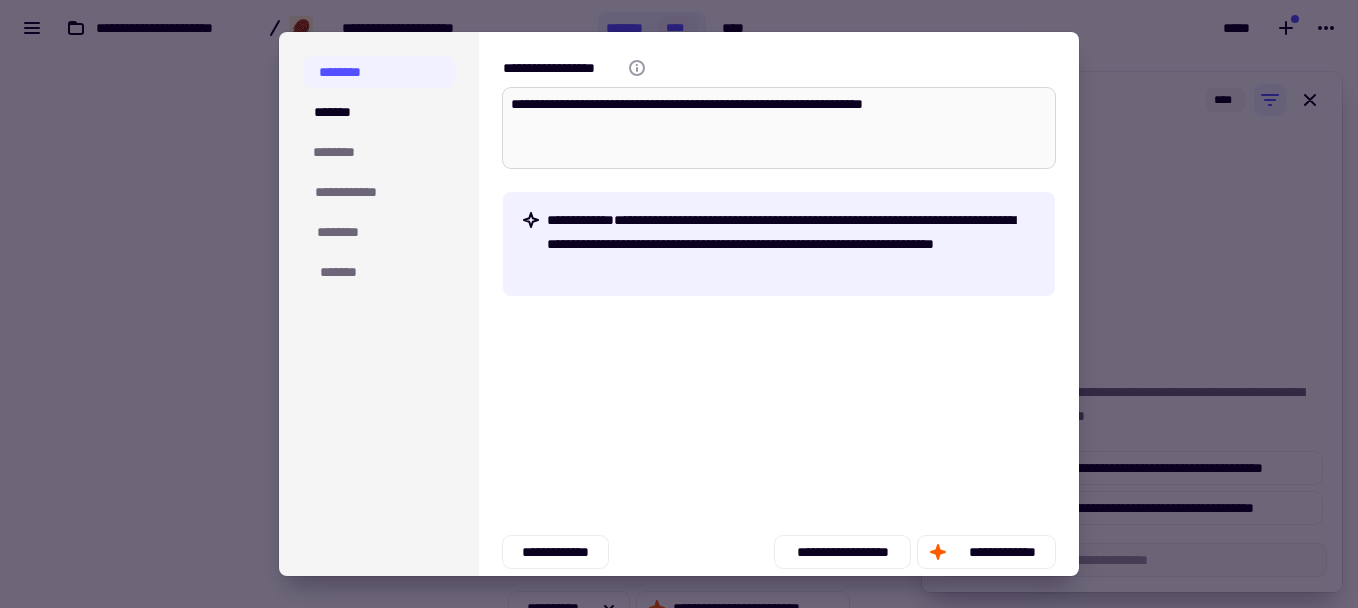 type on "*" 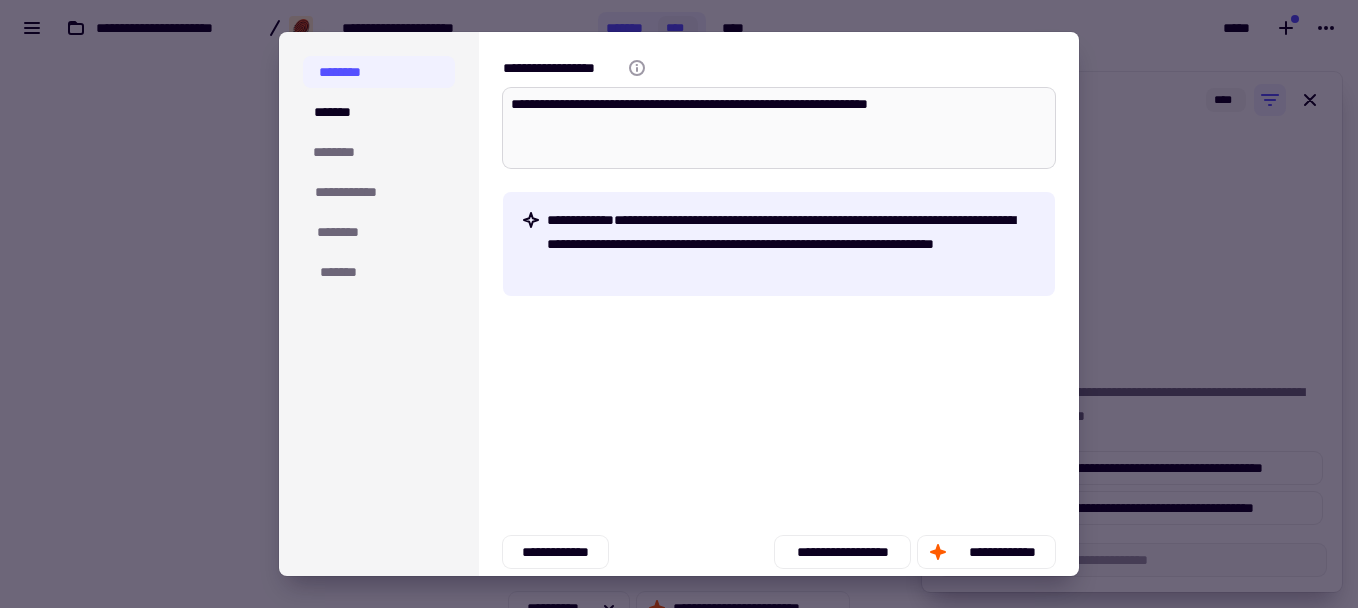 type on "*" 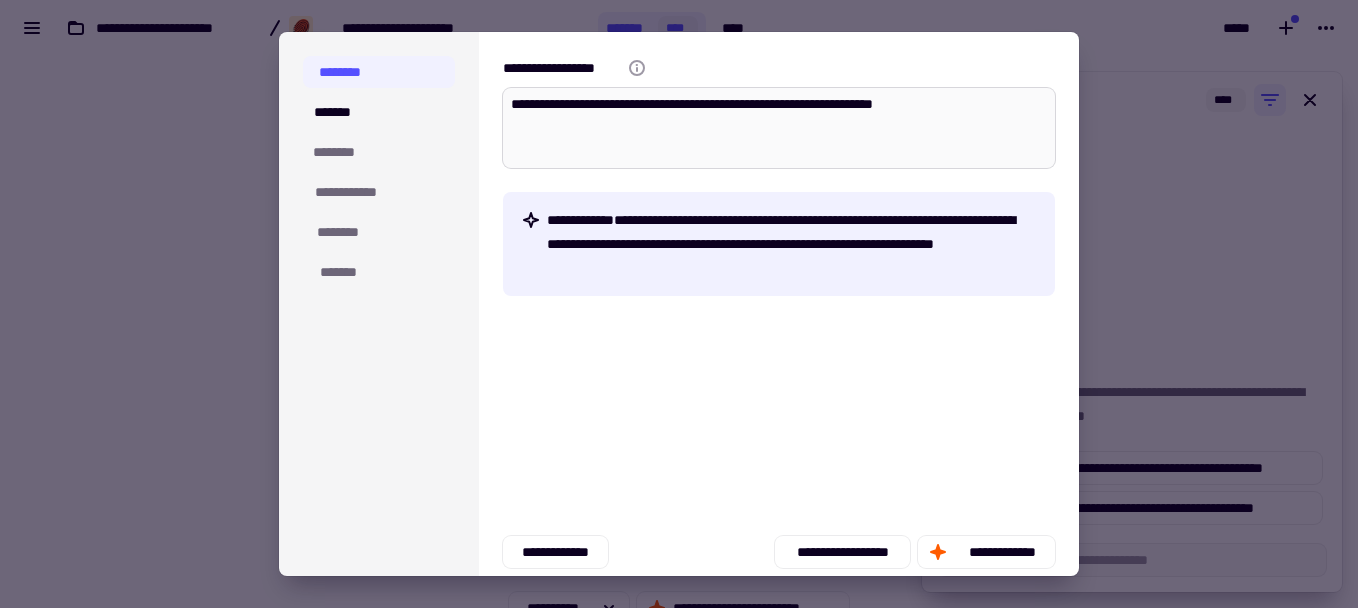 type on "*" 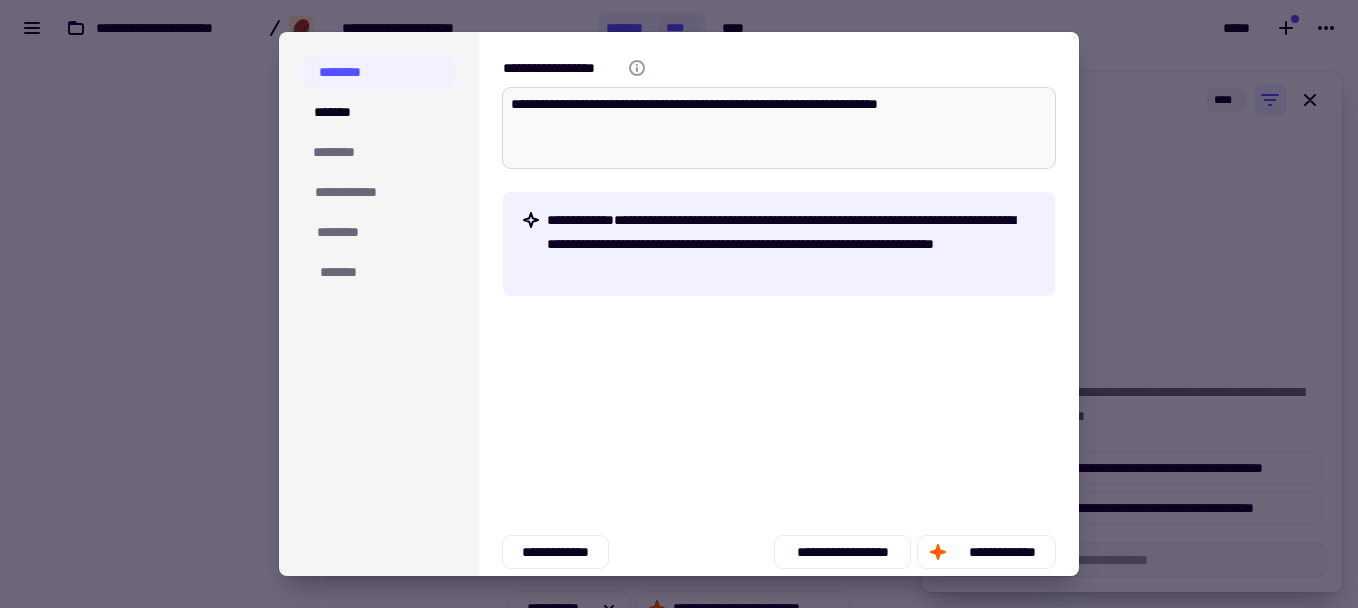 type on "*" 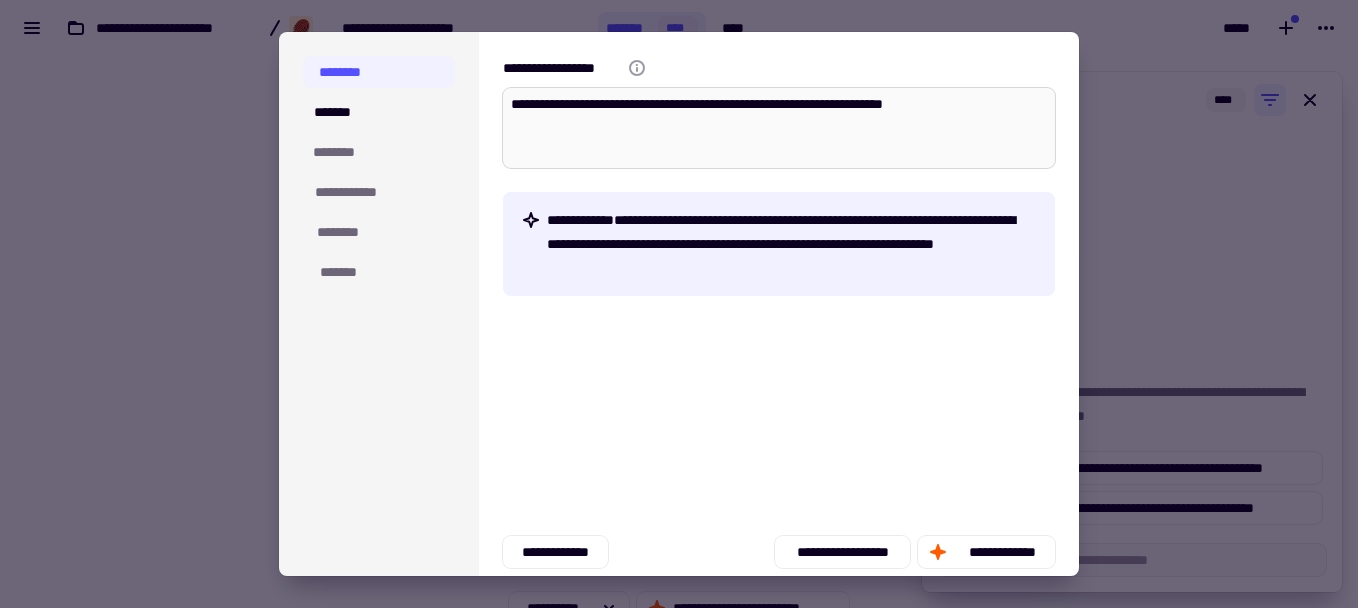 type on "*" 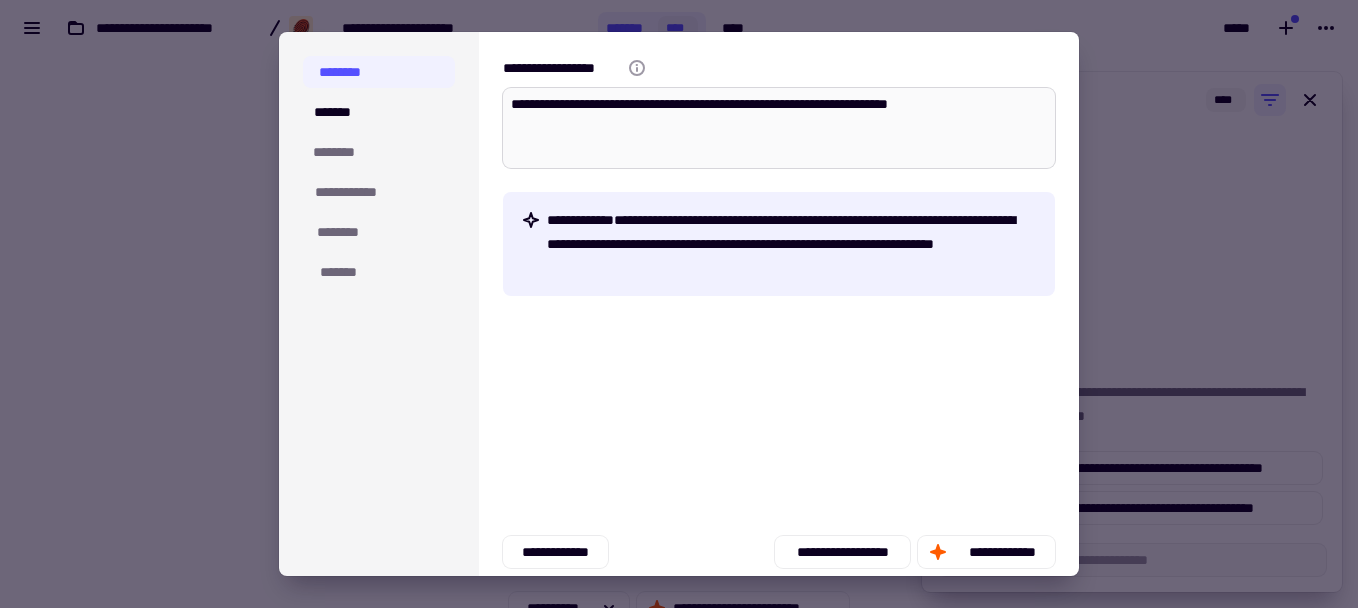 type on "*" 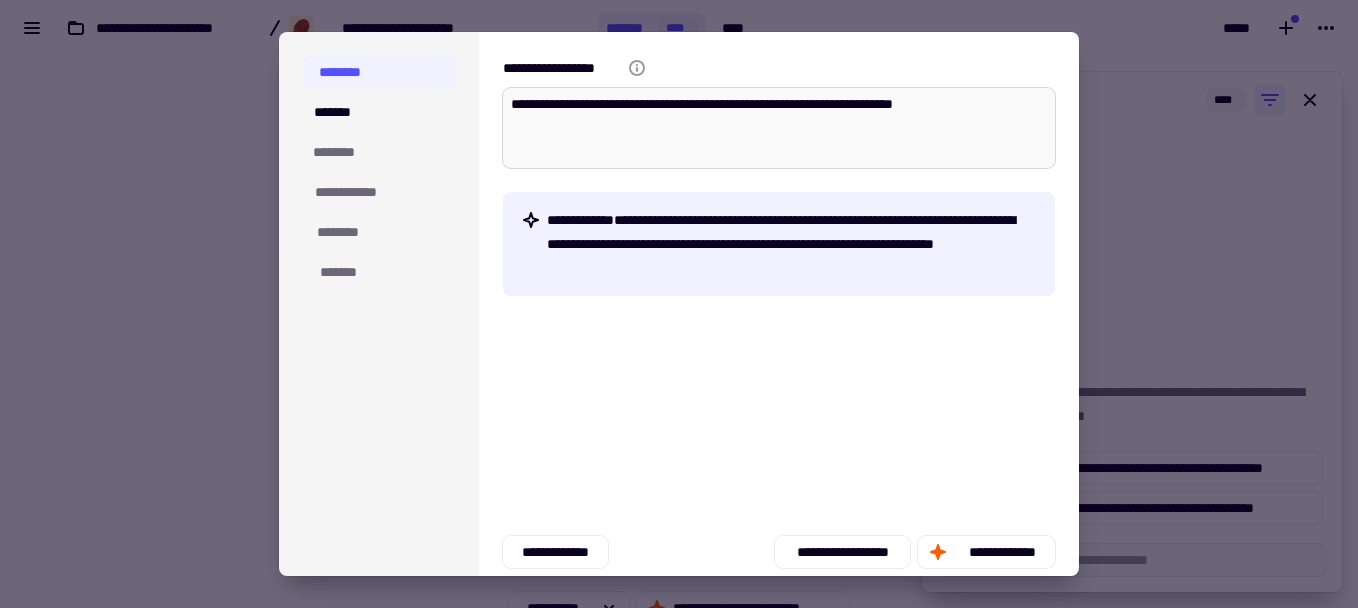 type on "*" 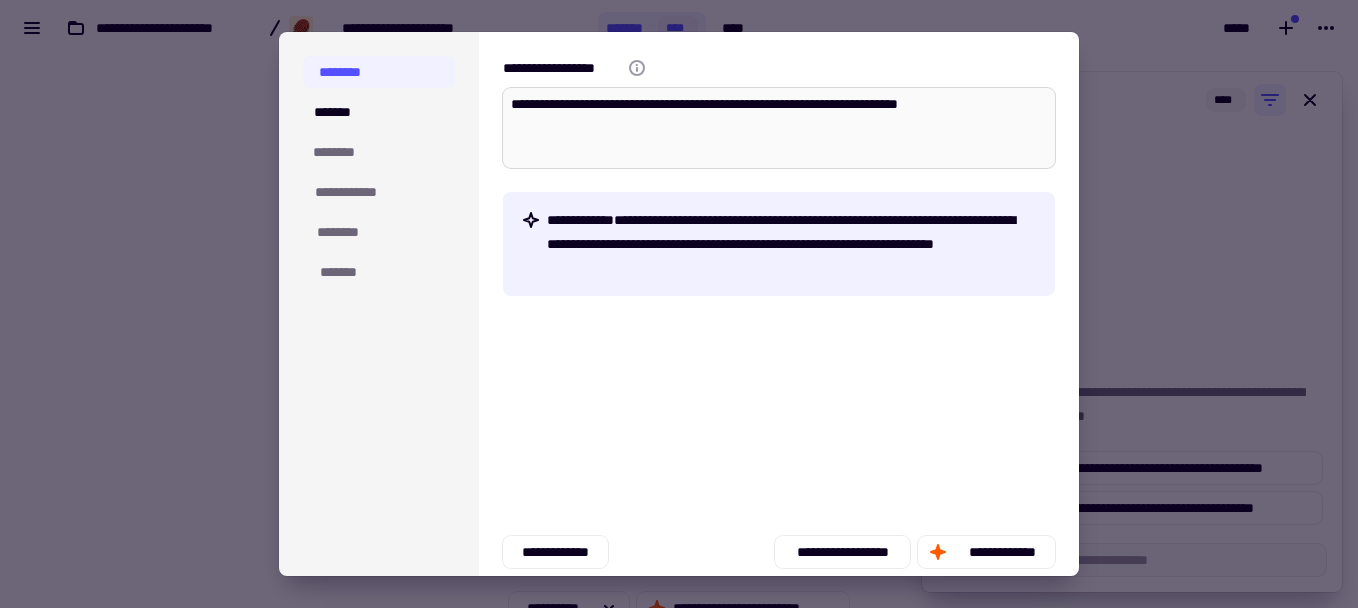 type on "*" 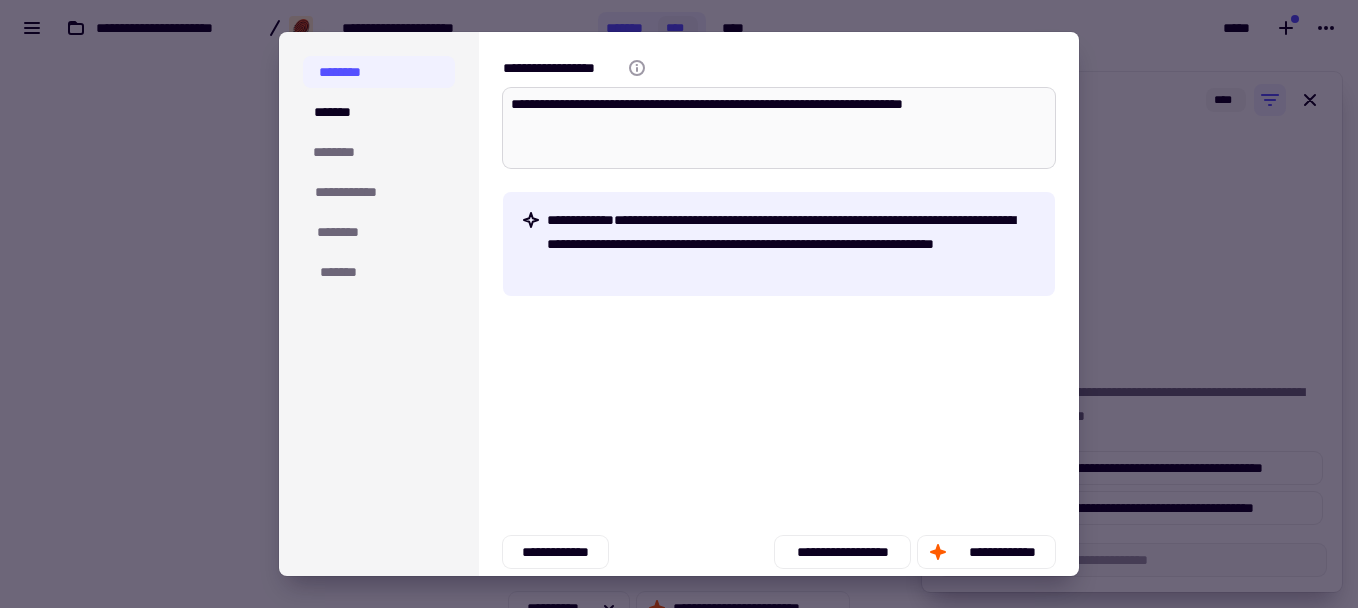type on "*" 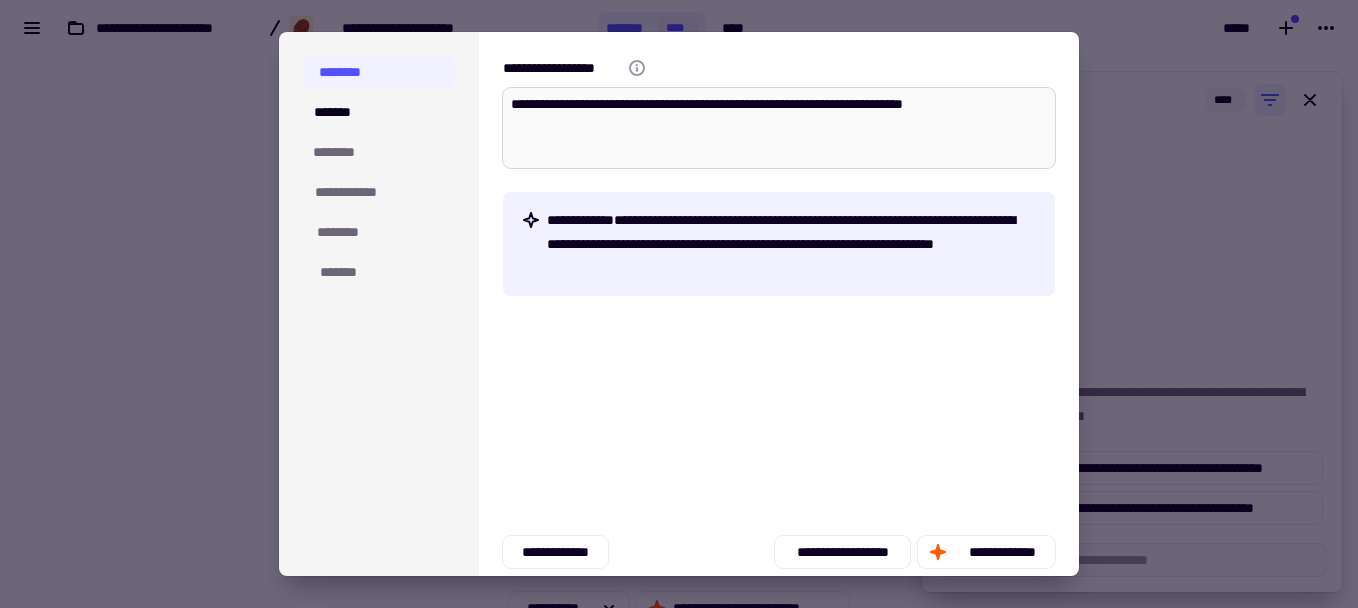 type on "**********" 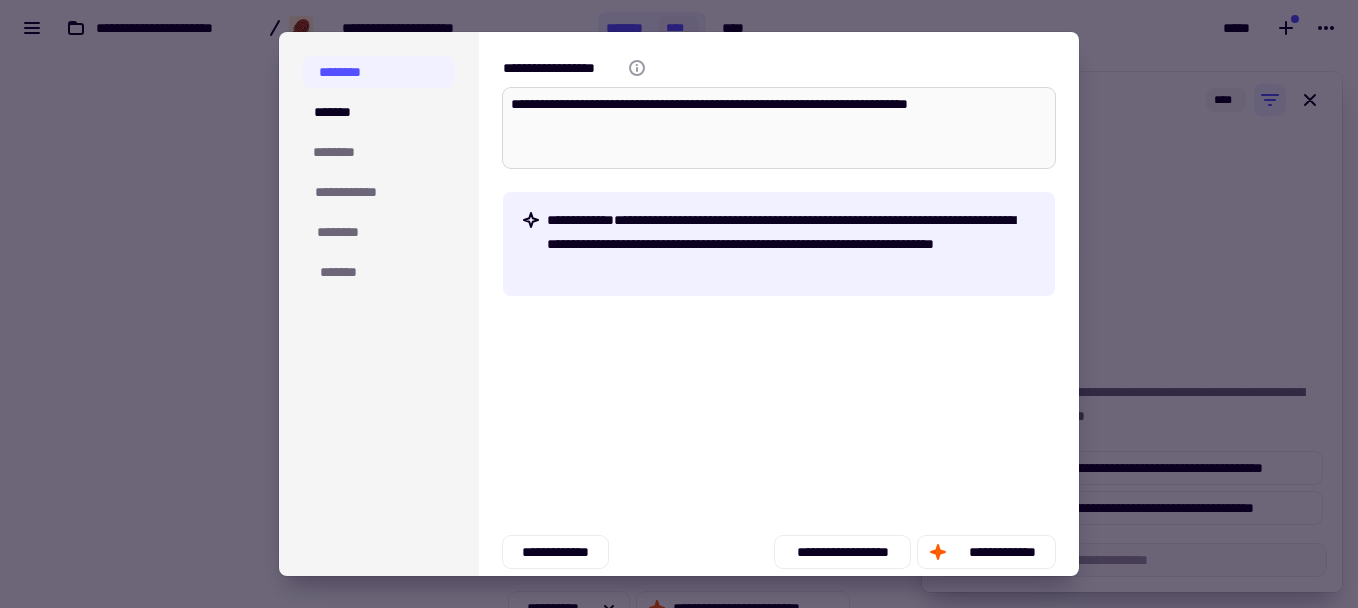 type on "*" 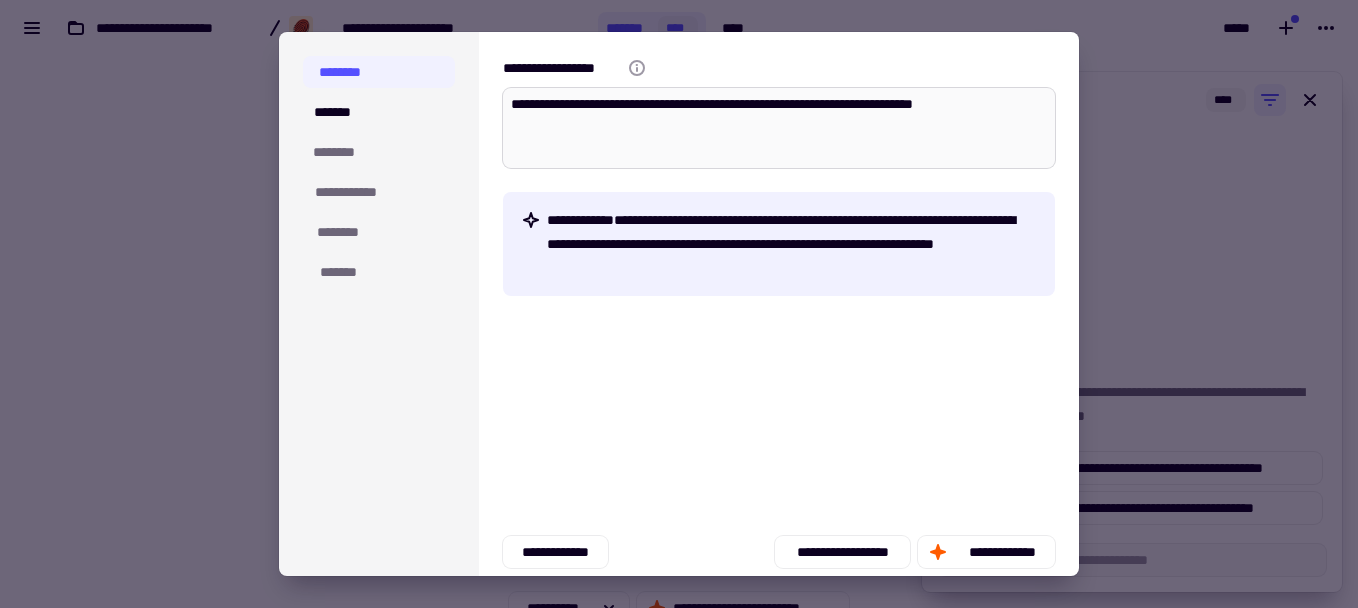 type on "*" 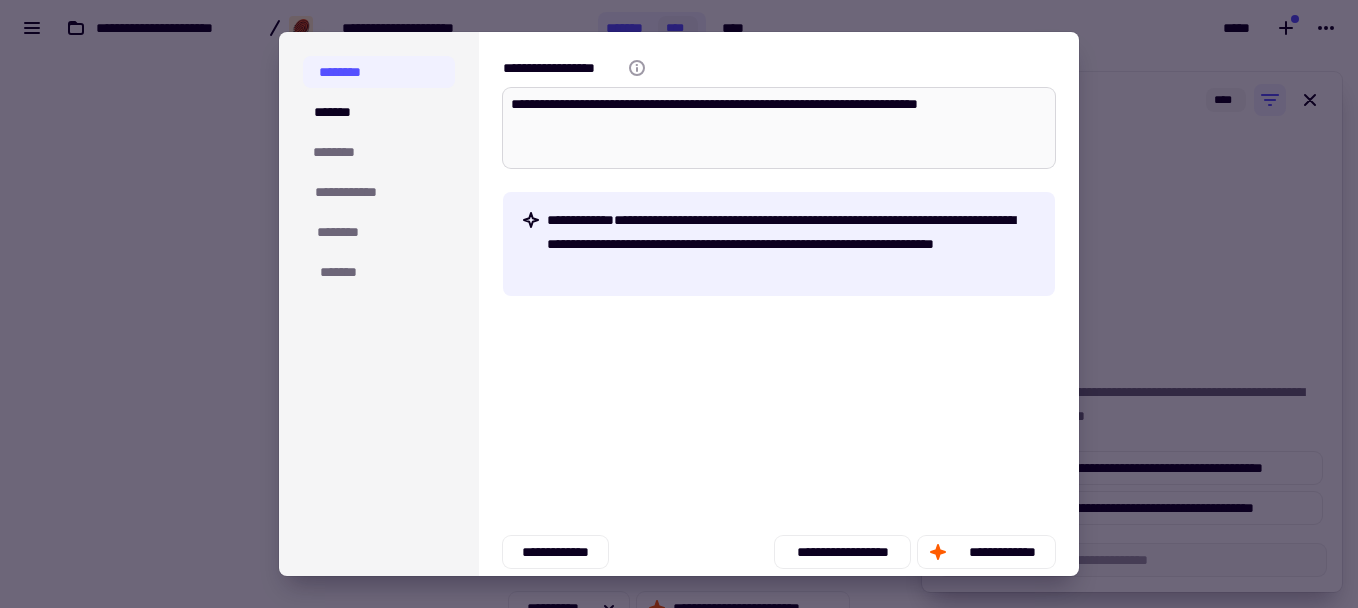 type on "*" 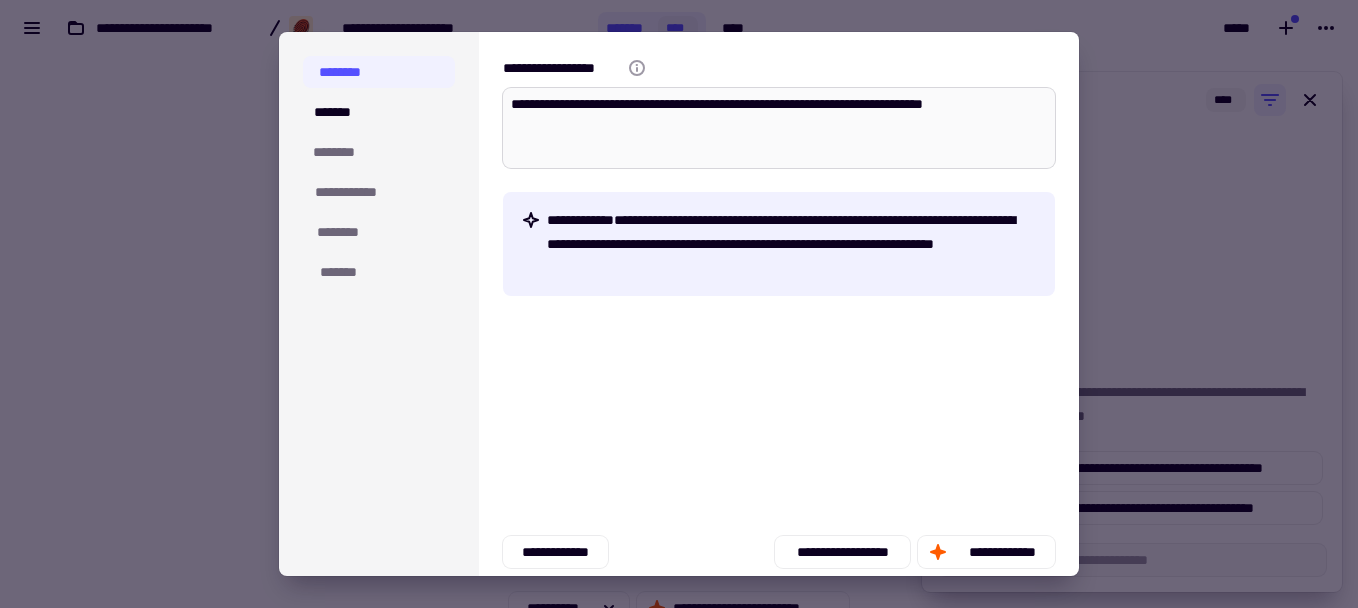 type on "*" 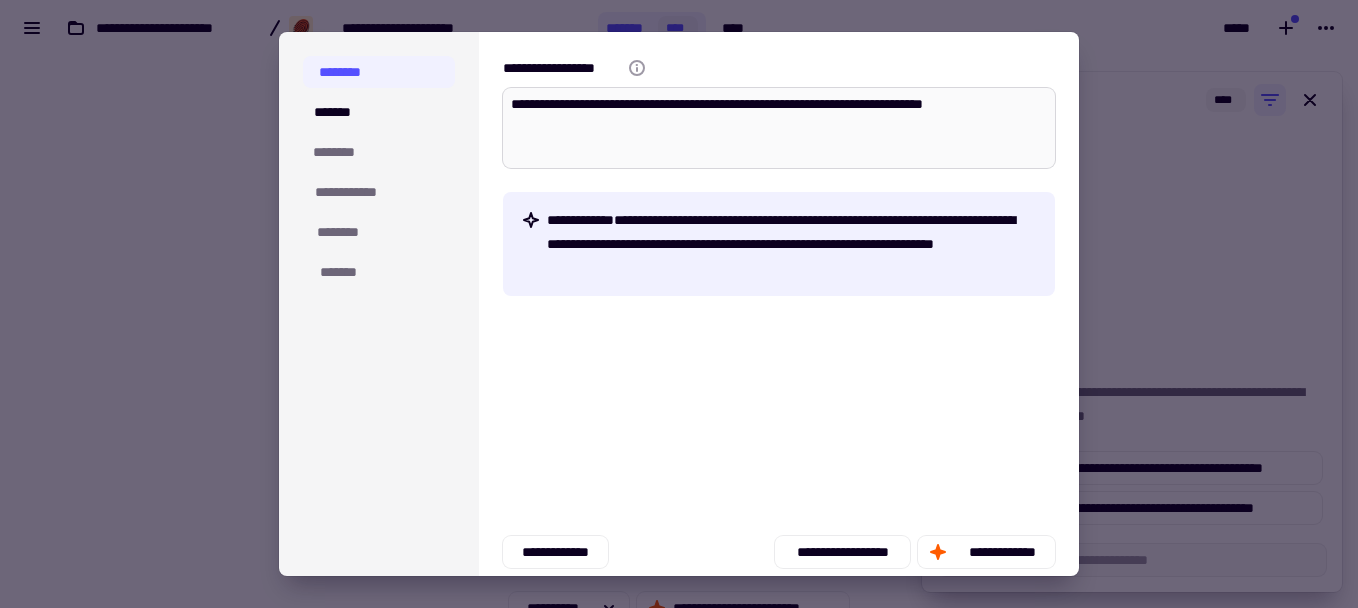 type on "**********" 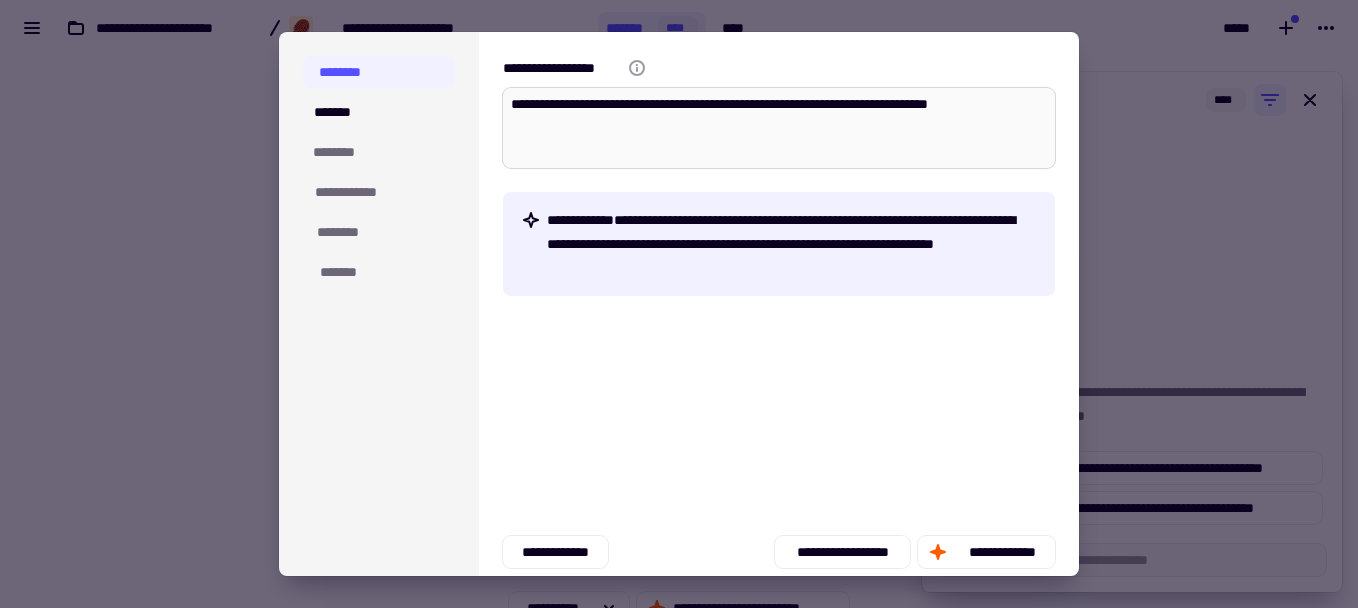 type on "*" 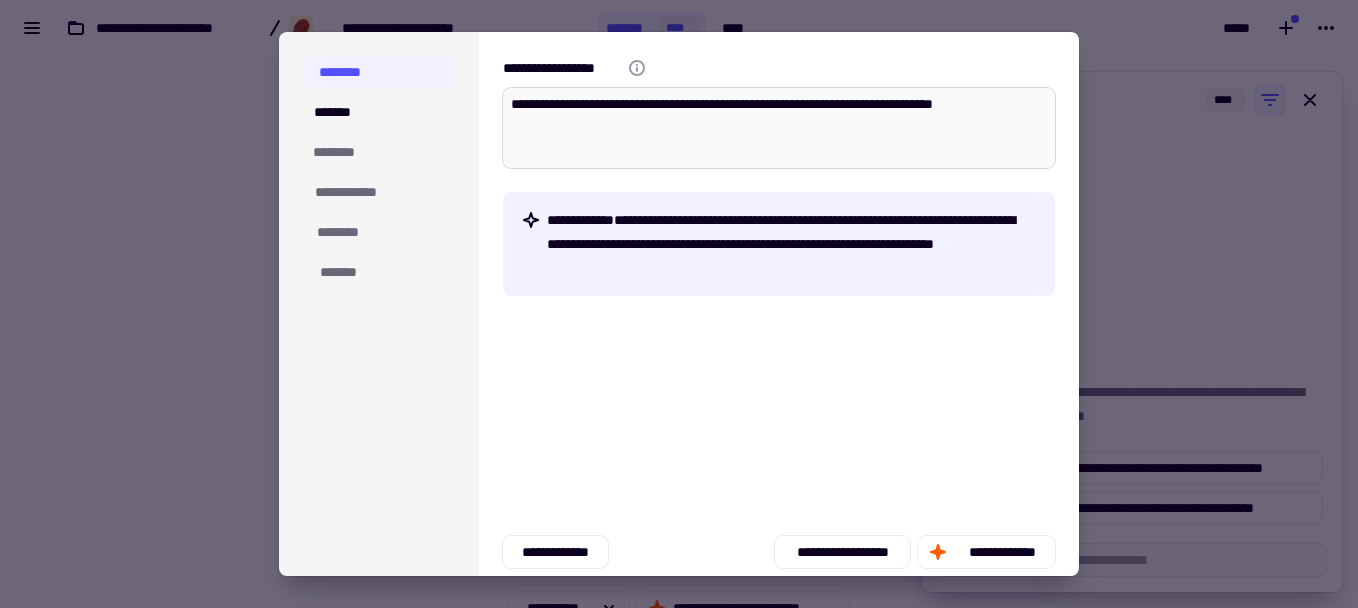 type on "*" 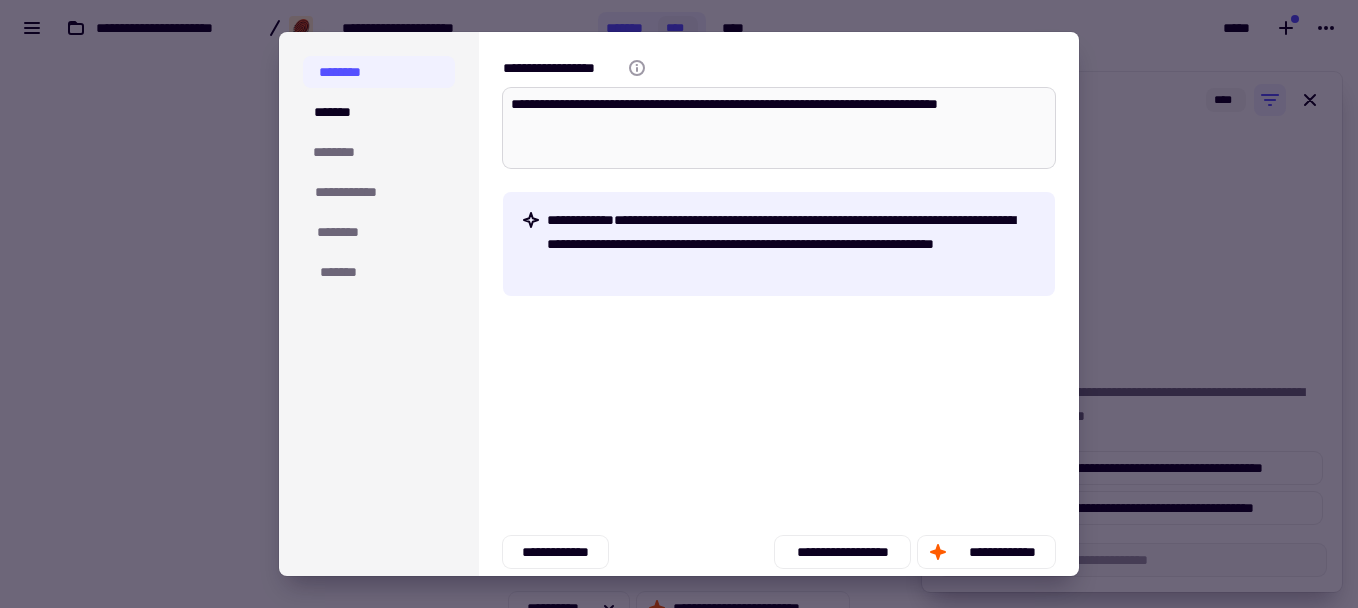 type on "*" 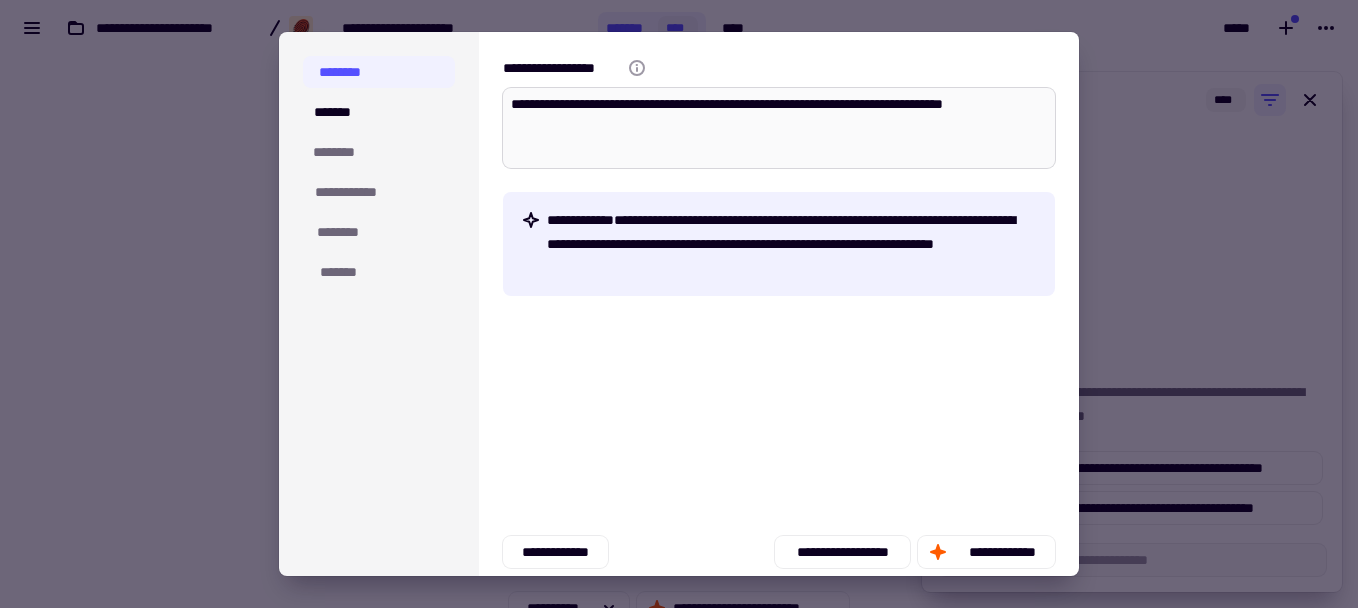 type on "*" 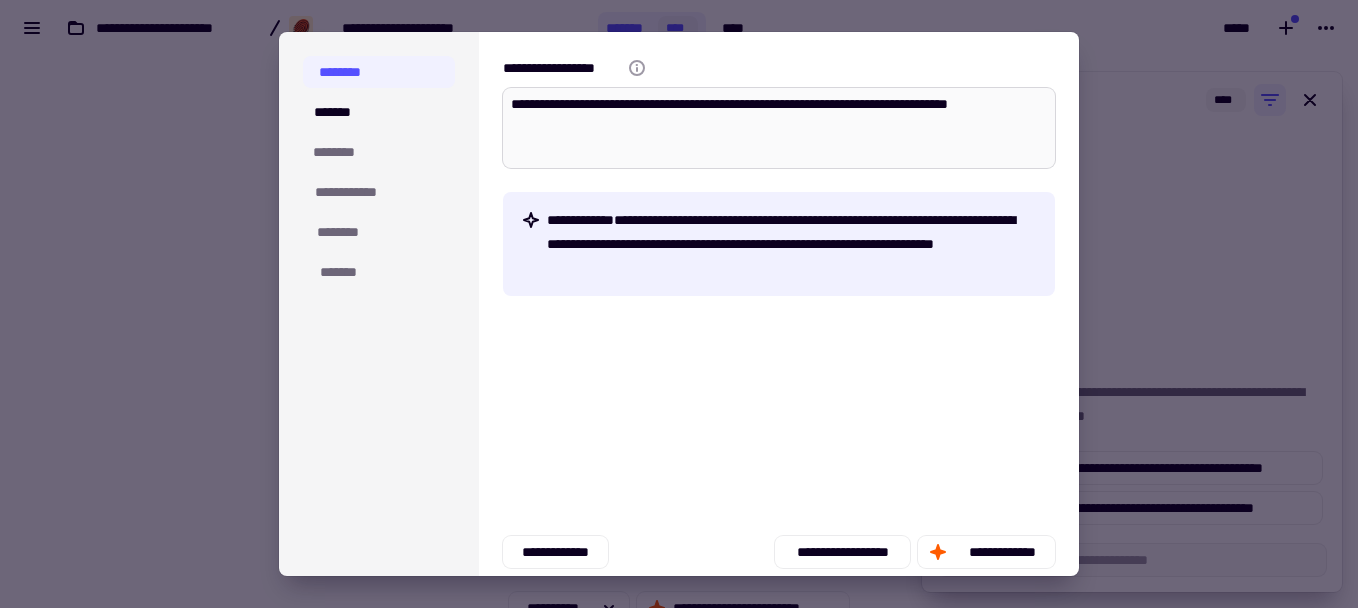 type 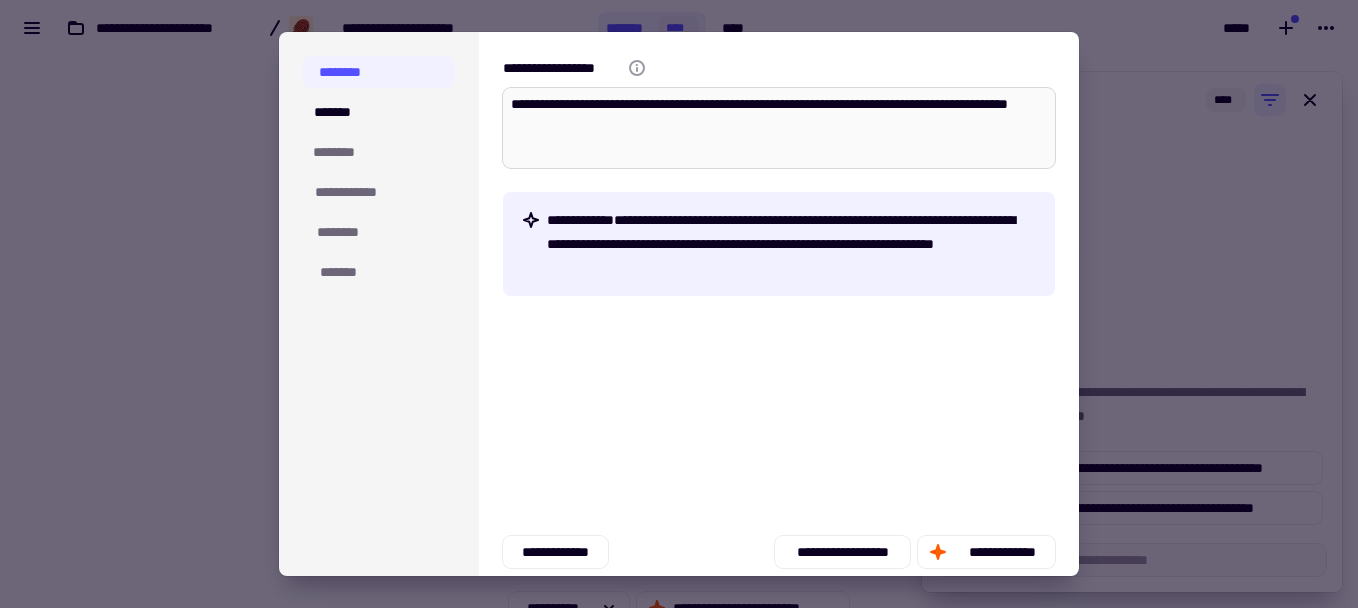 click on "**********" at bounding box center (779, 128) 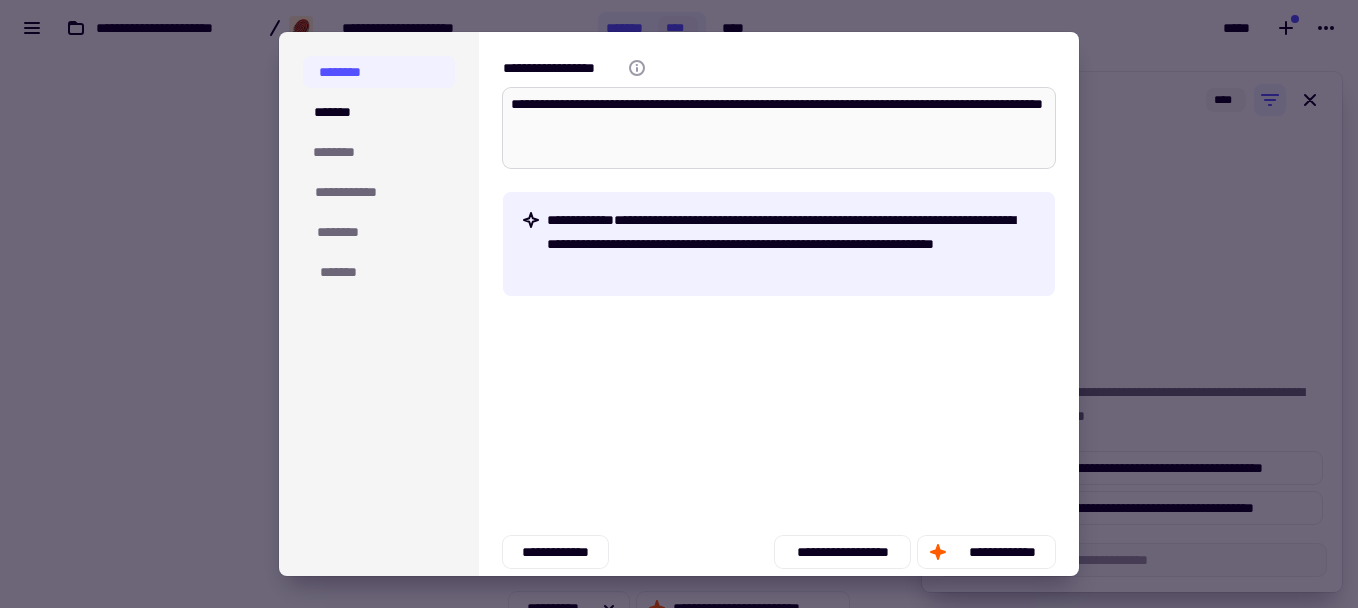 drag, startPoint x: 556, startPoint y: 129, endPoint x: 594, endPoint y: 124, distance: 38.327538 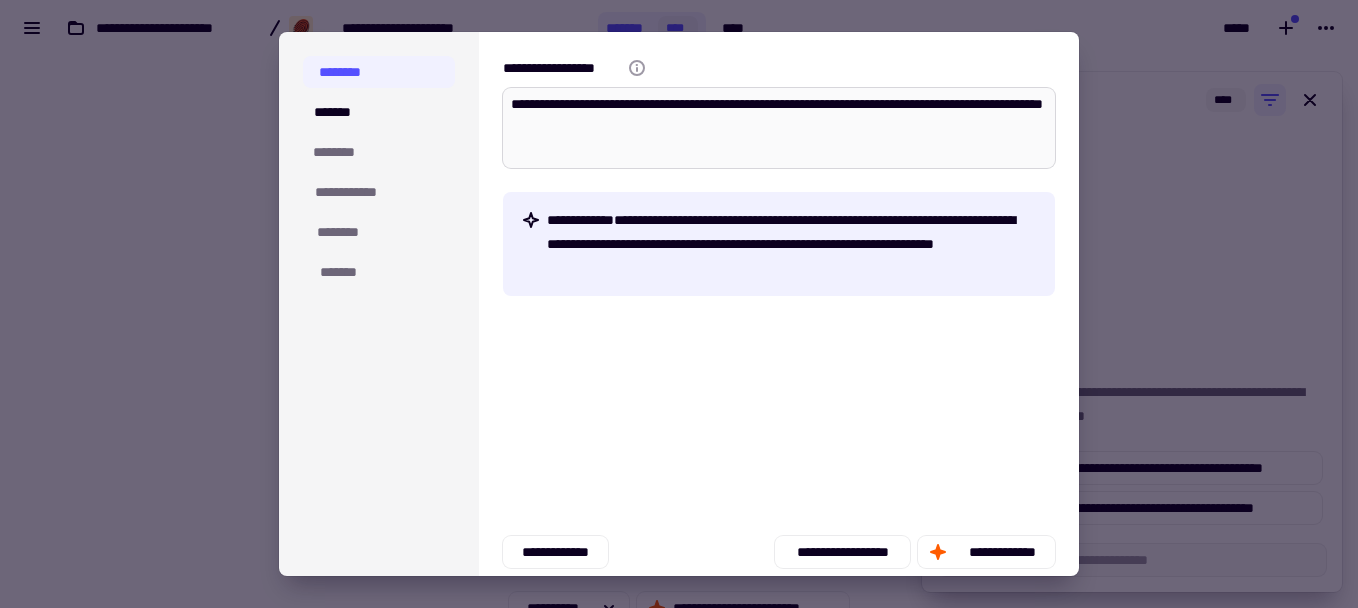click on "**********" at bounding box center [779, 128] 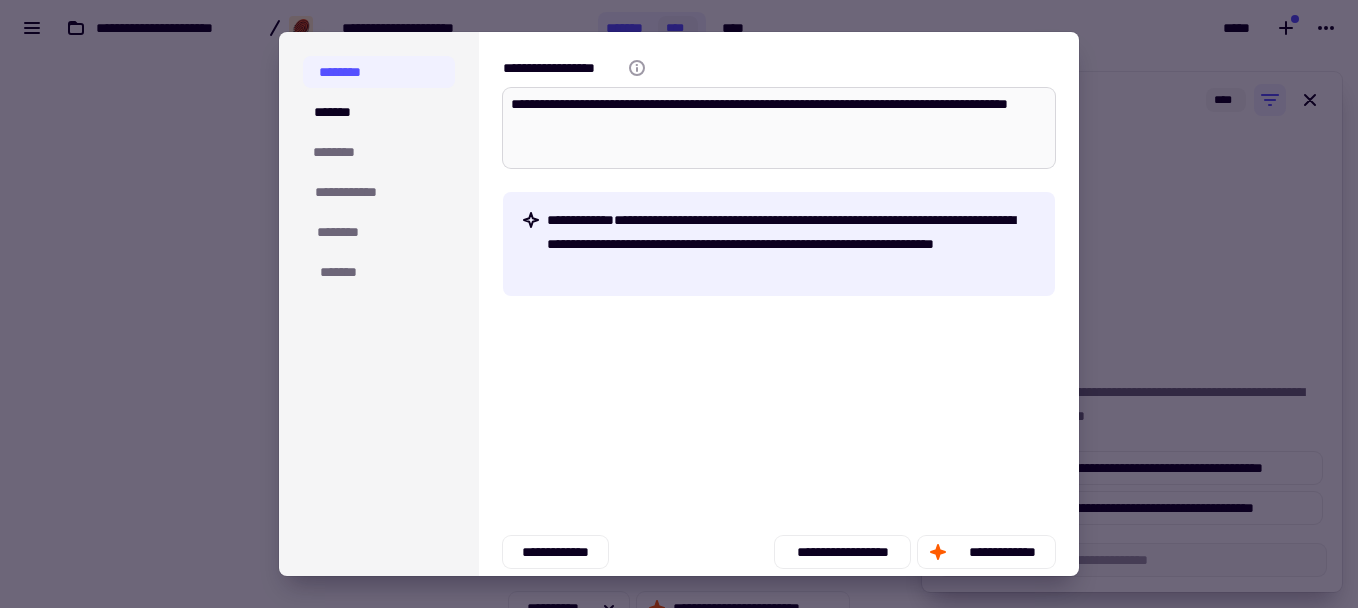 click on "**********" at bounding box center (779, 128) 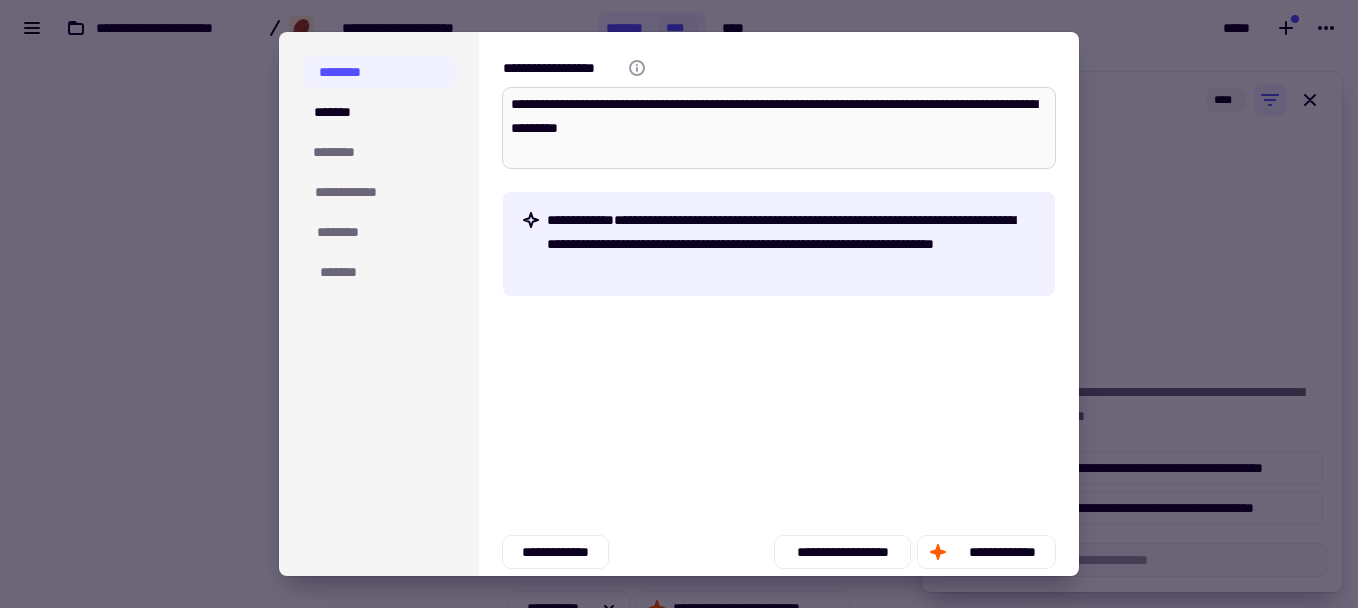 click on "**********" at bounding box center (779, 128) 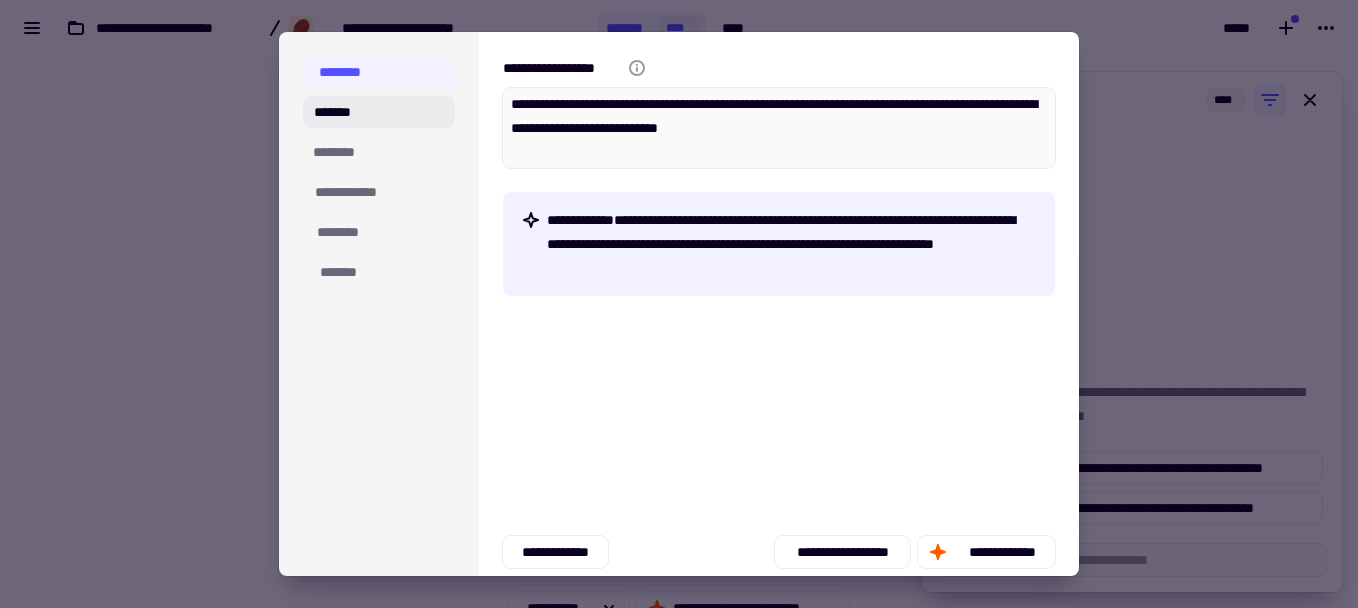 click on "*******" 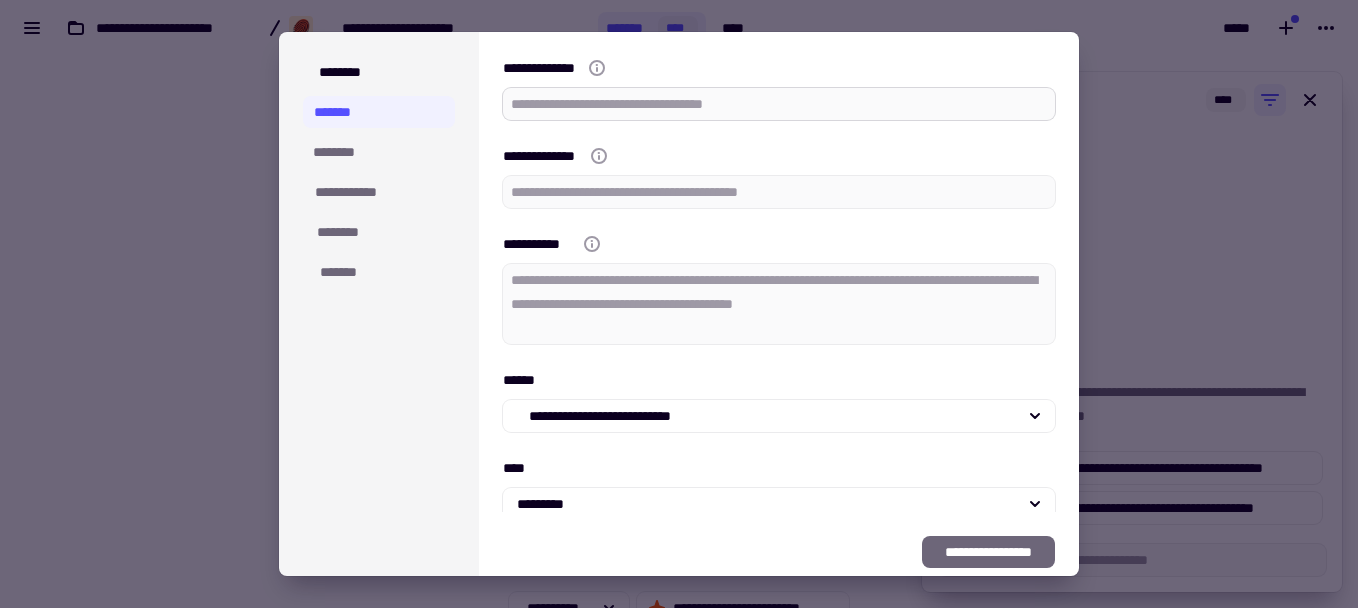 click on "**********" at bounding box center (779, 104) 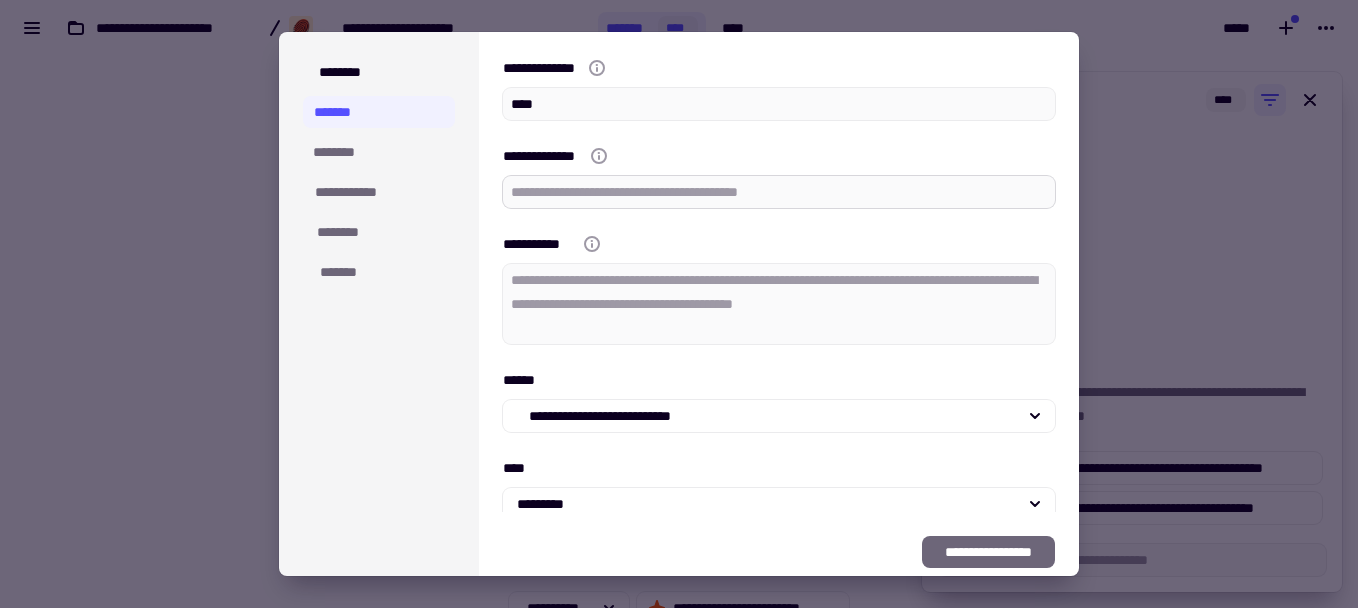 click on "**********" at bounding box center (779, 192) 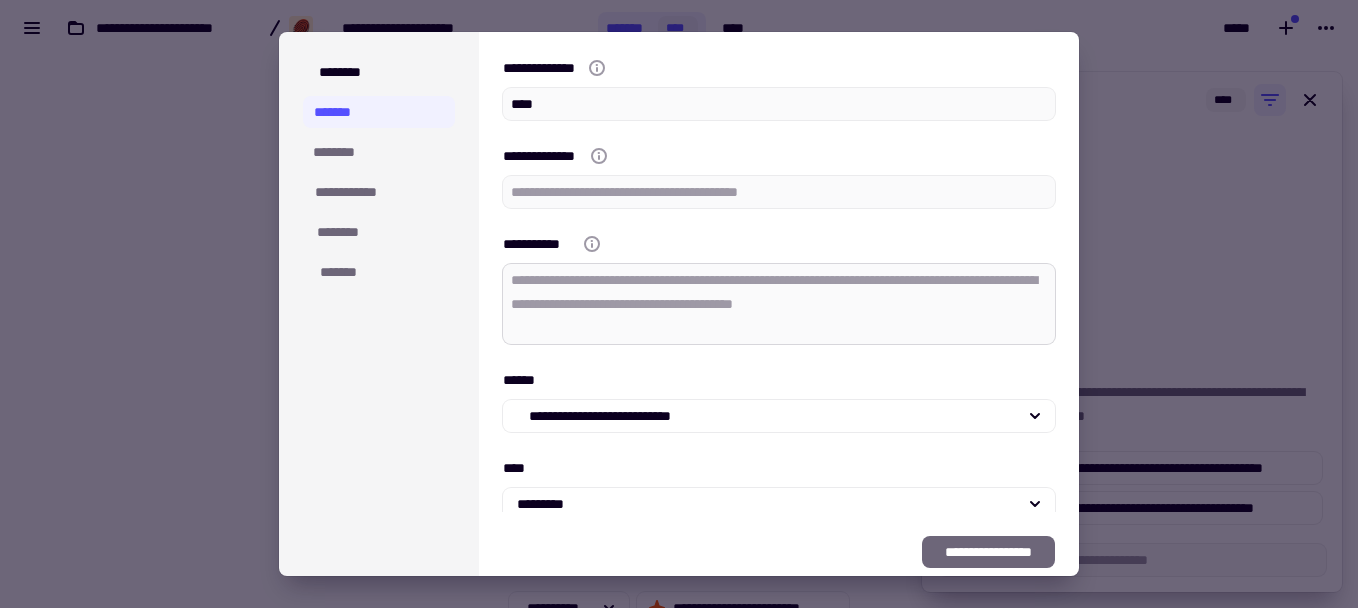 click on "**********" at bounding box center (779, 304) 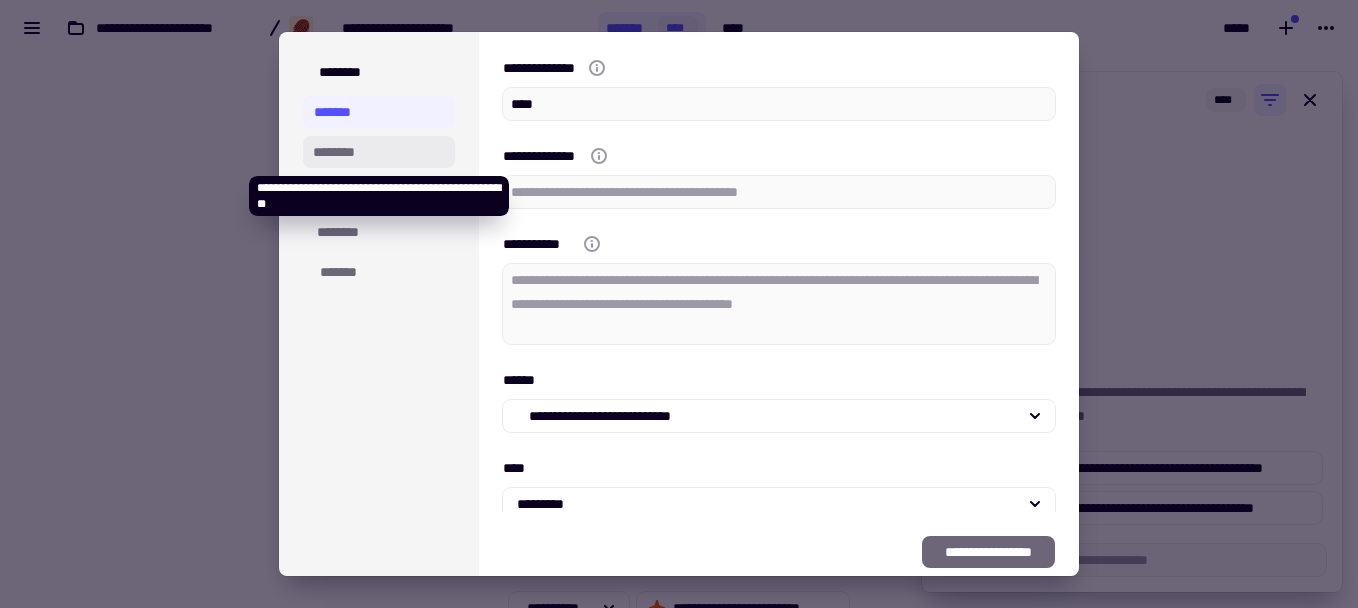 click on "********" 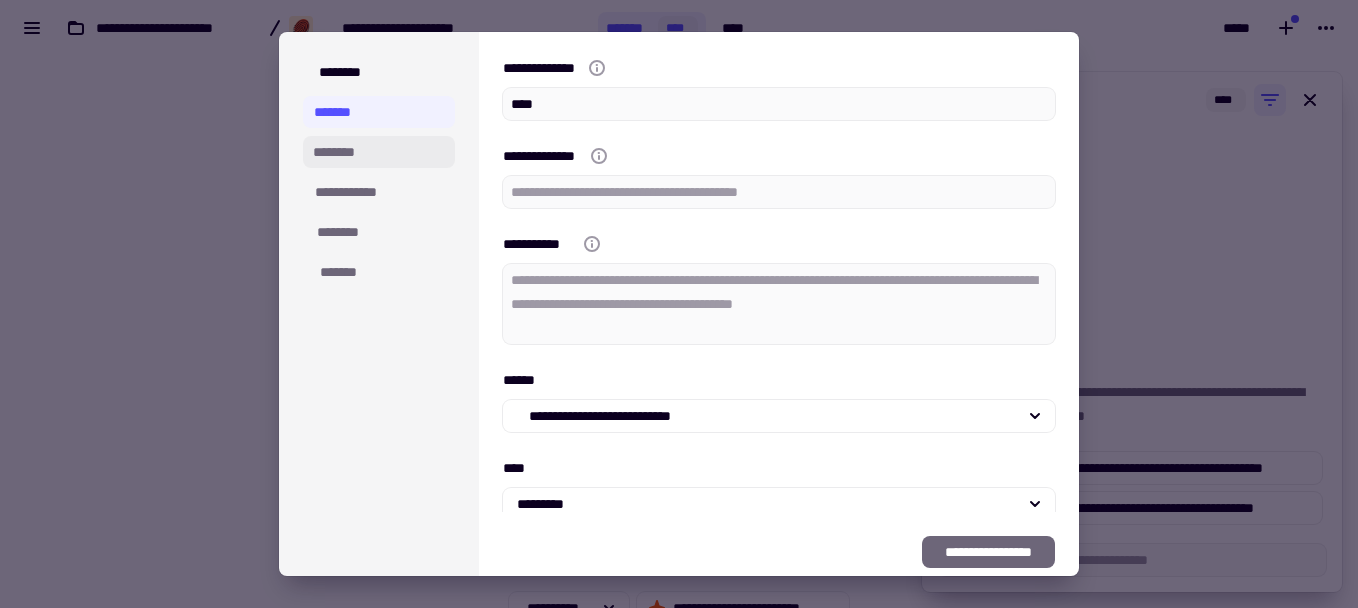 click on "********" 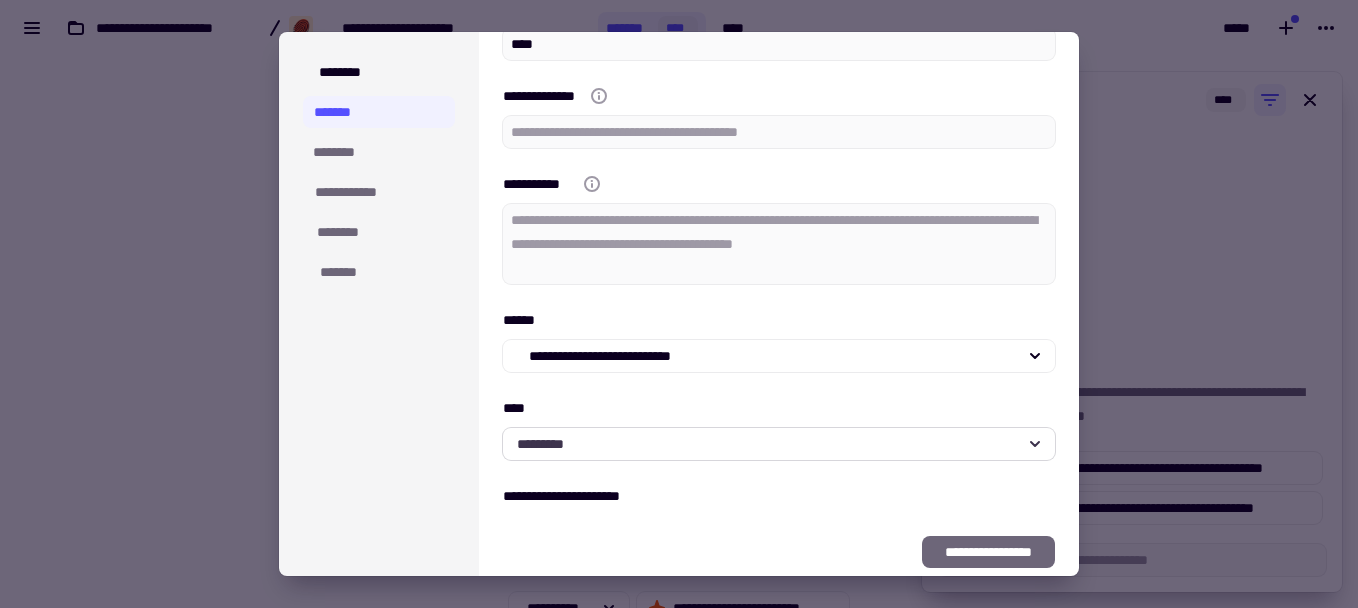 scroll, scrollTop: 120, scrollLeft: 0, axis: vertical 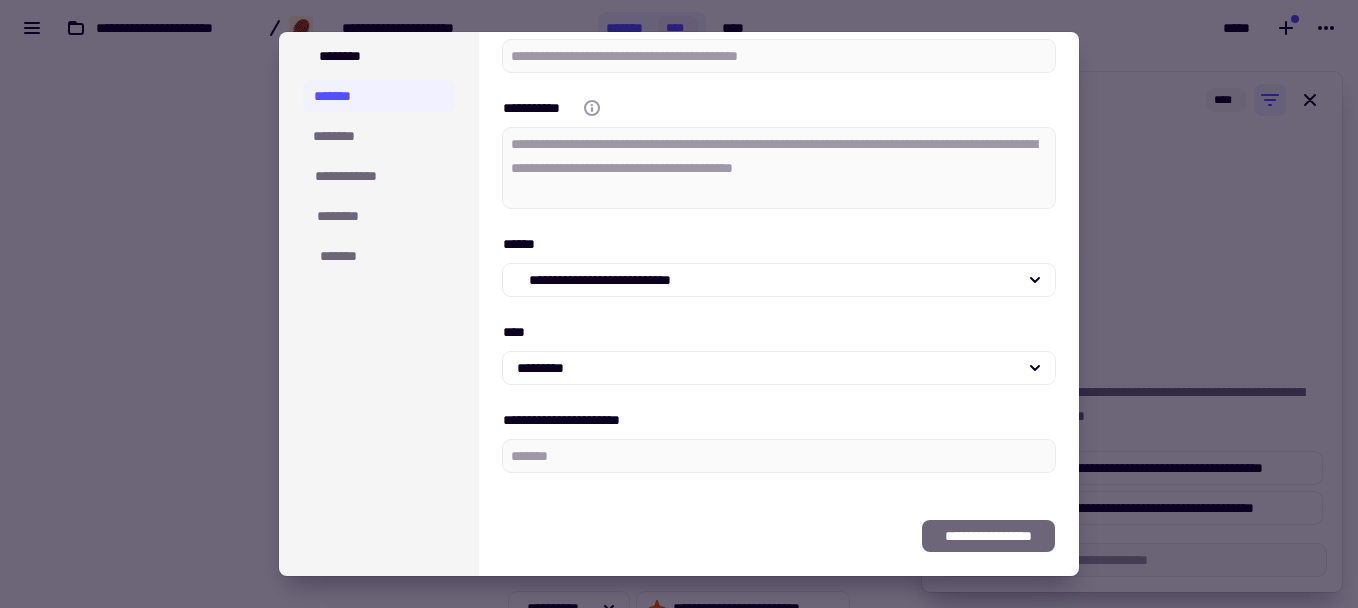 click at bounding box center (679, 304) 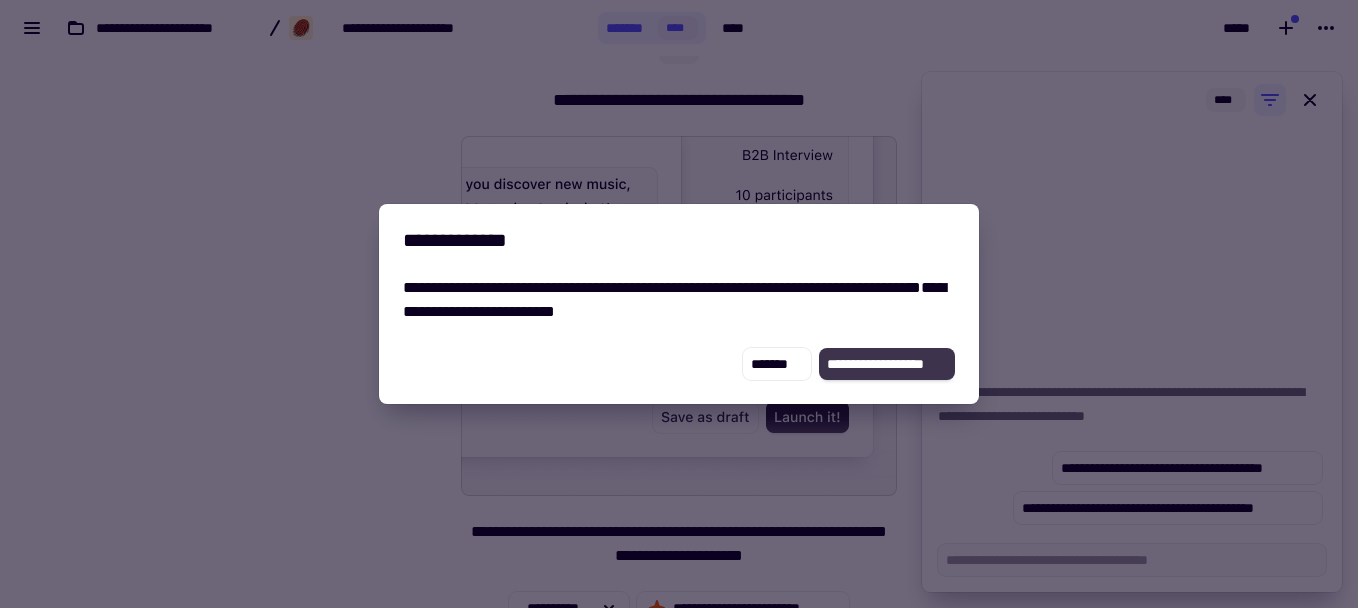 click on "**********" at bounding box center (887, 364) 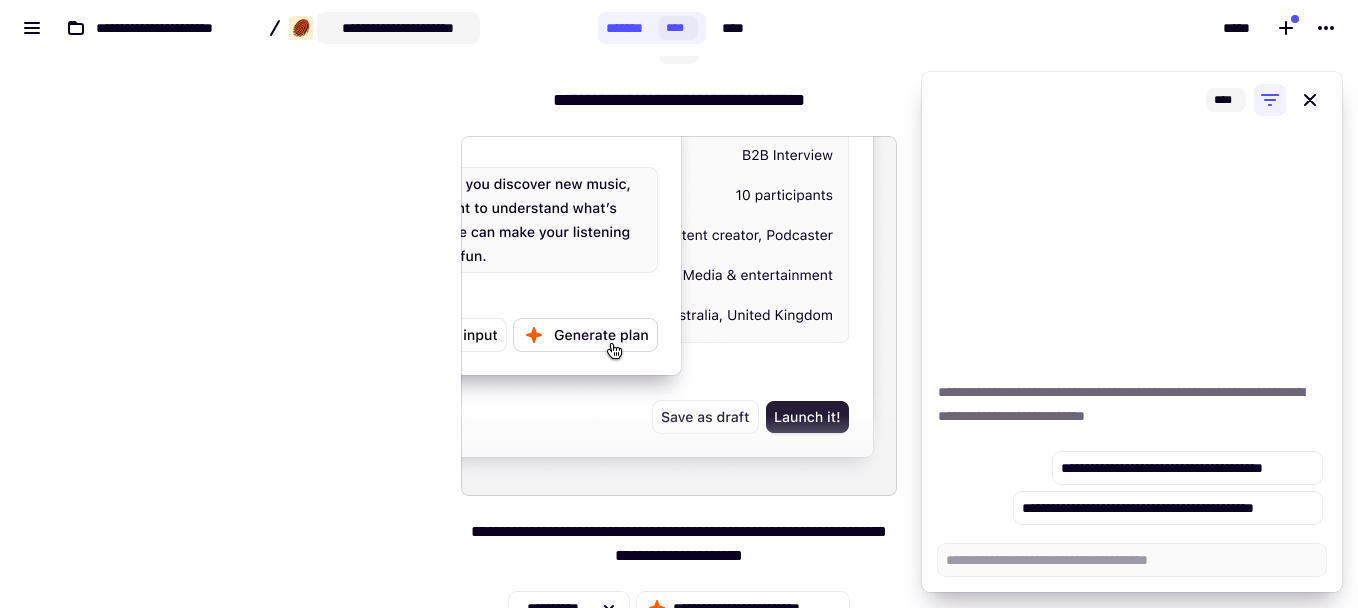 click on "**********" 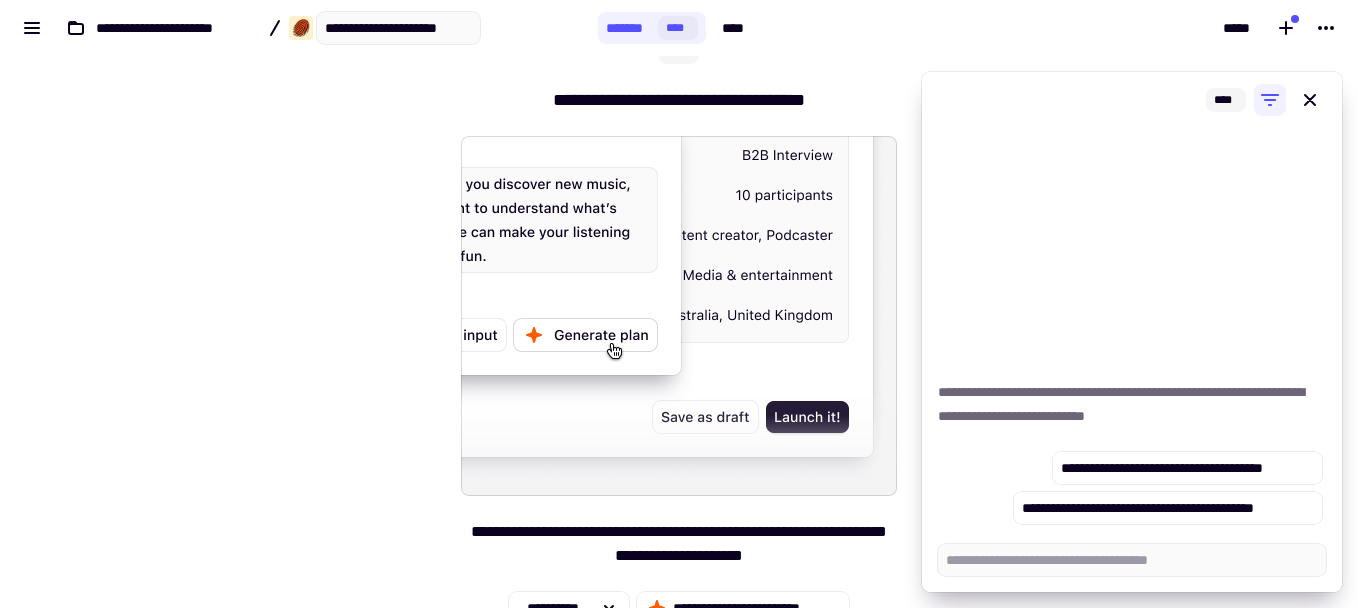 click on "**********" at bounding box center (679, 332) 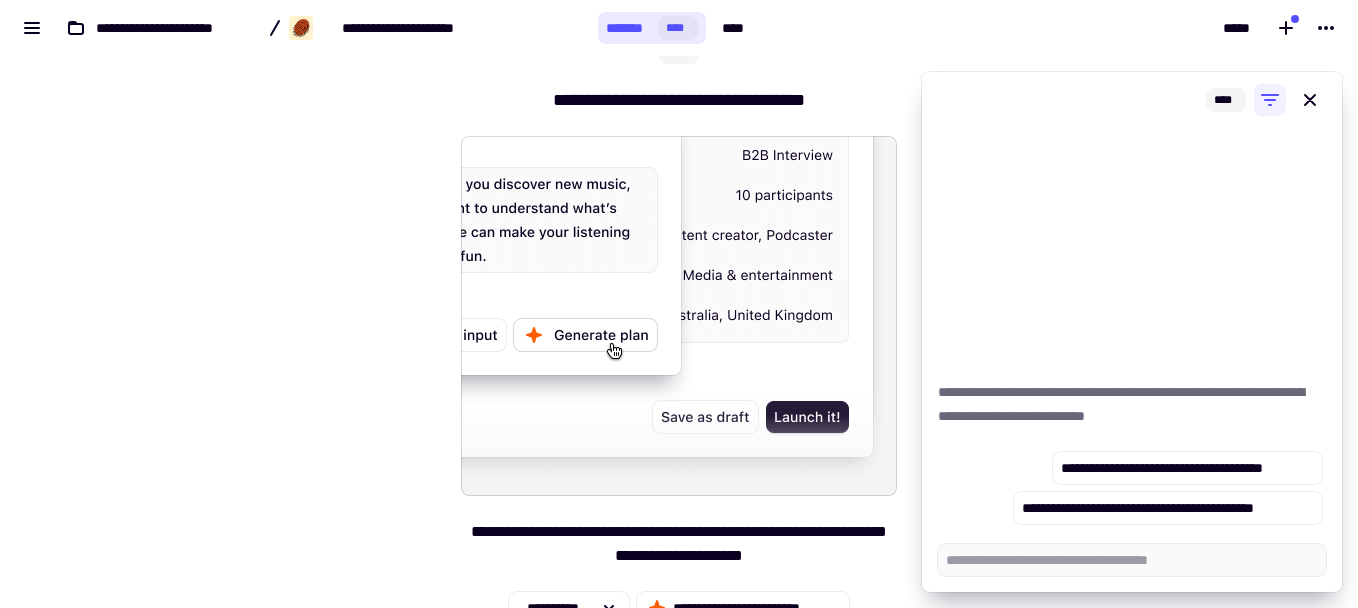 click on "*******" 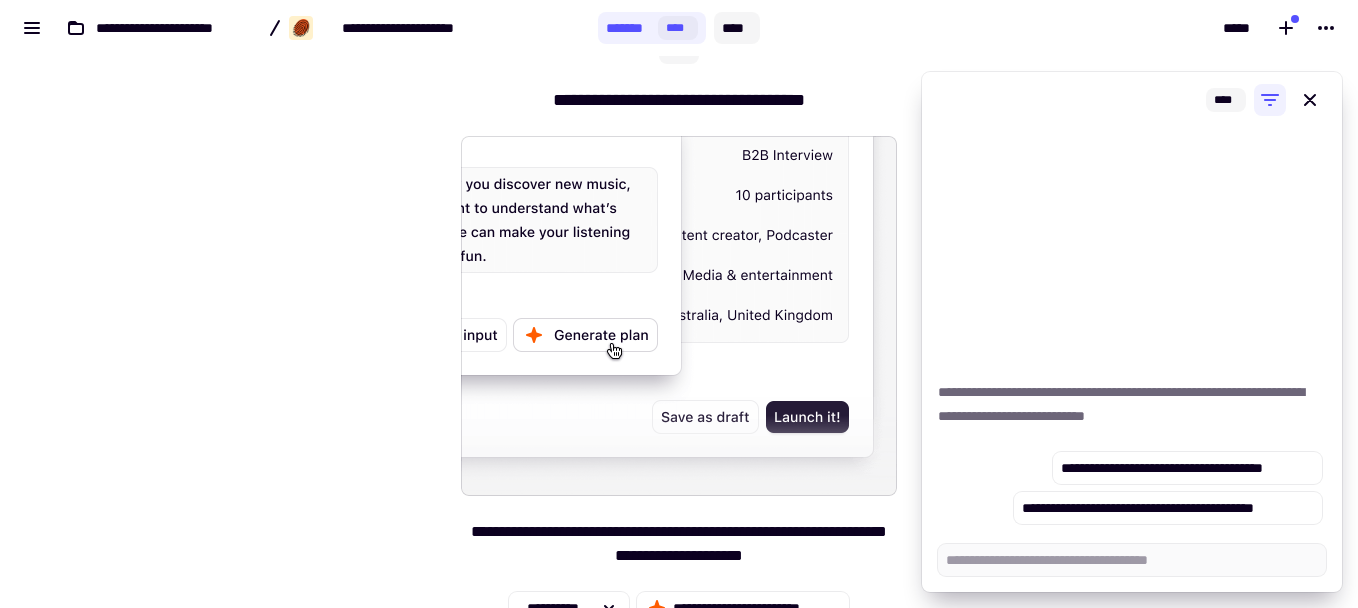 click on "****" 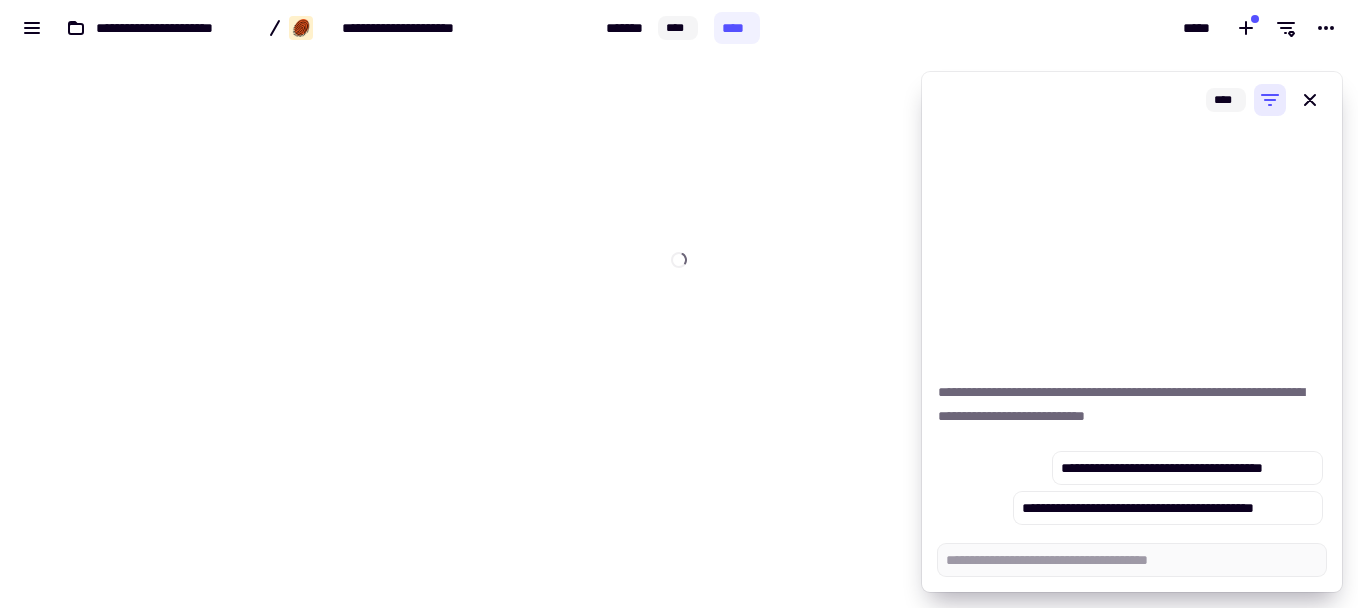 click 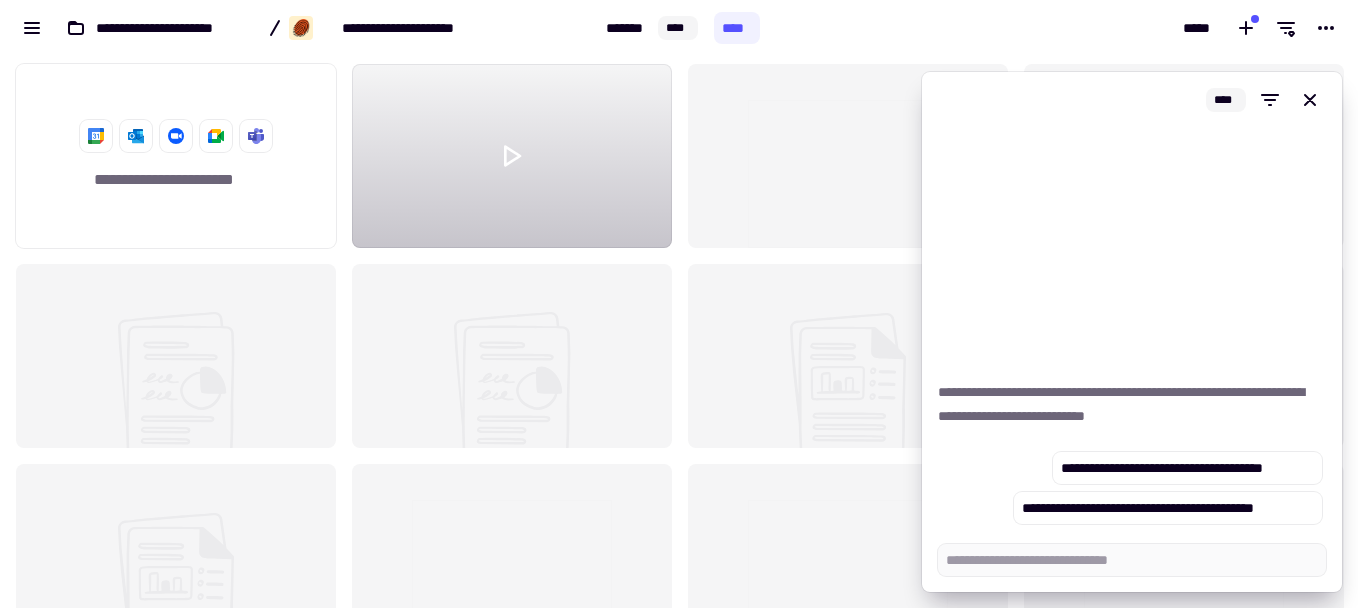 scroll, scrollTop: 16, scrollLeft: 16, axis: both 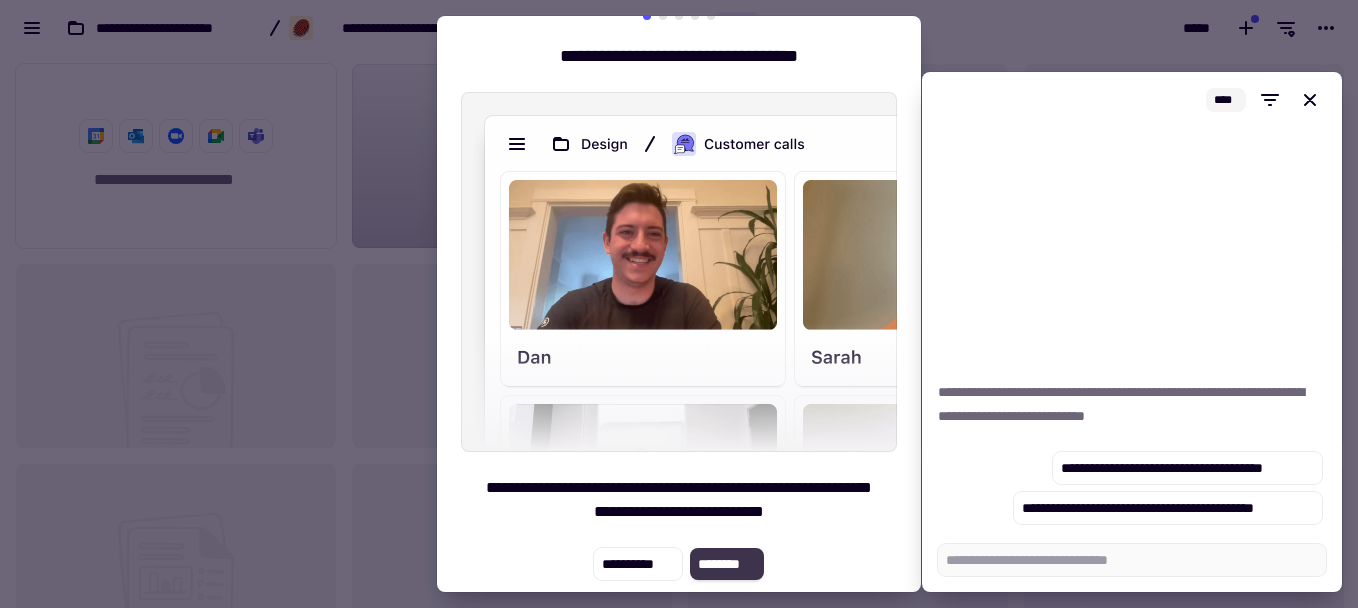 click on "********" 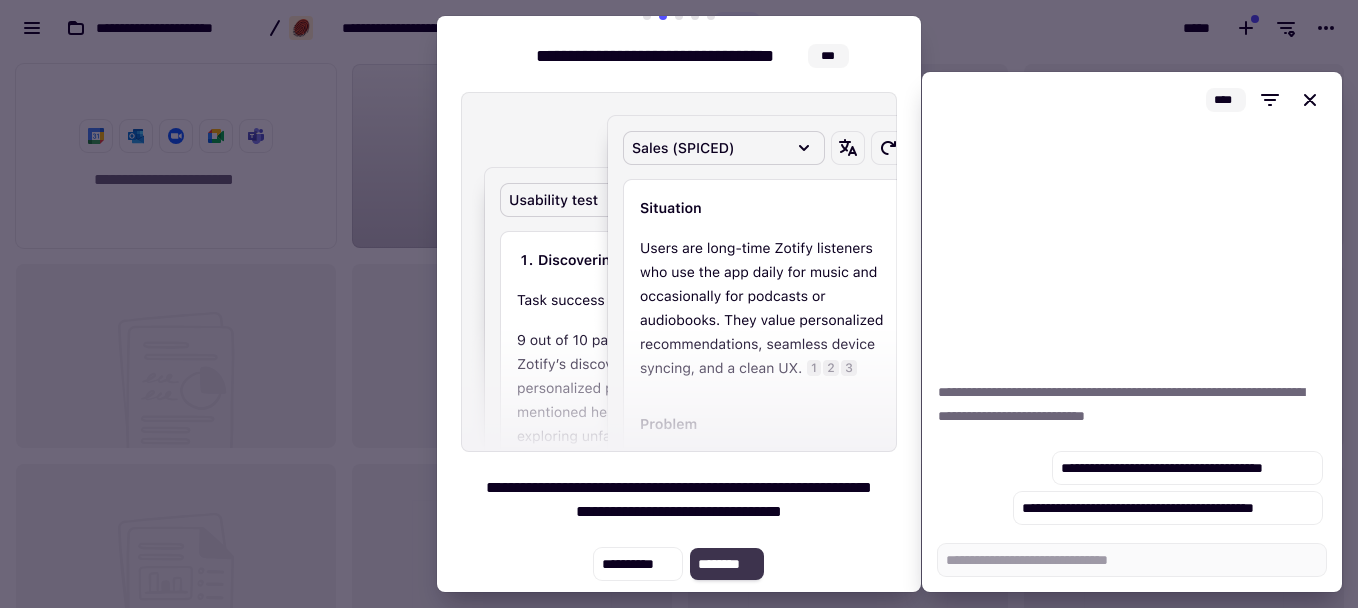 click on "********" 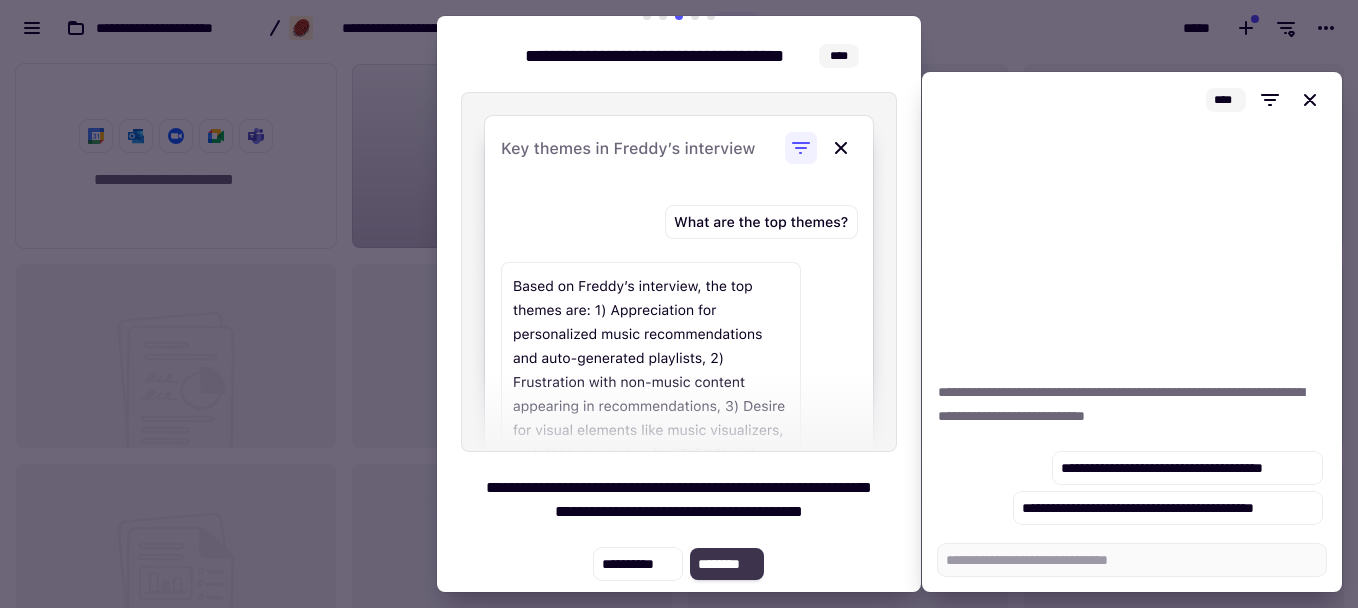 click on "********" 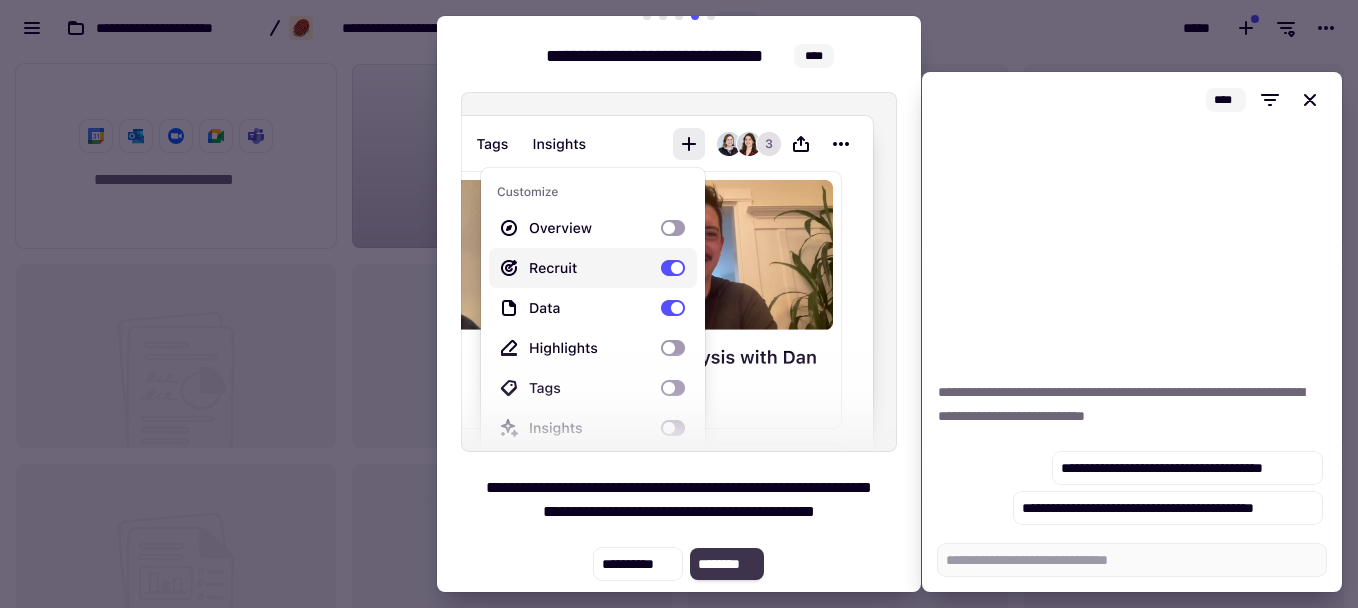 click on "********" 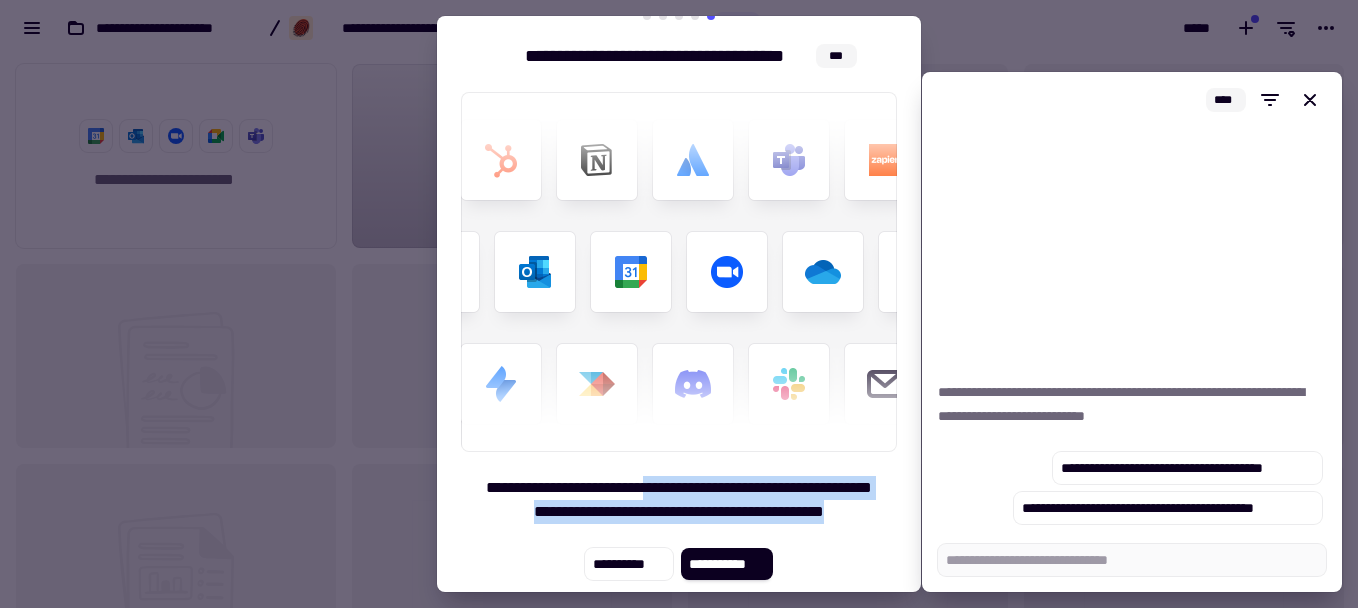 drag, startPoint x: 648, startPoint y: 470, endPoint x: 875, endPoint y: 511, distance: 230.67293 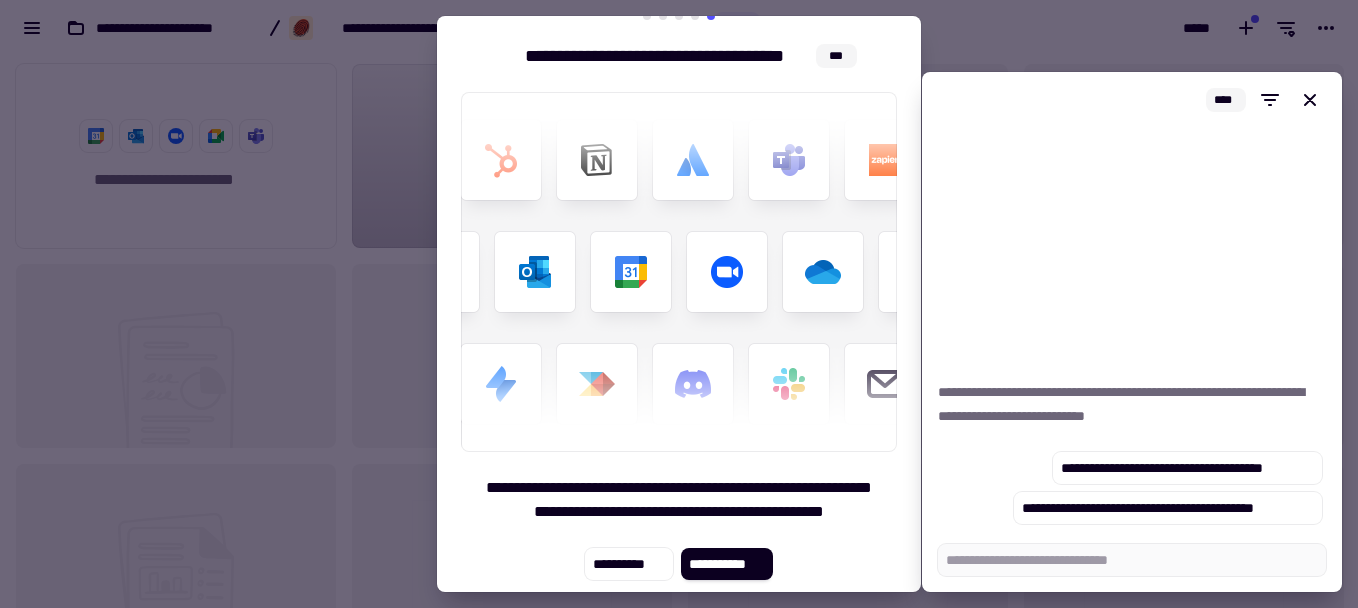 click on "**********" at bounding box center [679, 500] 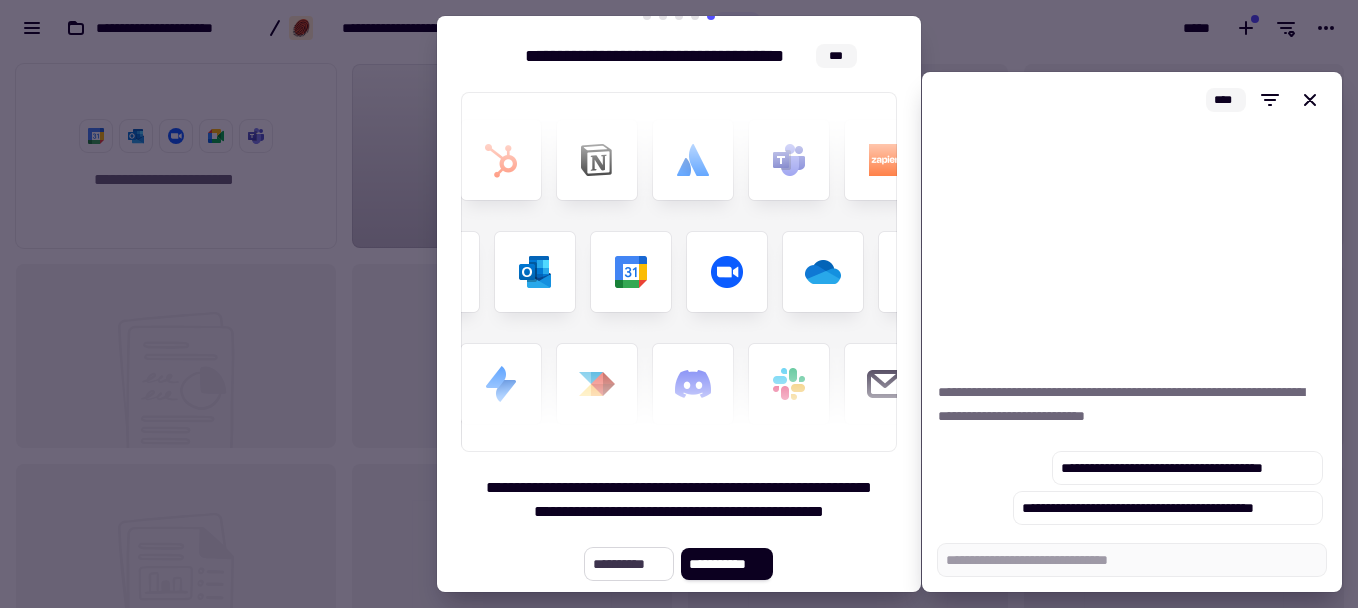 click on "**********" 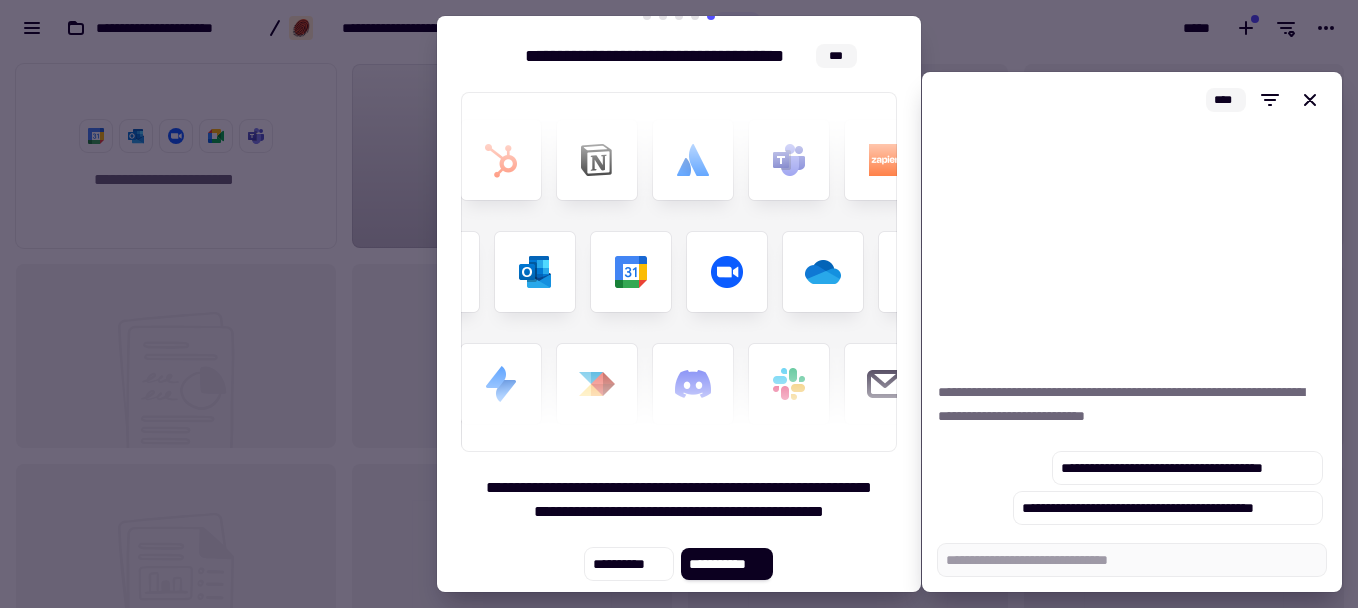 click at bounding box center [679, 304] 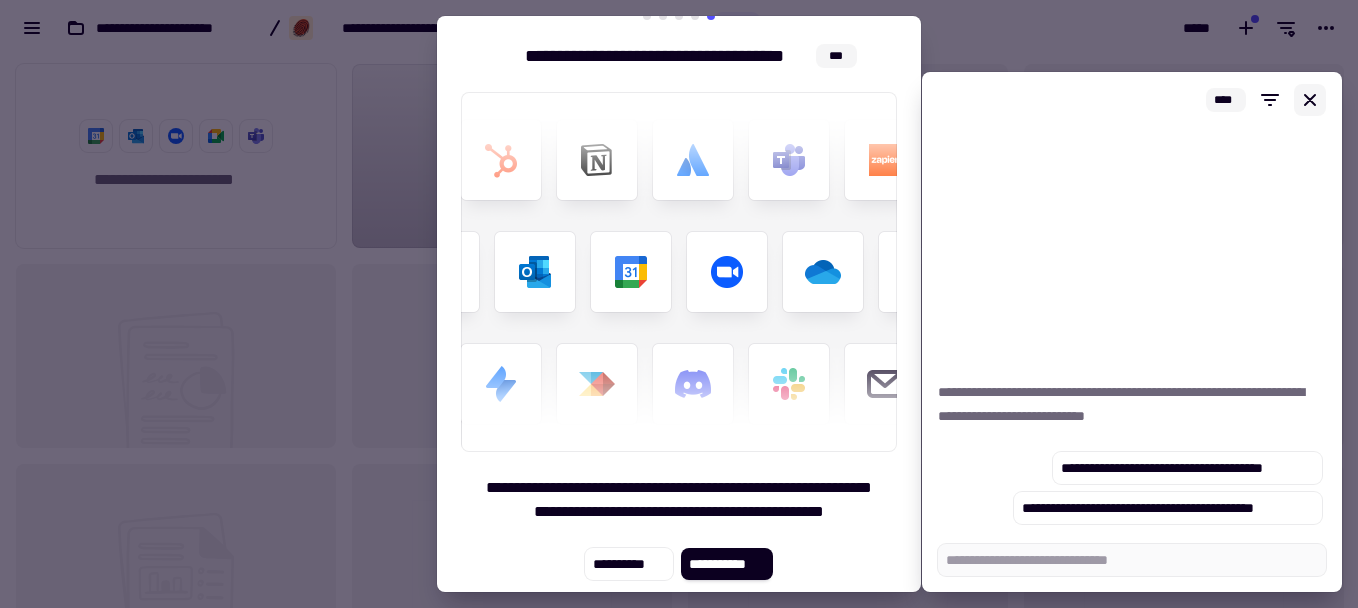 click 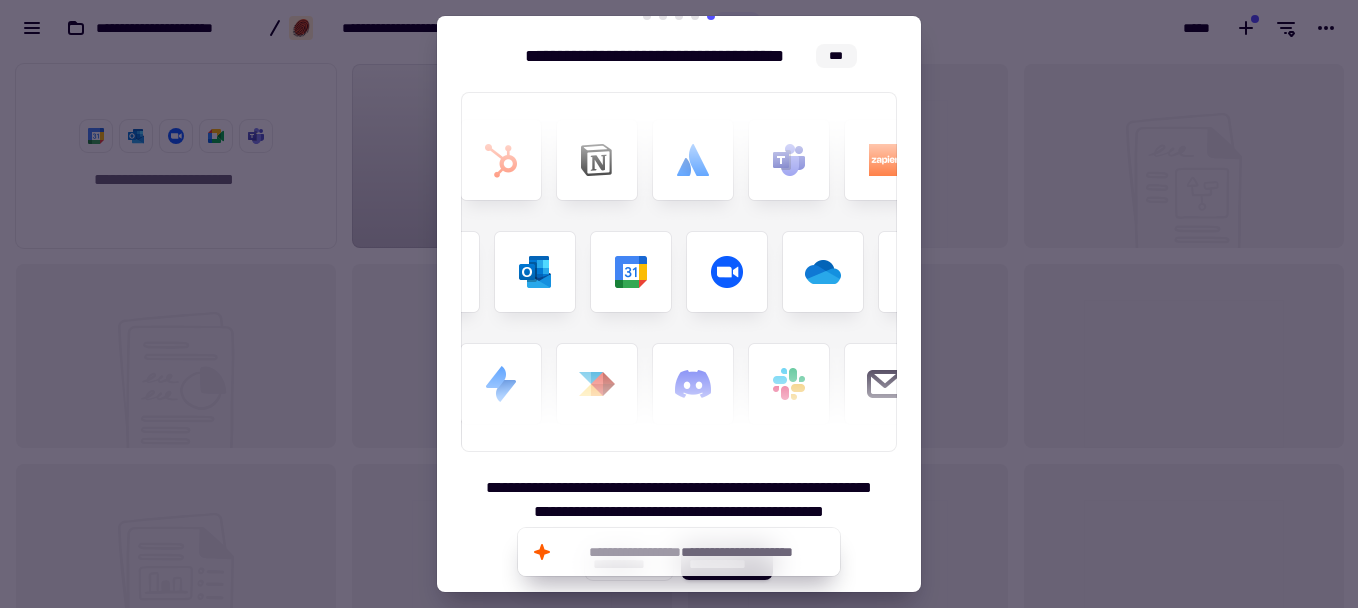 click at bounding box center [679, 304] 